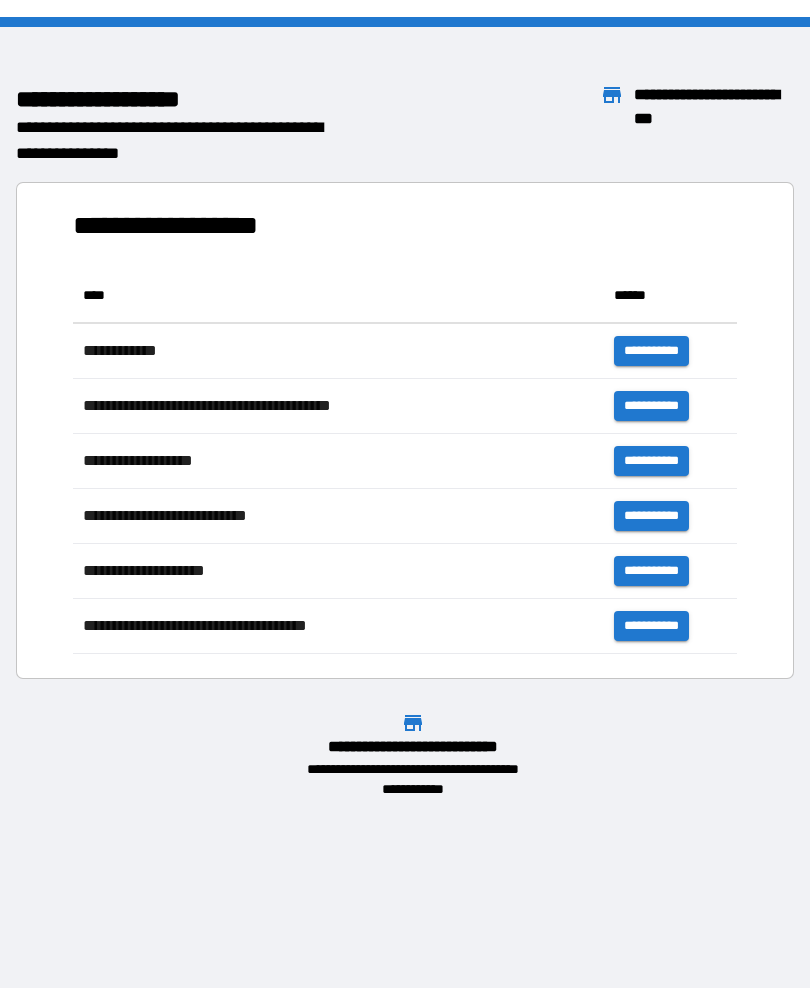 scroll, scrollTop: 0, scrollLeft: 0, axis: both 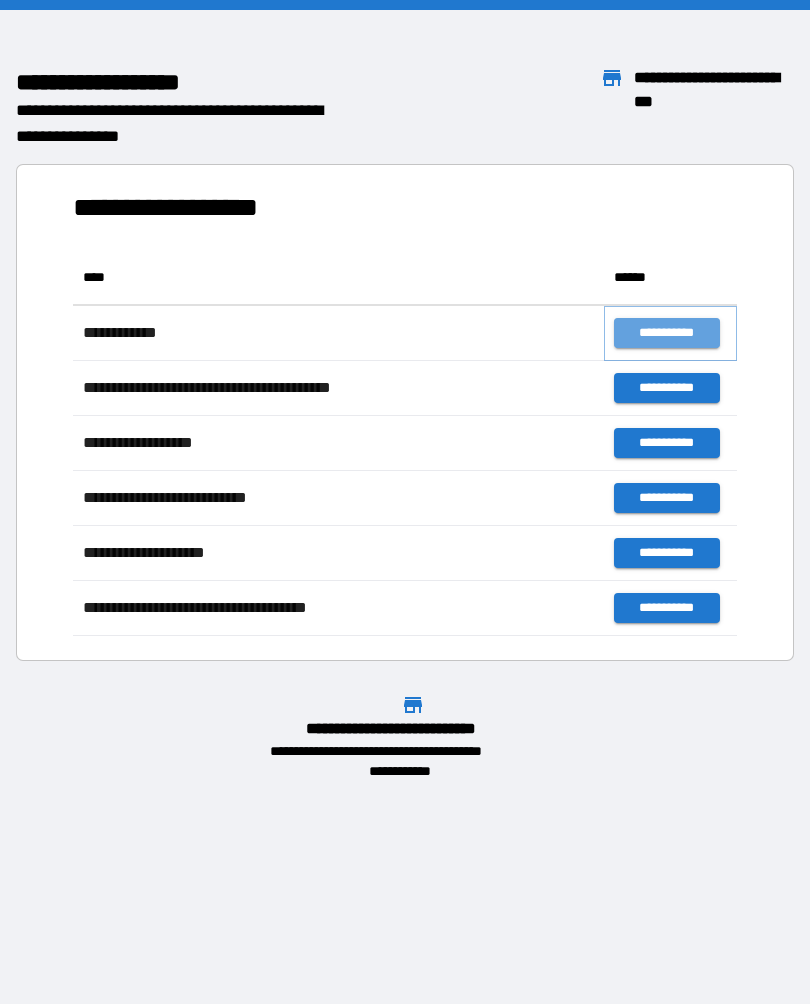 click on "**********" at bounding box center (666, 333) 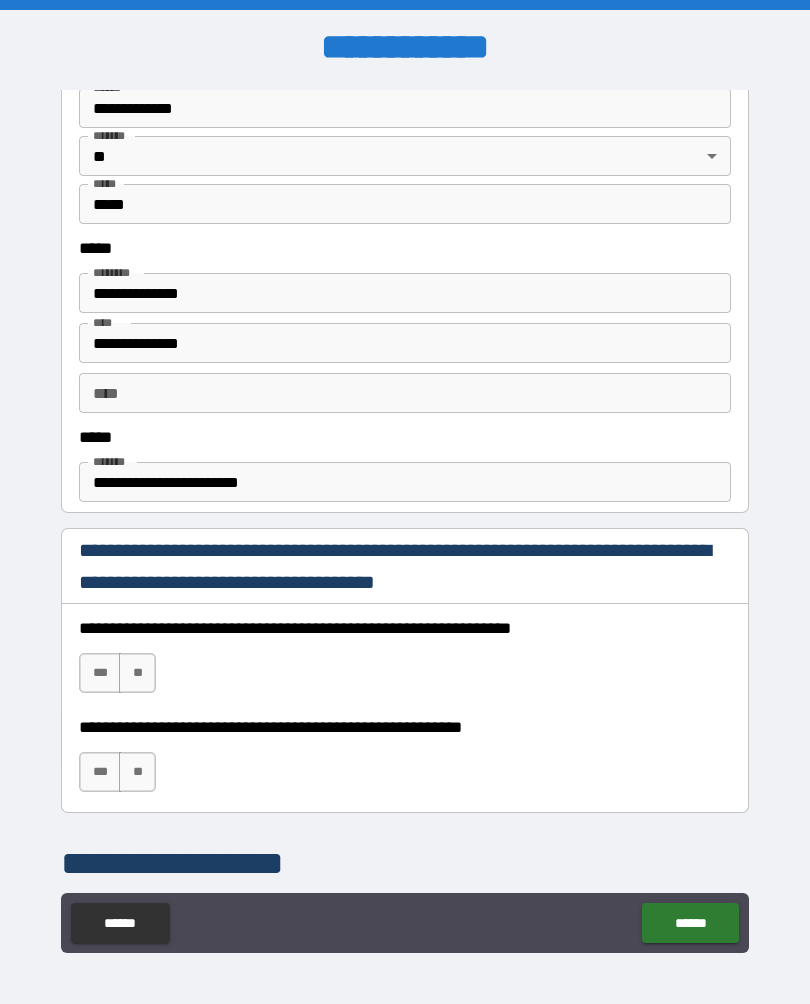 scroll, scrollTop: 931, scrollLeft: 0, axis: vertical 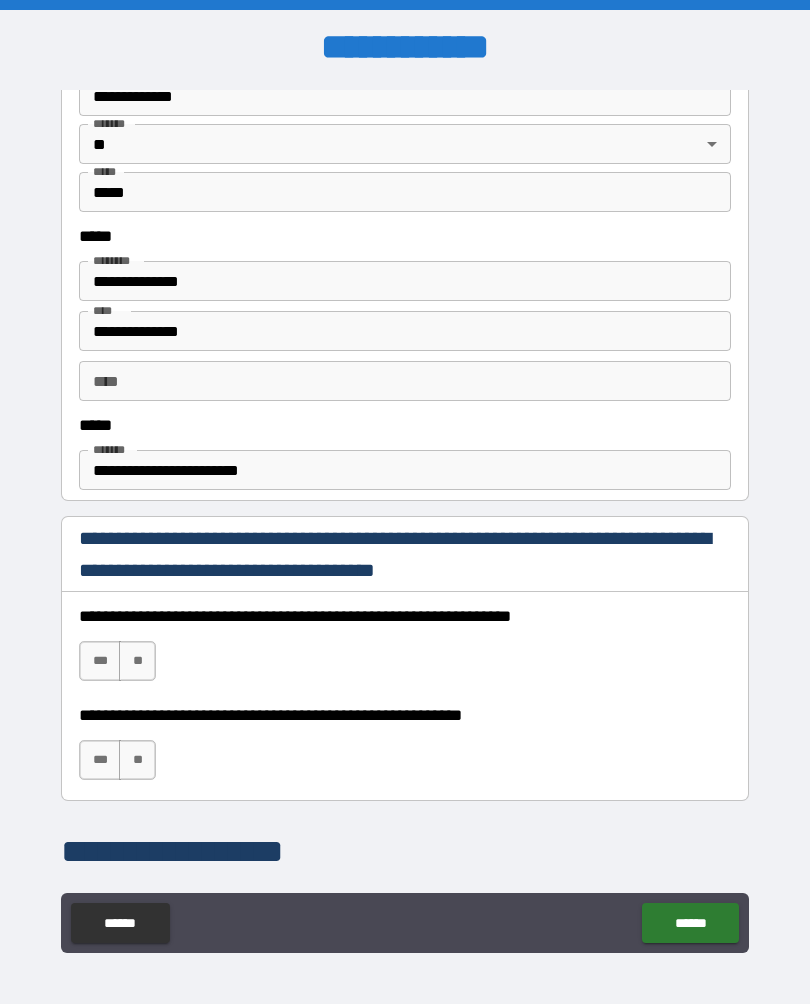 click on "***" at bounding box center [100, 661] 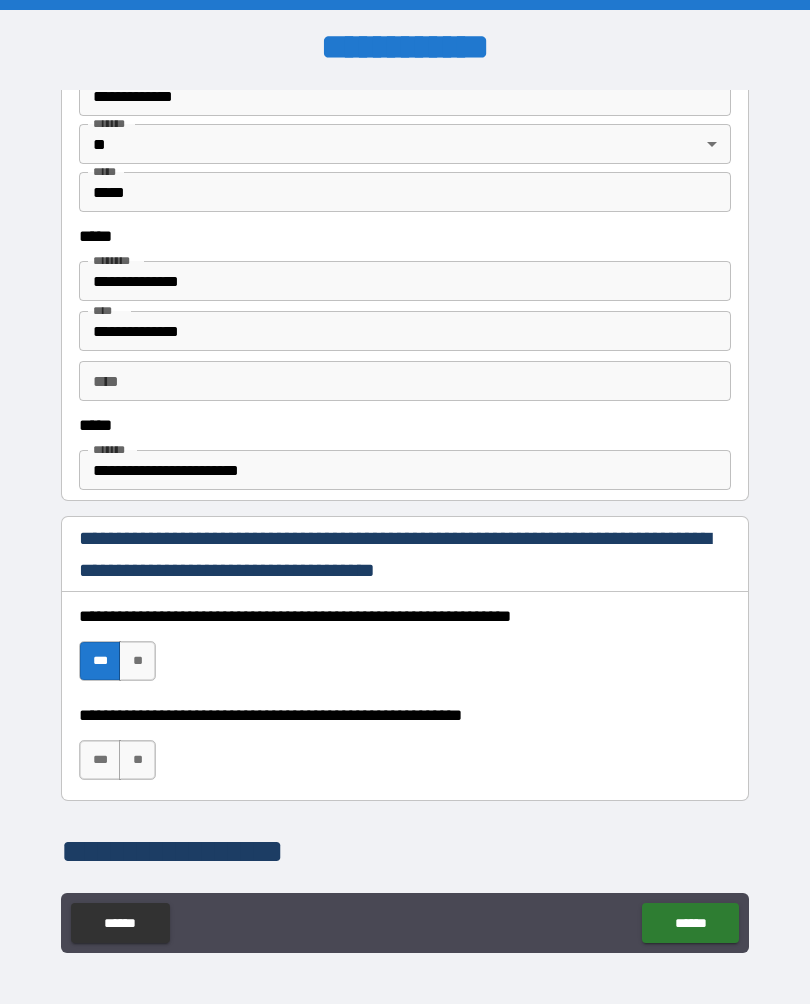 click on "***" at bounding box center (100, 760) 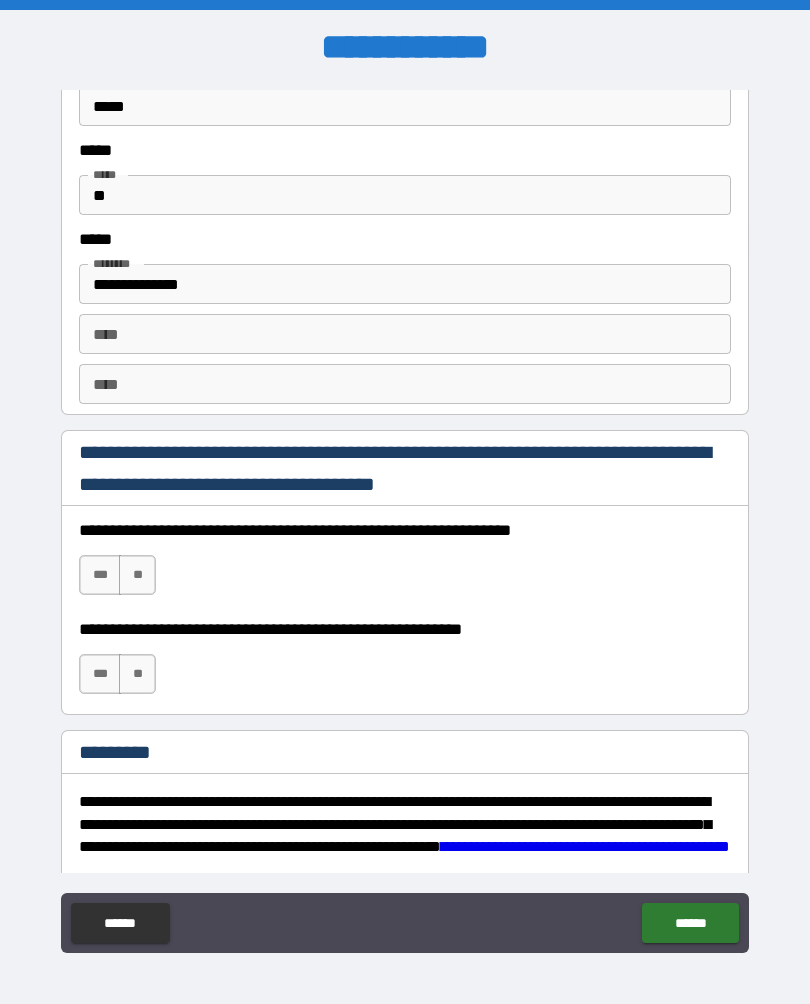 scroll, scrollTop: 2661, scrollLeft: 0, axis: vertical 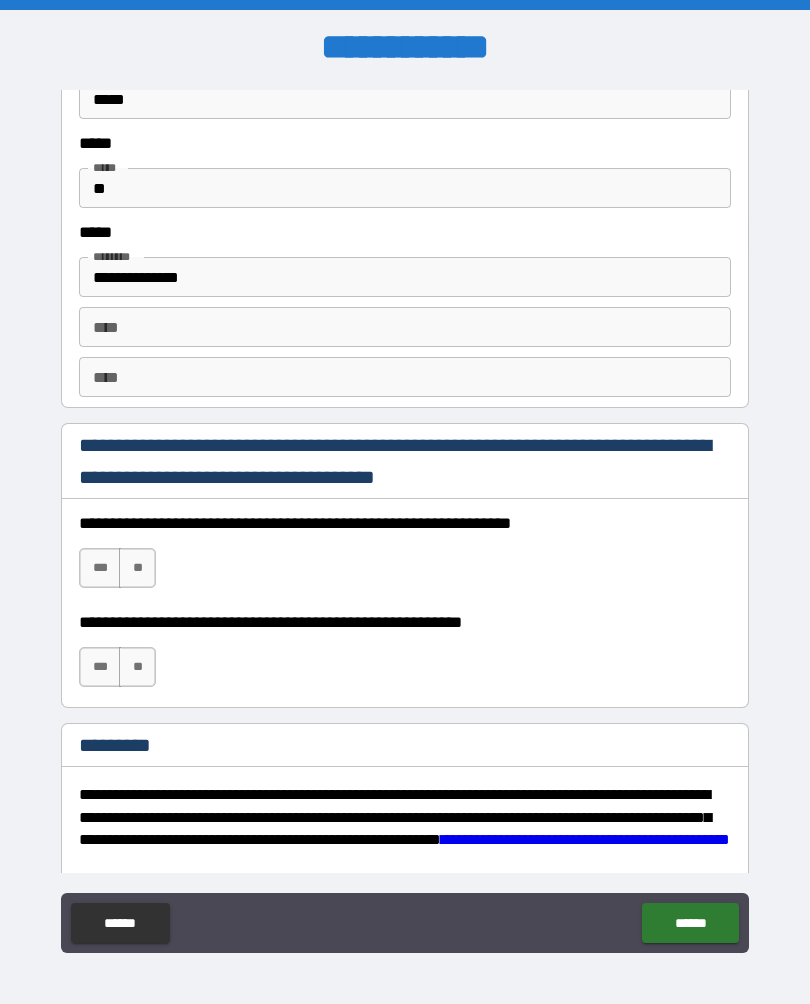 click on "***" at bounding box center [100, 568] 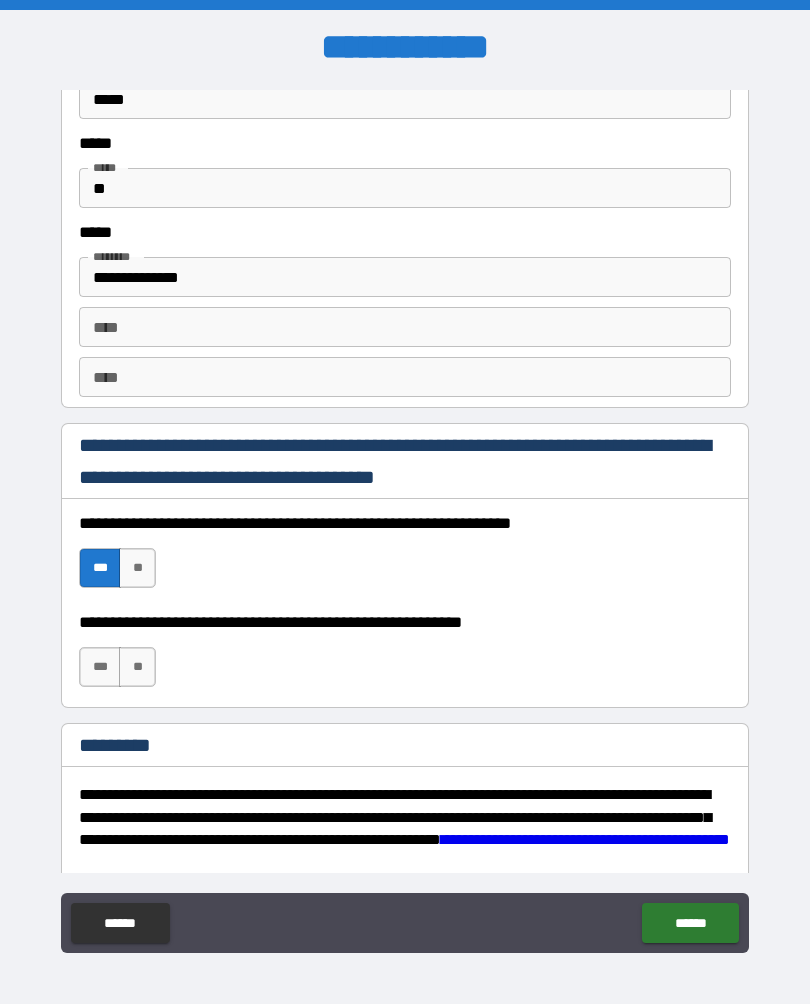 click on "***" at bounding box center [100, 667] 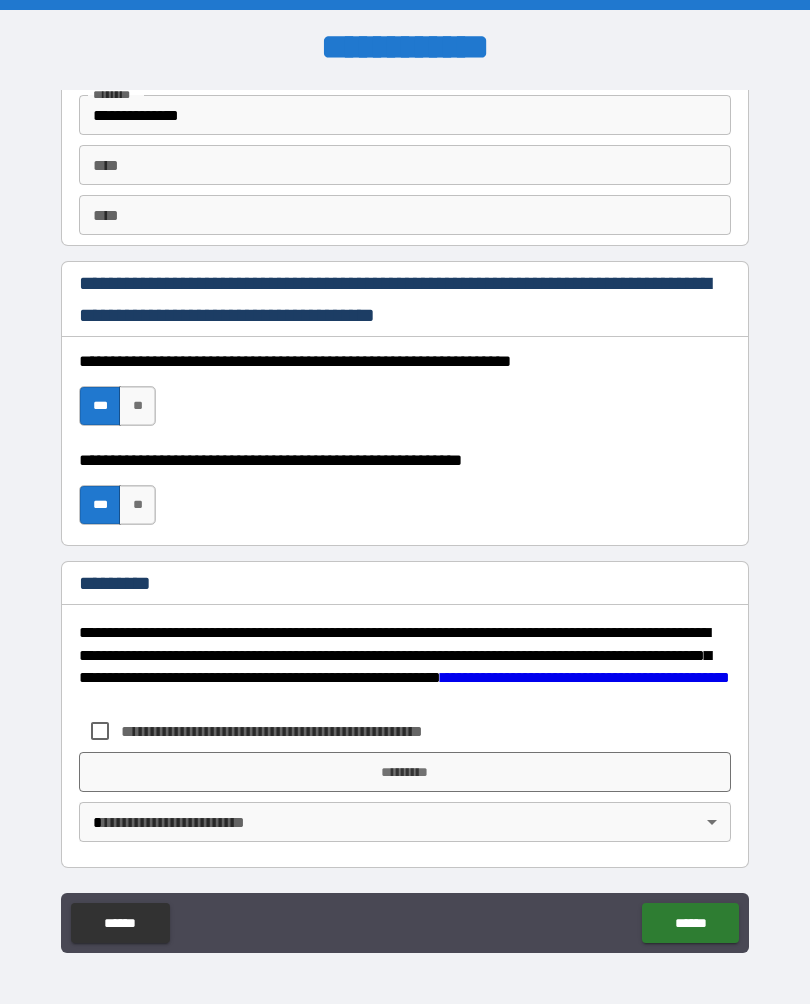 scroll, scrollTop: 2823, scrollLeft: 0, axis: vertical 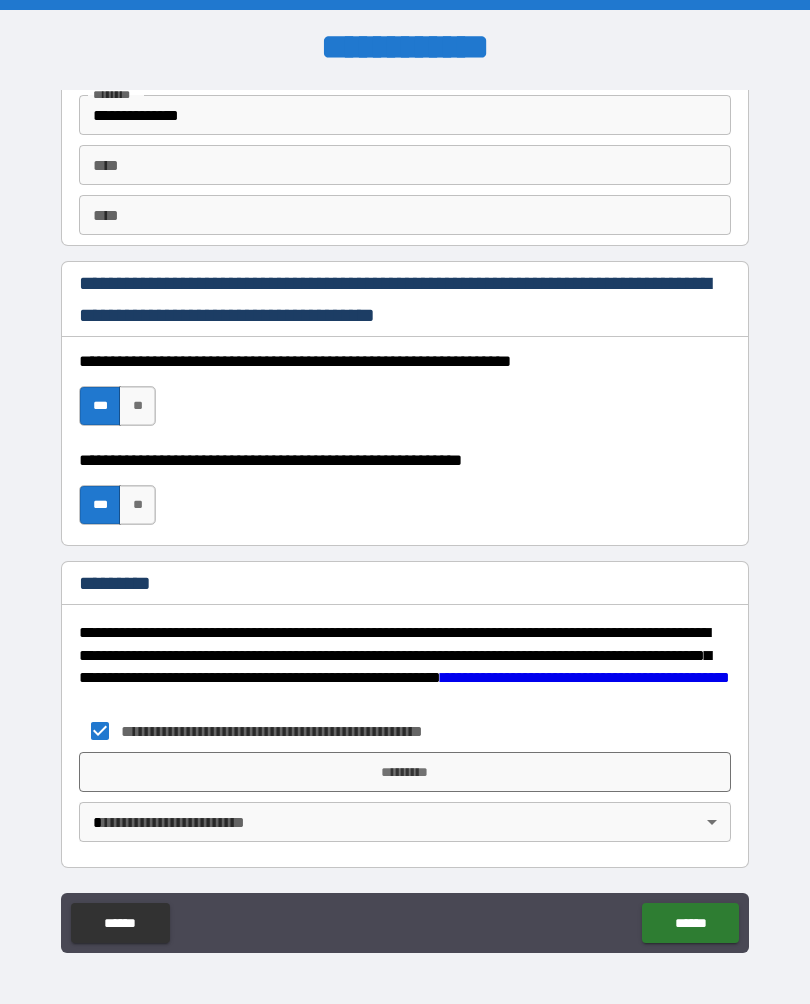 click on "*********" at bounding box center [405, 772] 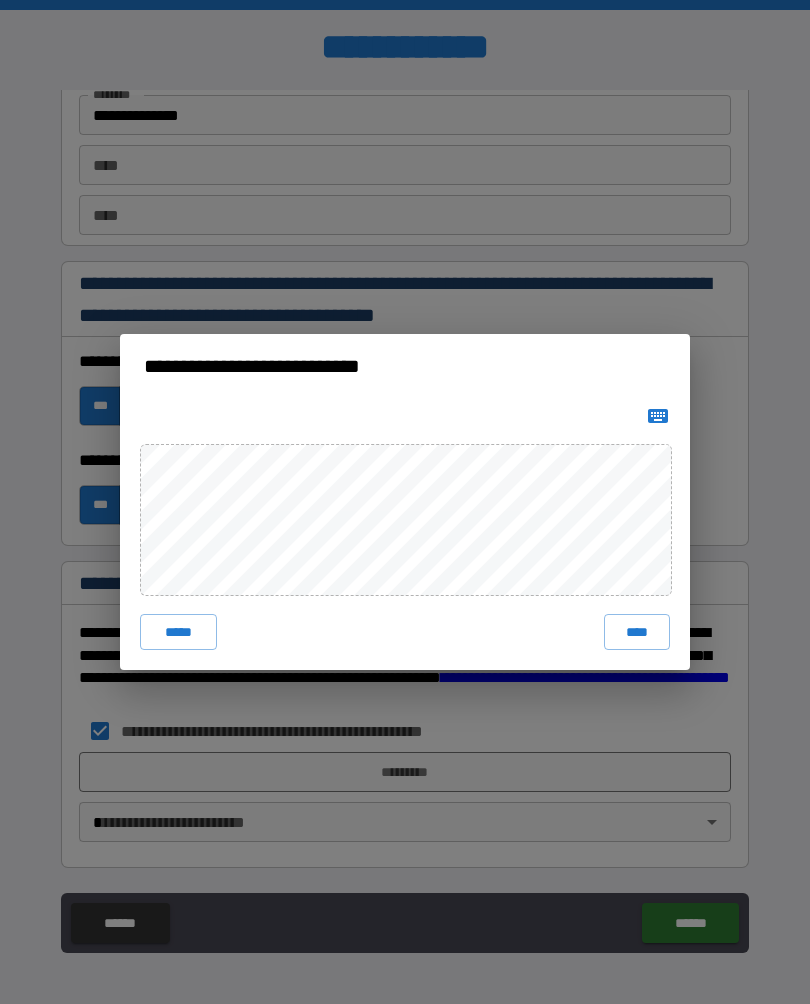 click on "****" at bounding box center (637, 632) 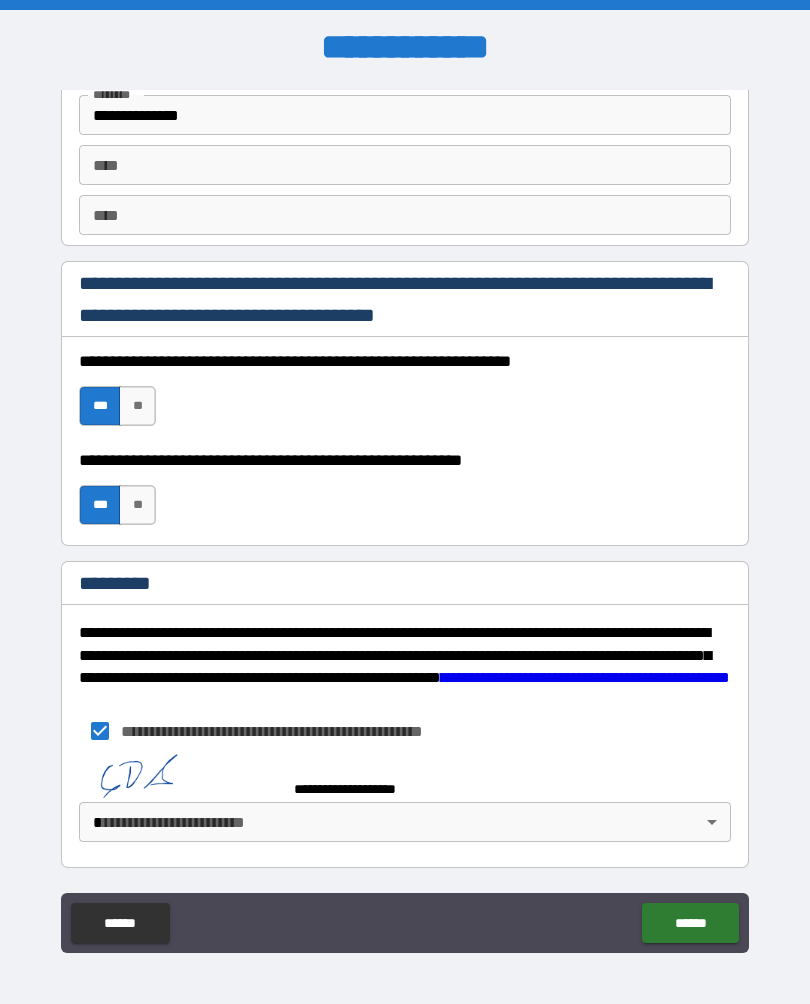 scroll, scrollTop: 2813, scrollLeft: 0, axis: vertical 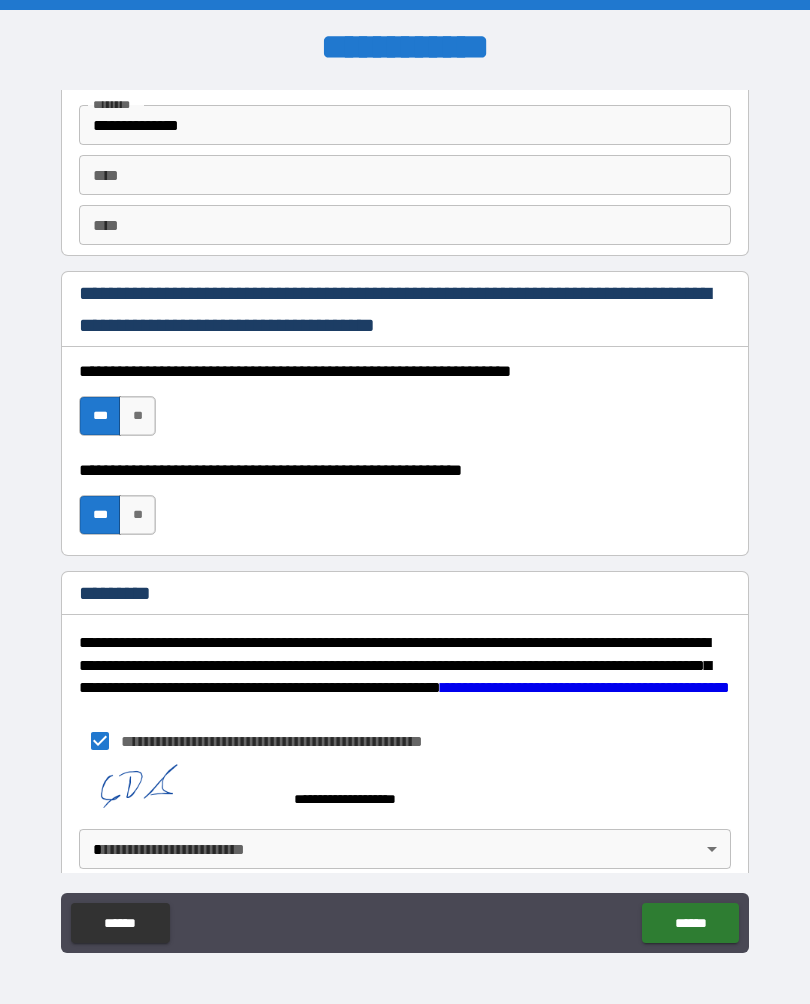 click on "**********" at bounding box center (405, 519) 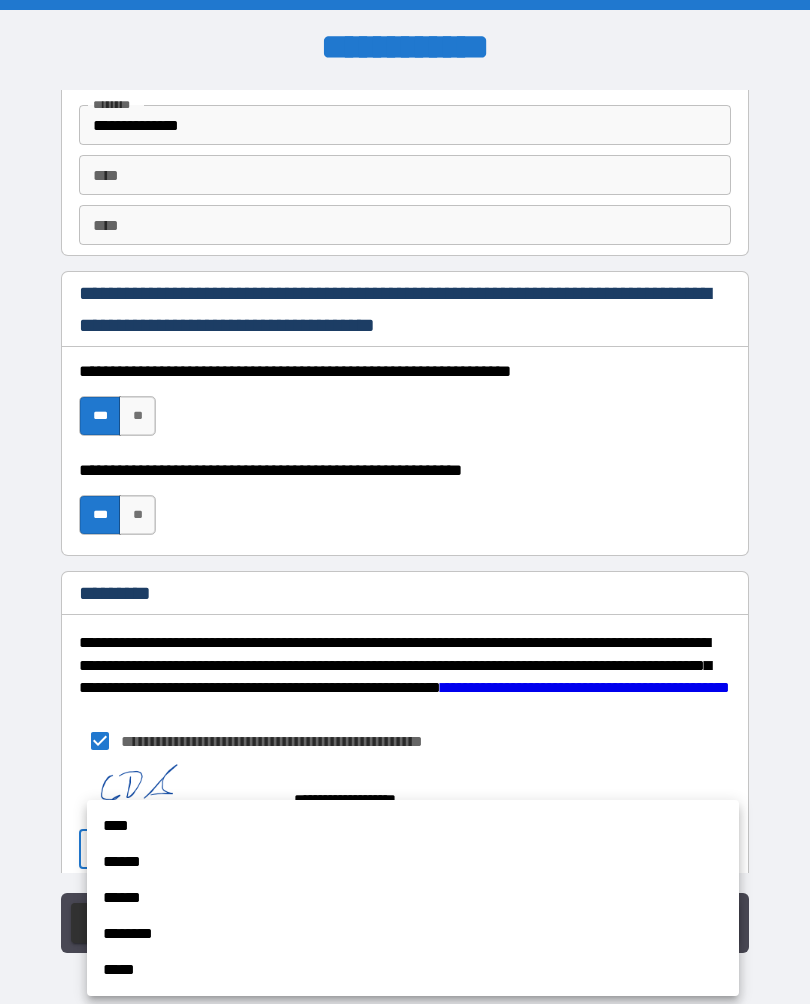 click on "******" at bounding box center [413, 862] 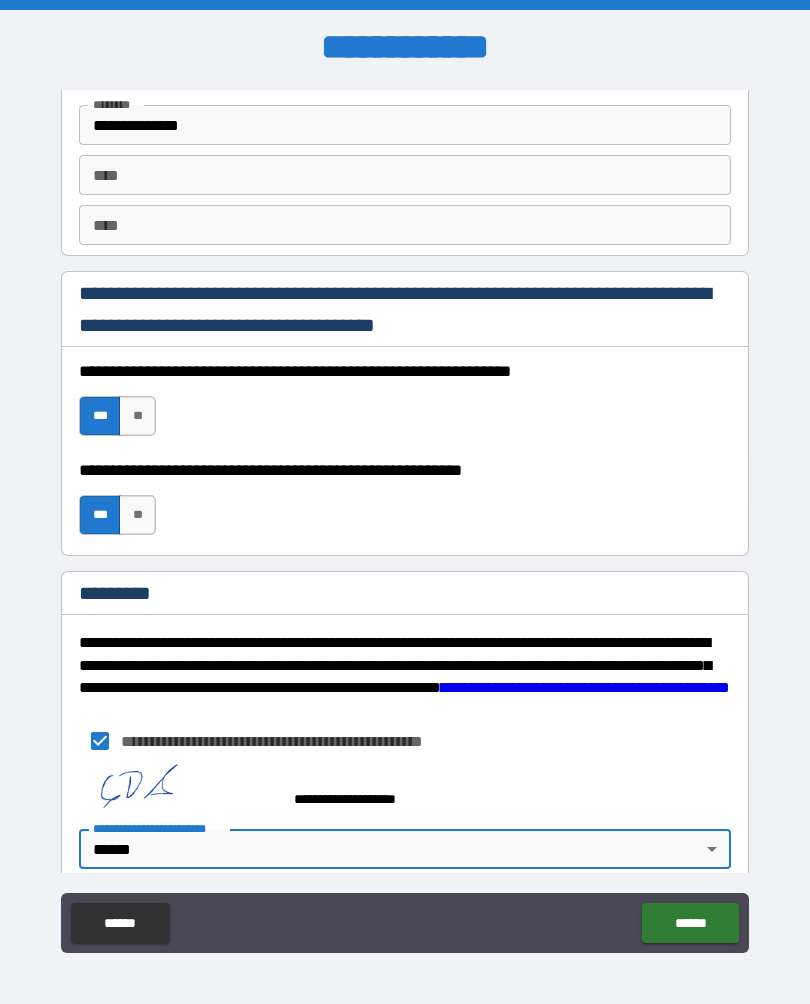 type on "*" 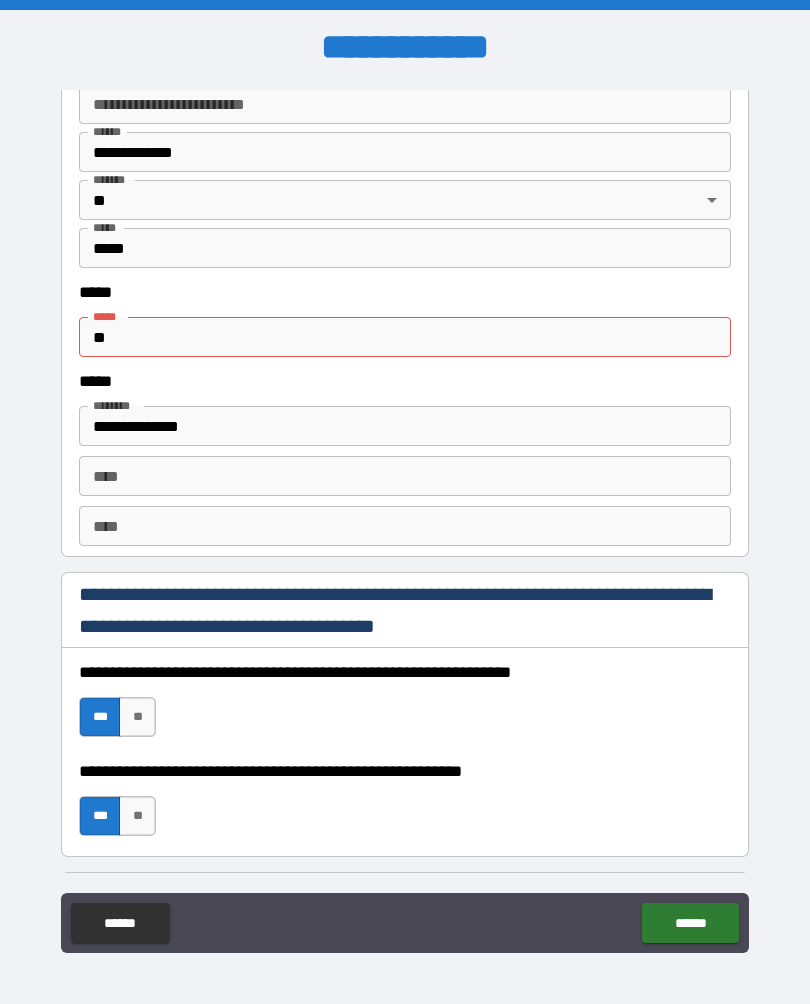 scroll, scrollTop: 2503, scrollLeft: 0, axis: vertical 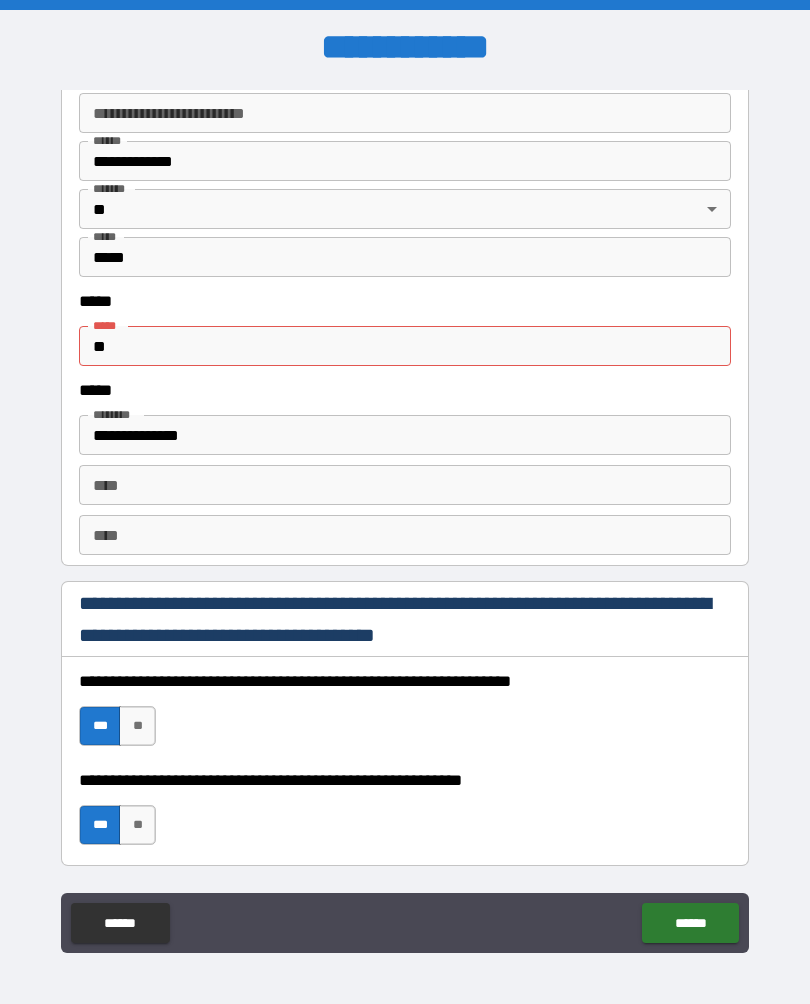 click on "**" at bounding box center (405, 346) 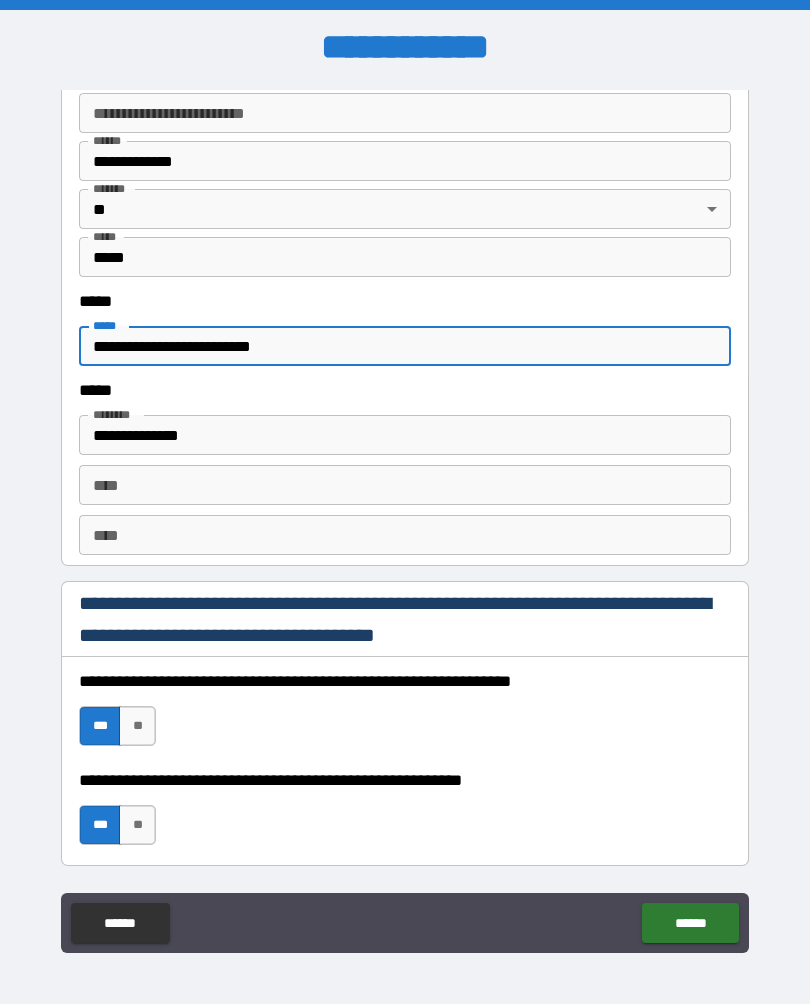 click on "**********" at bounding box center [405, 346] 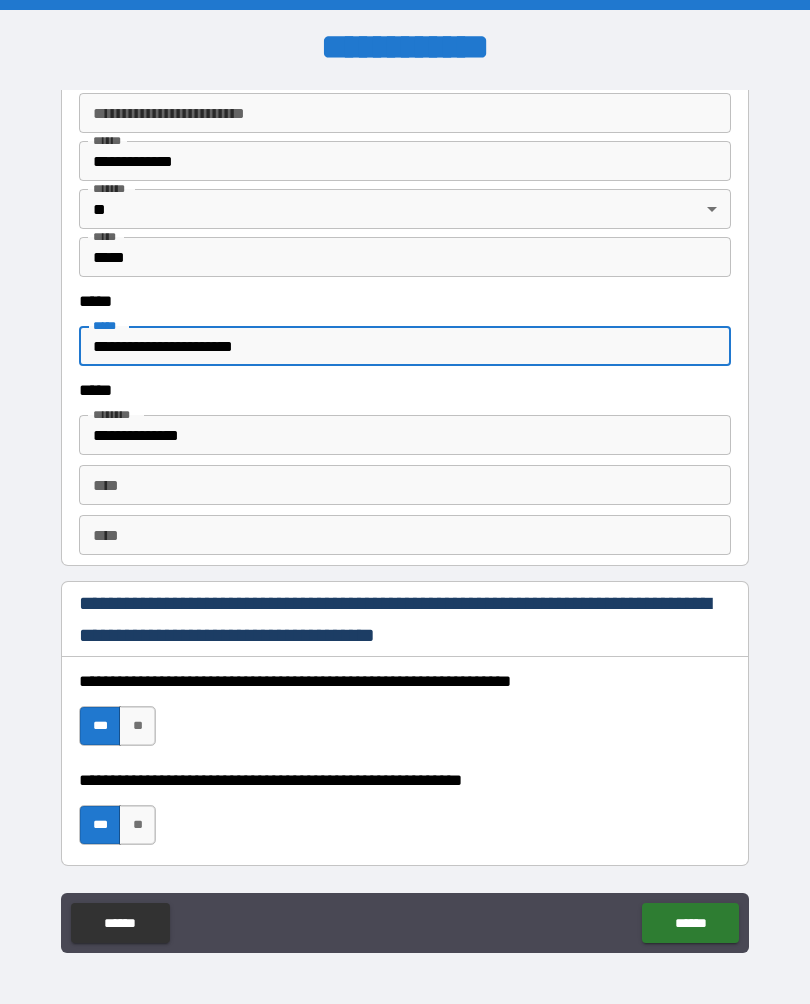 type on "**********" 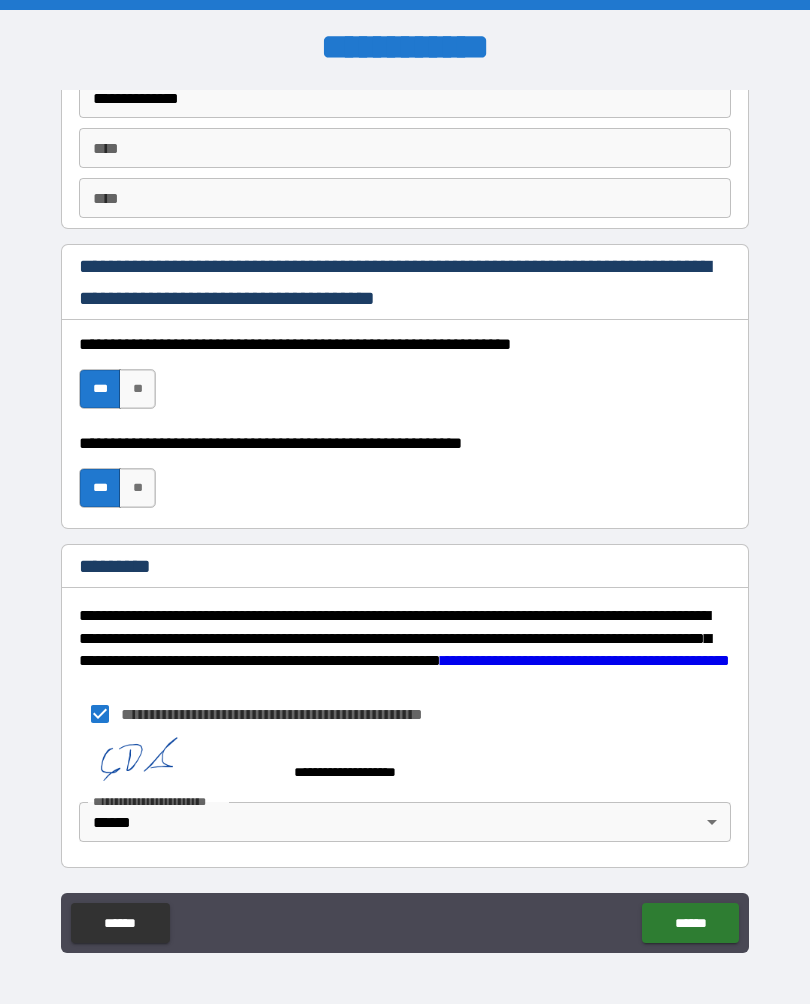 scroll, scrollTop: 2840, scrollLeft: 0, axis: vertical 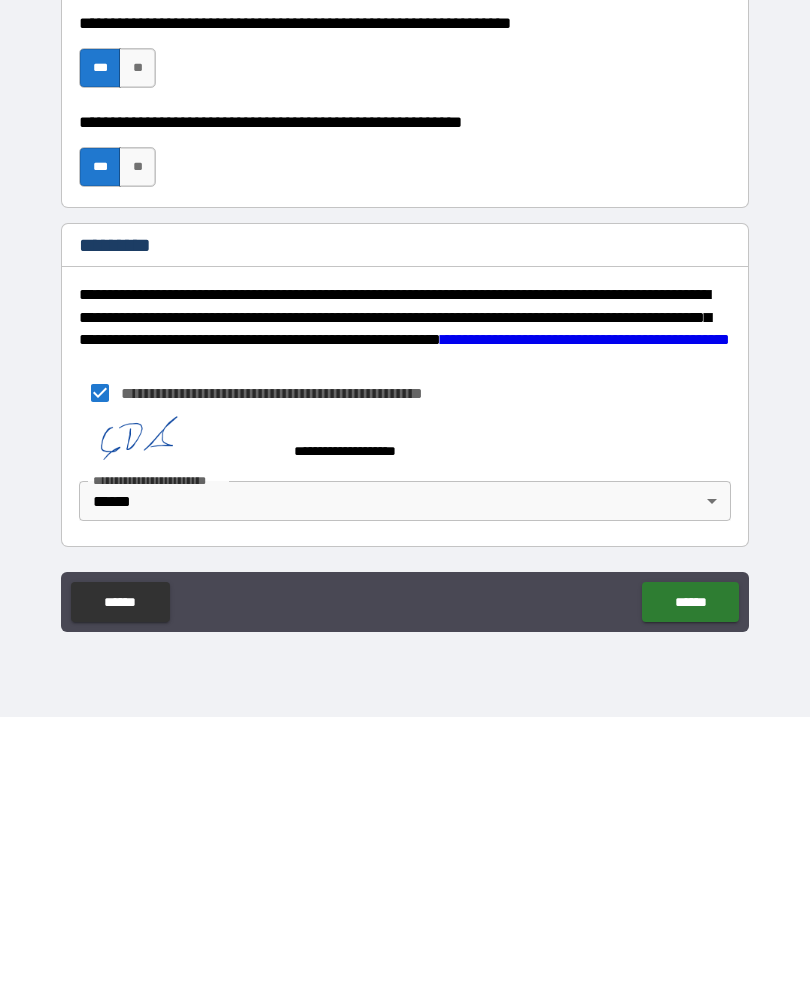 click on "******" at bounding box center (690, 889) 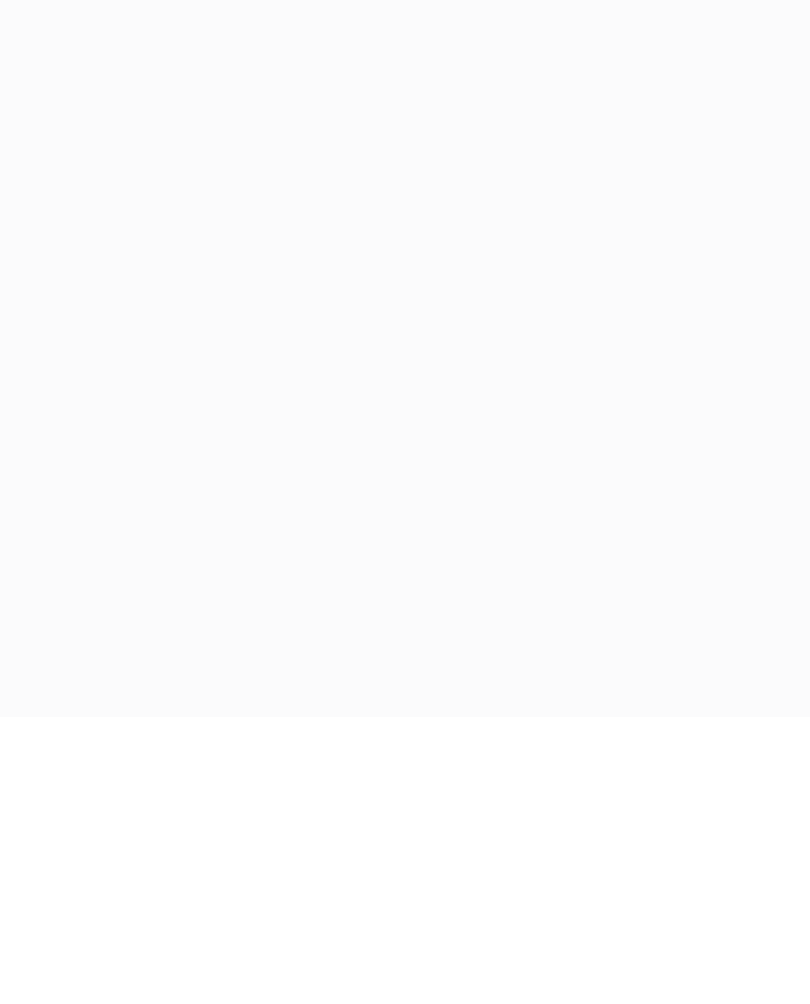 scroll, scrollTop: 0, scrollLeft: 0, axis: both 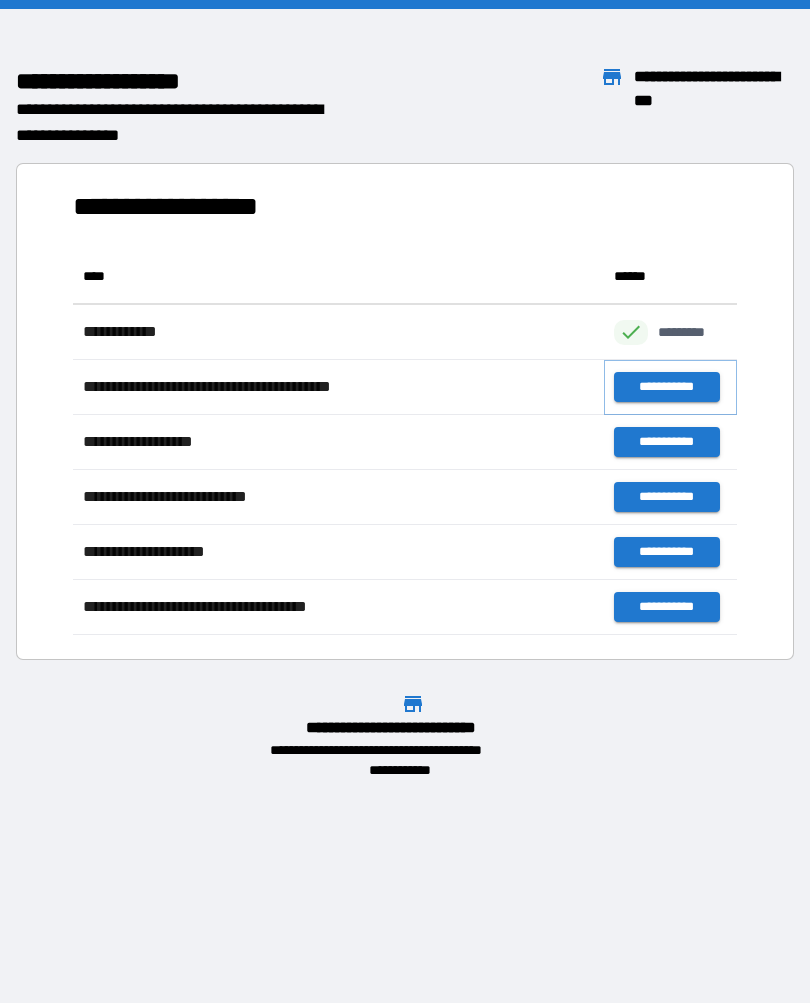 click on "**********" at bounding box center [666, 388] 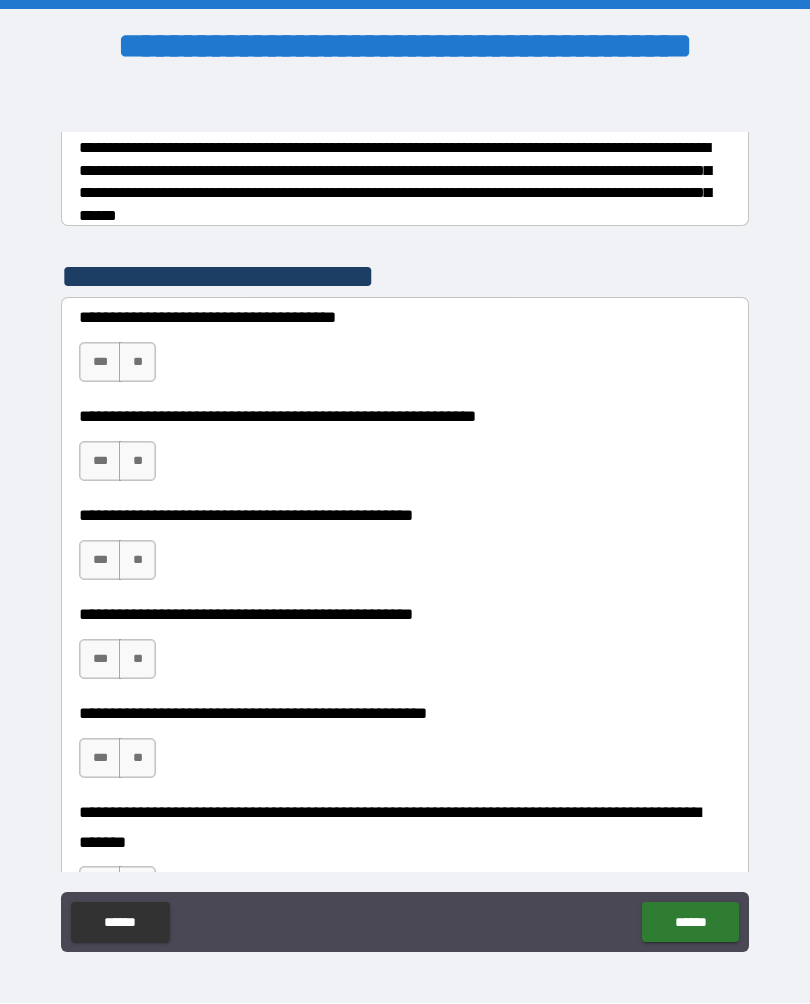 scroll, scrollTop: 325, scrollLeft: 0, axis: vertical 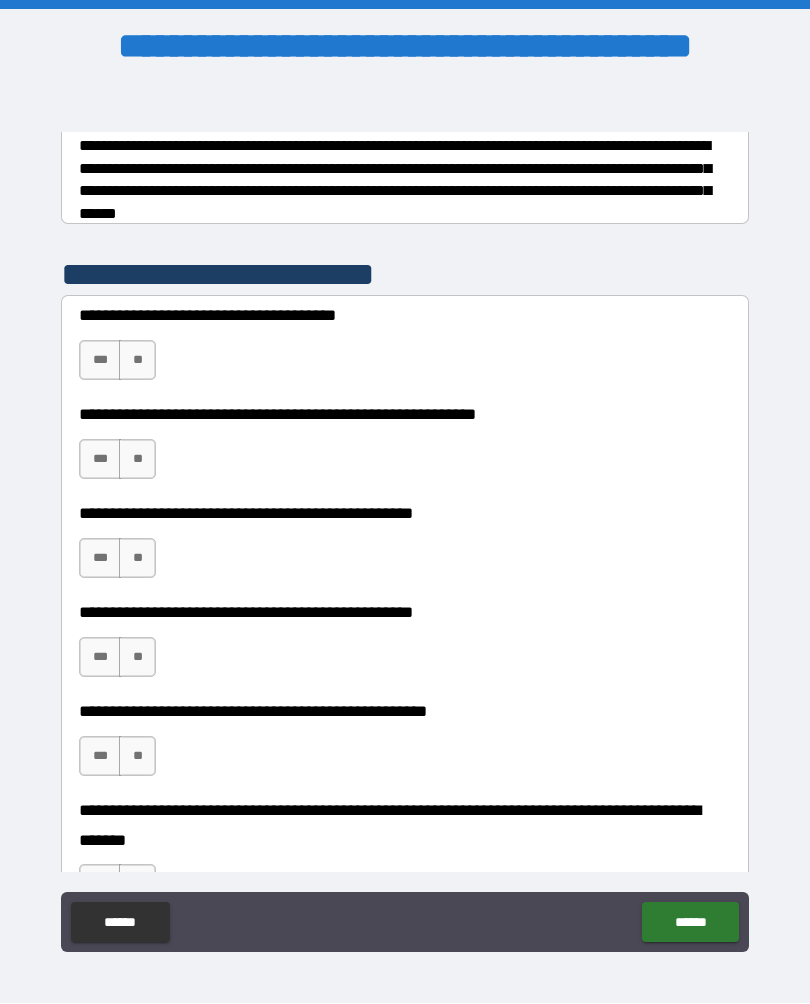 click on "***" at bounding box center (100, 361) 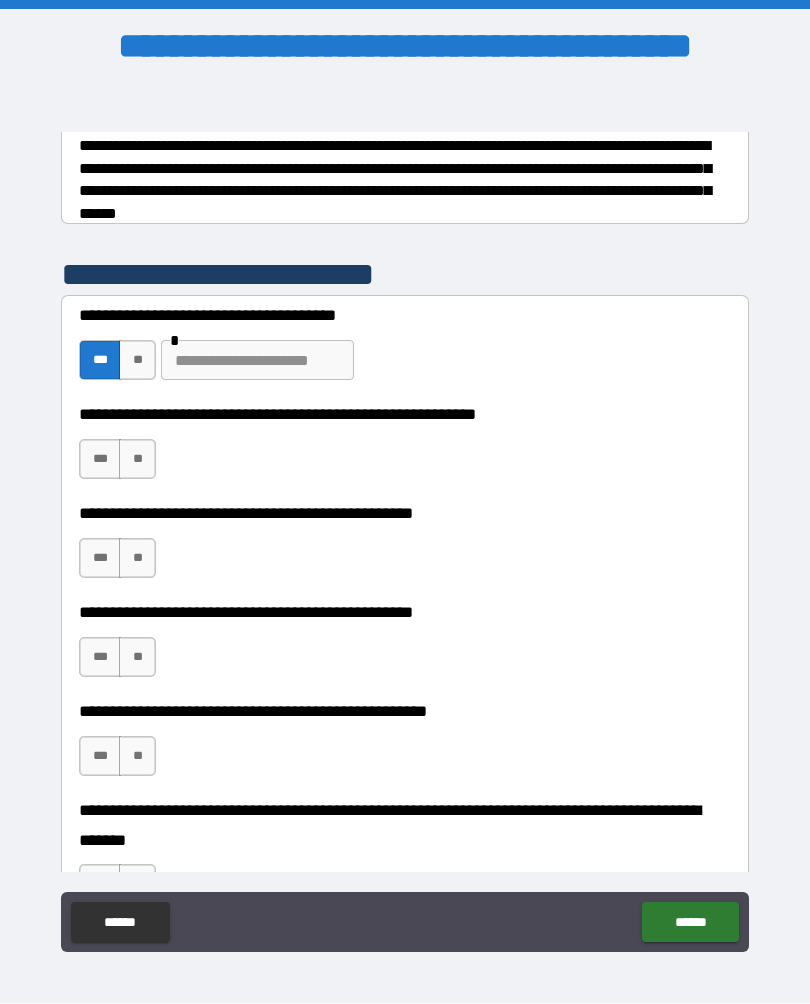 click on "**" at bounding box center (137, 361) 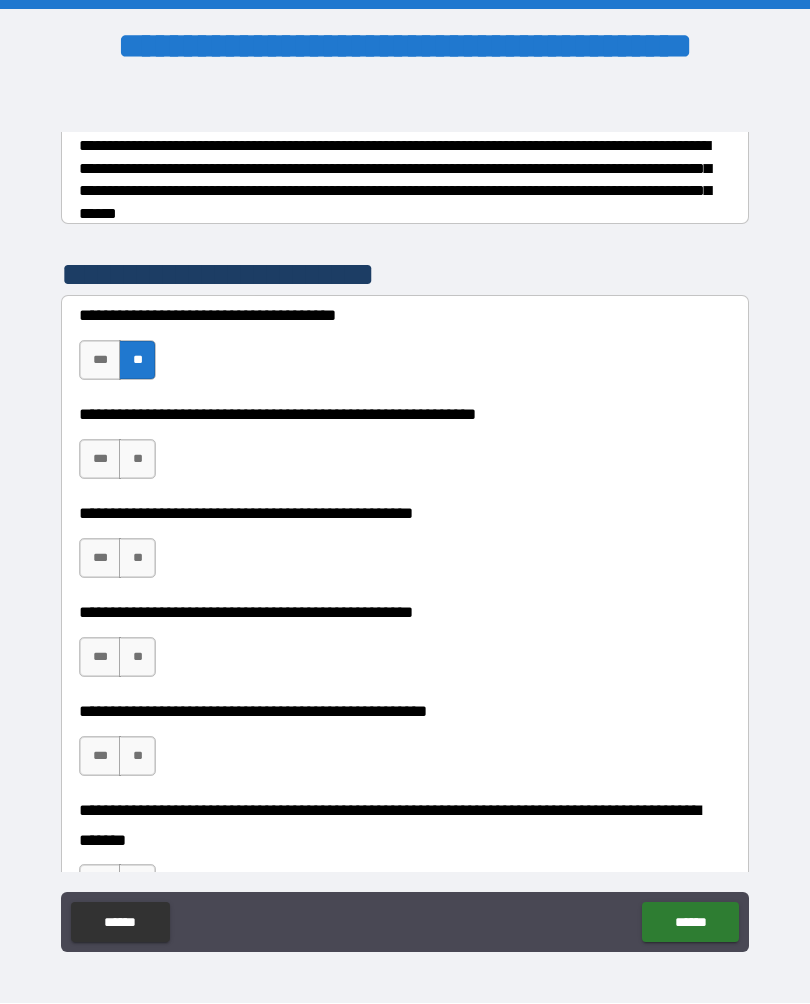 click on "***" at bounding box center (100, 460) 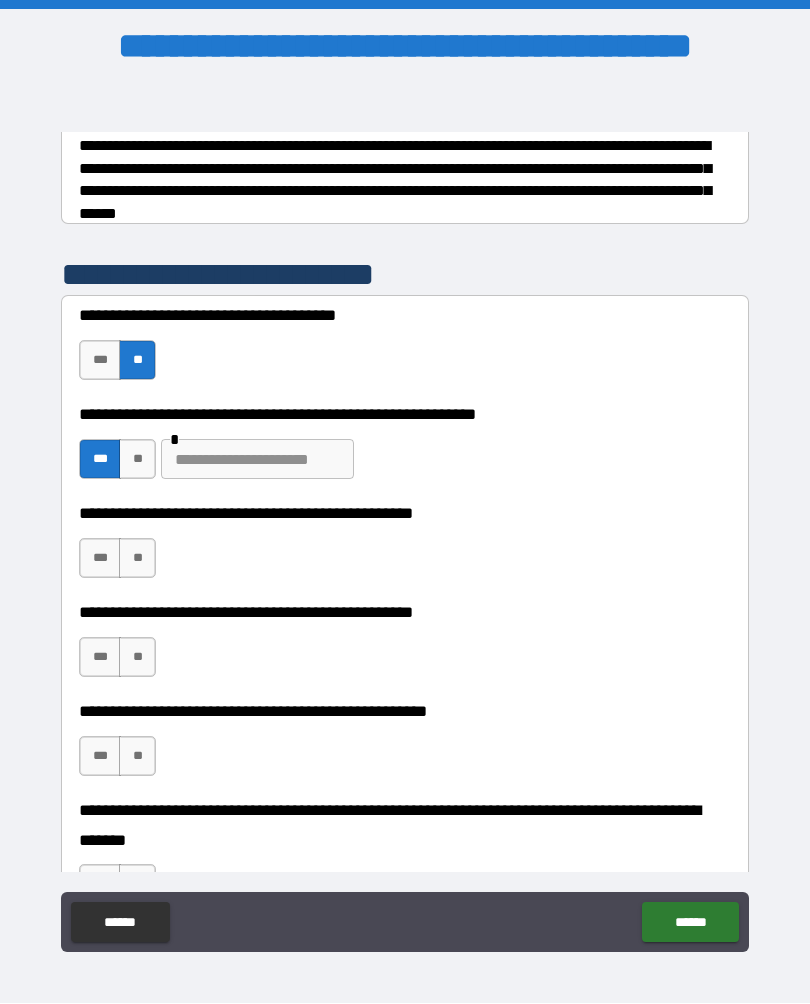 click at bounding box center (257, 460) 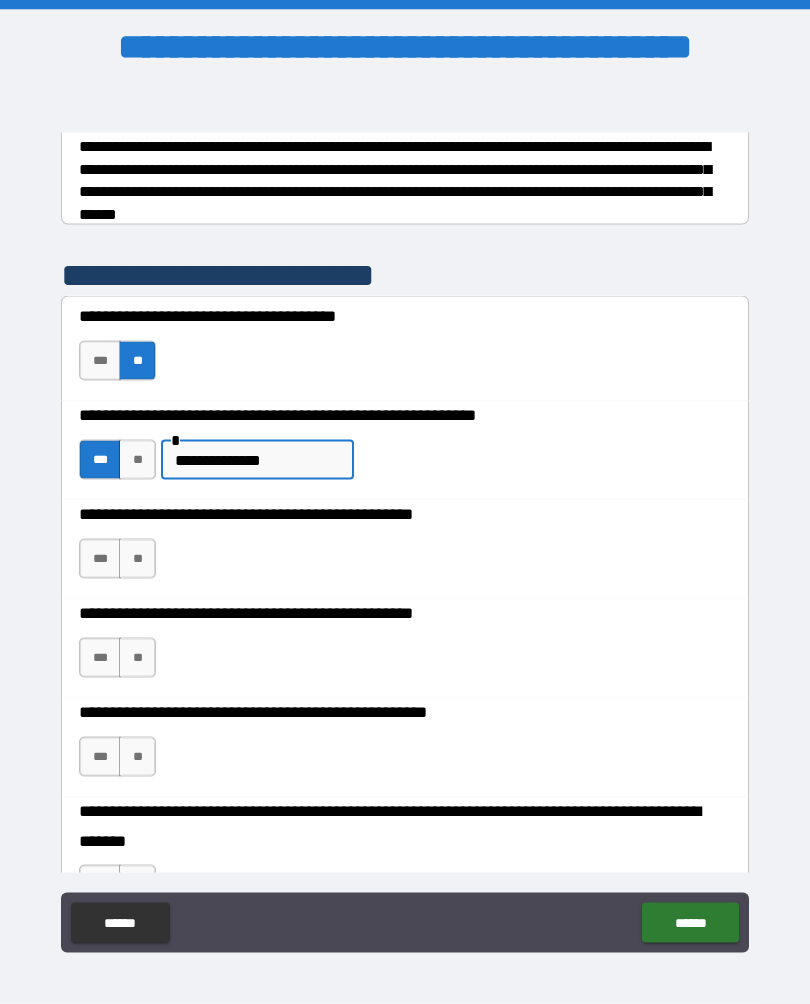 type on "**********" 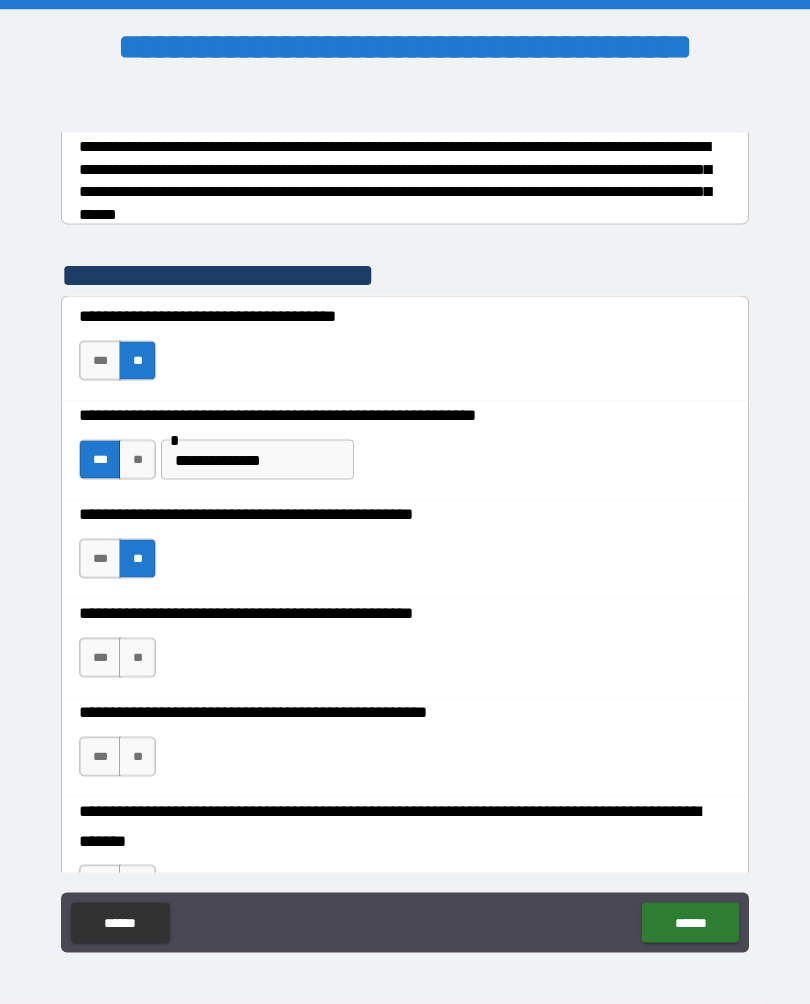 scroll, scrollTop: 0, scrollLeft: 0, axis: both 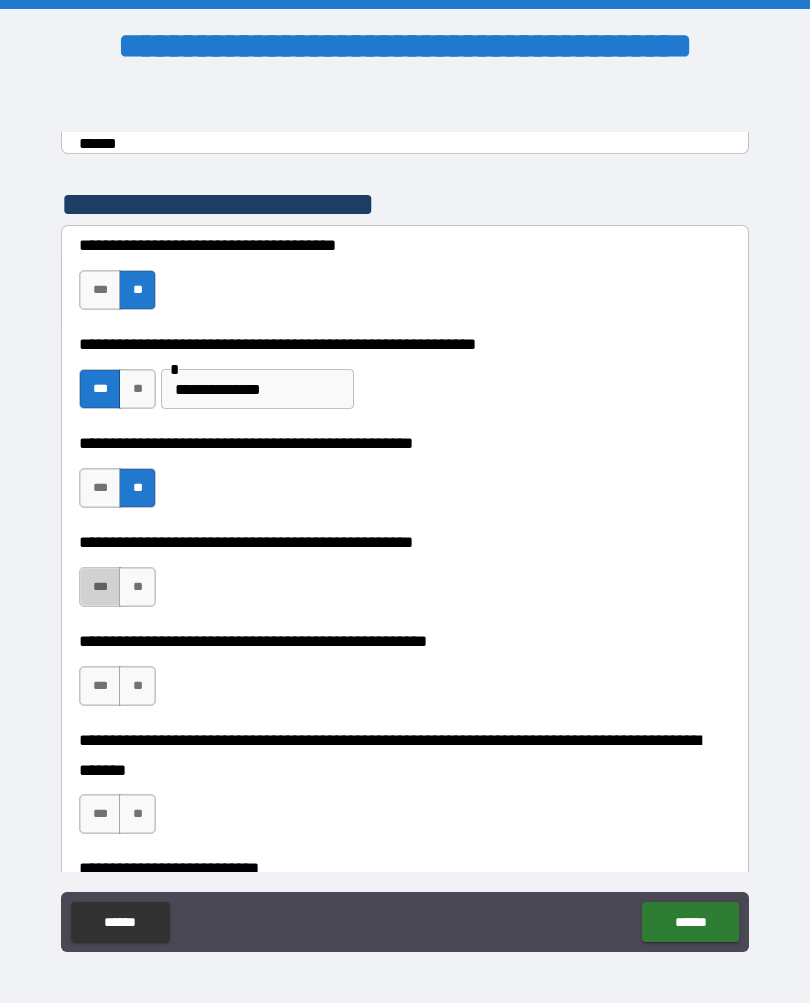 click on "***" at bounding box center (100, 588) 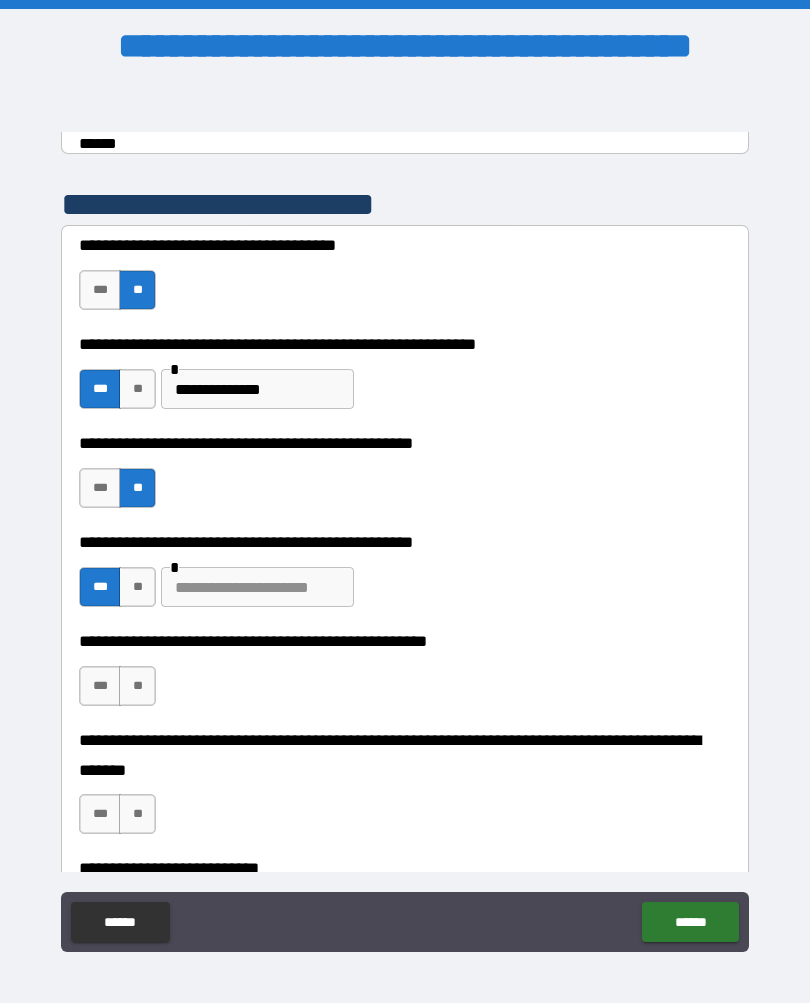click at bounding box center (257, 588) 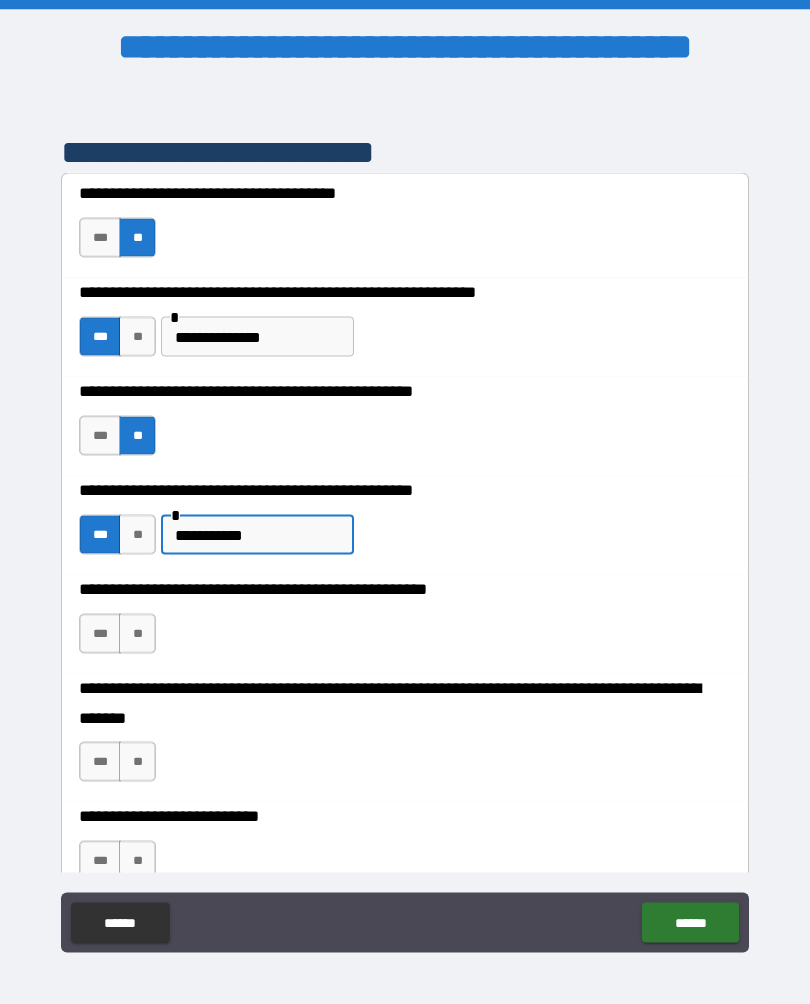 scroll, scrollTop: 452, scrollLeft: 0, axis: vertical 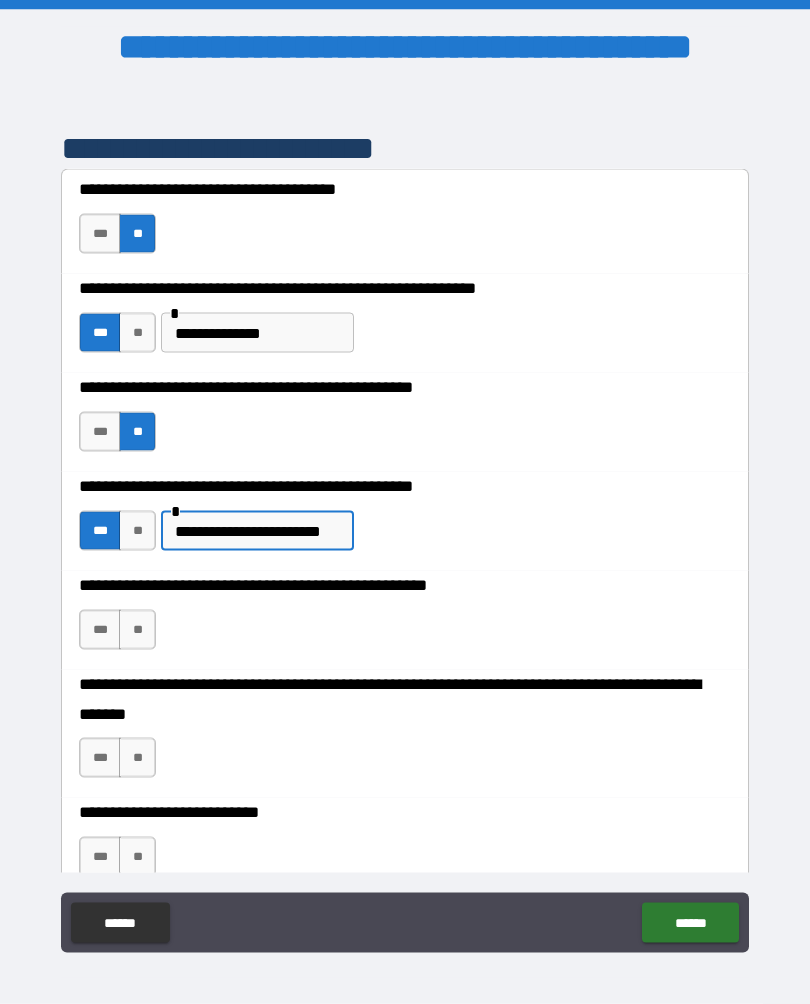 type on "**********" 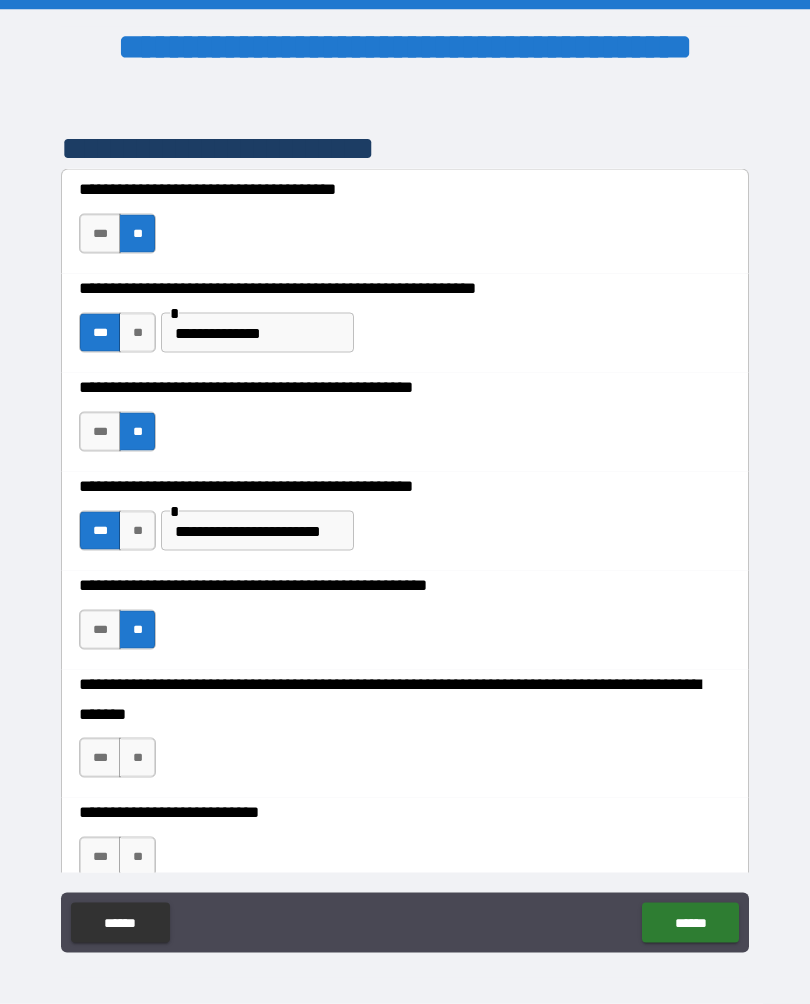 scroll, scrollTop: 0, scrollLeft: 0, axis: both 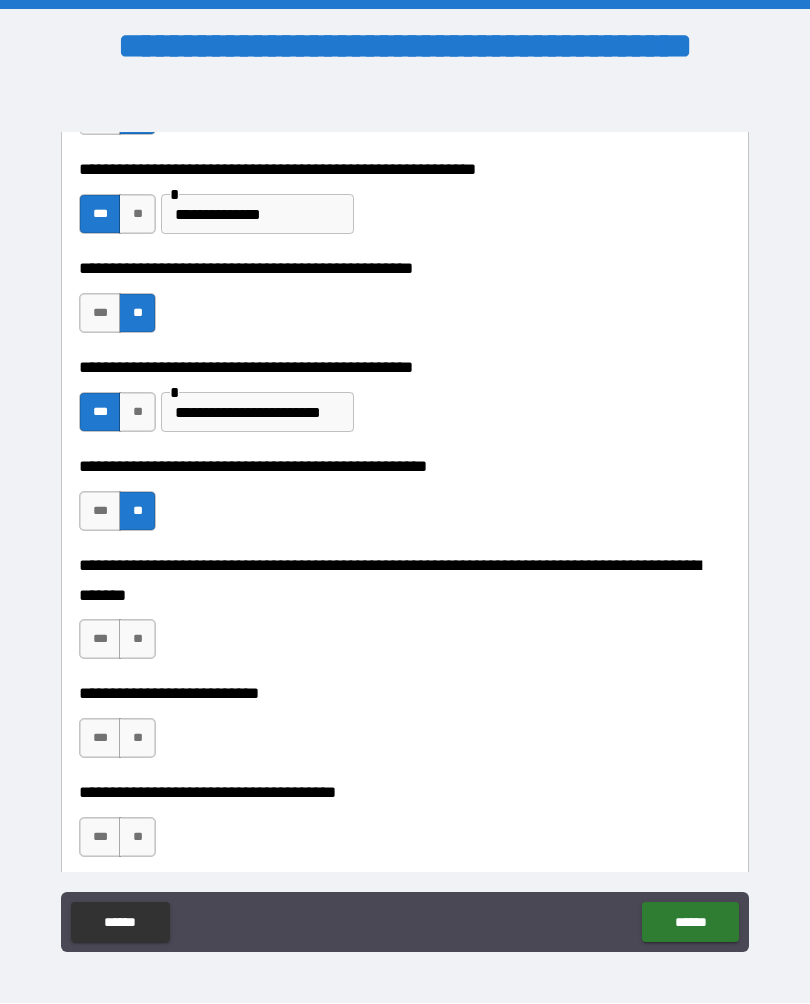 click on "**" at bounding box center (137, 640) 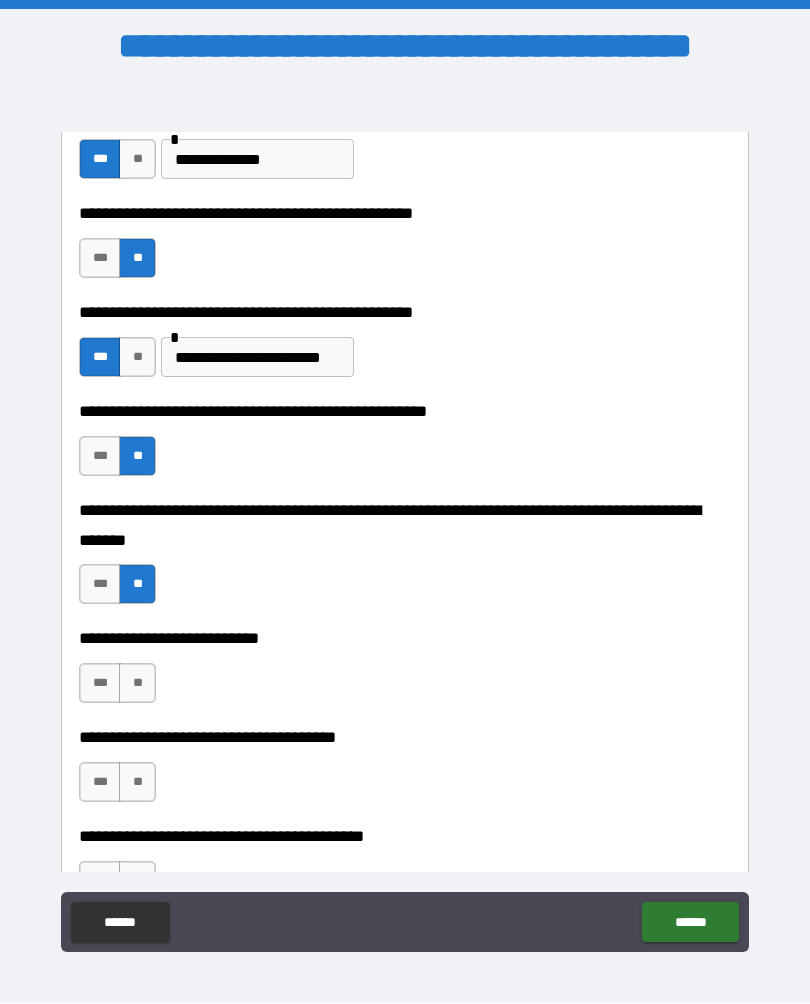 scroll, scrollTop: 642, scrollLeft: 0, axis: vertical 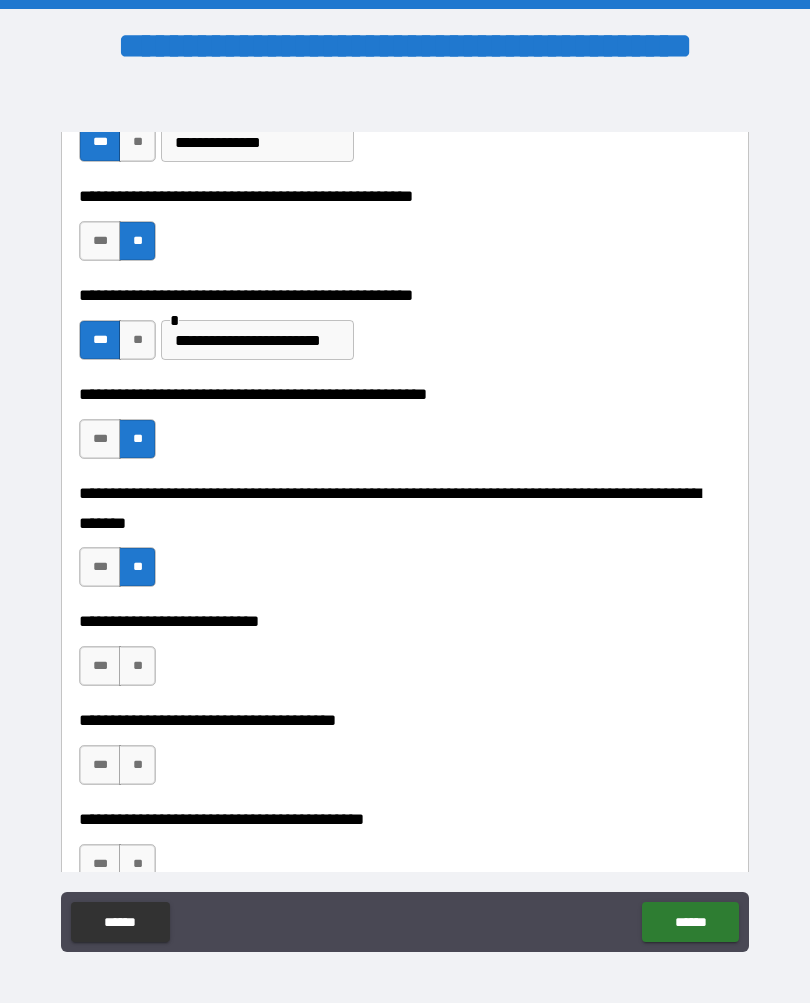 click on "**" at bounding box center (137, 667) 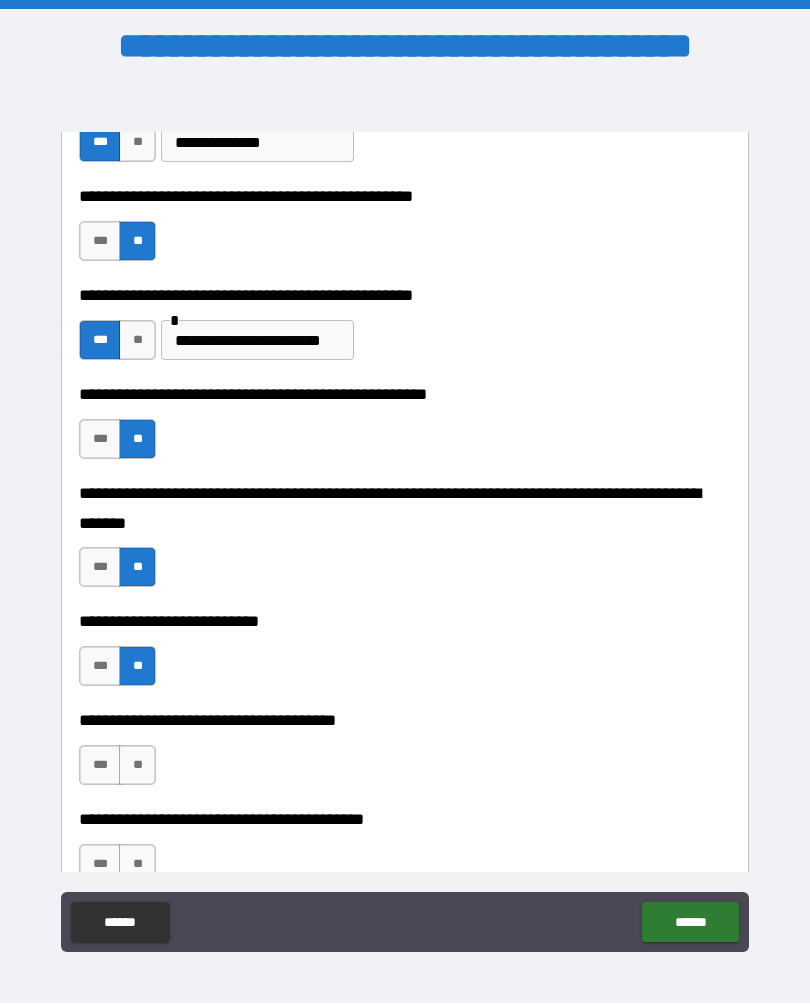 click on "**" at bounding box center (137, 766) 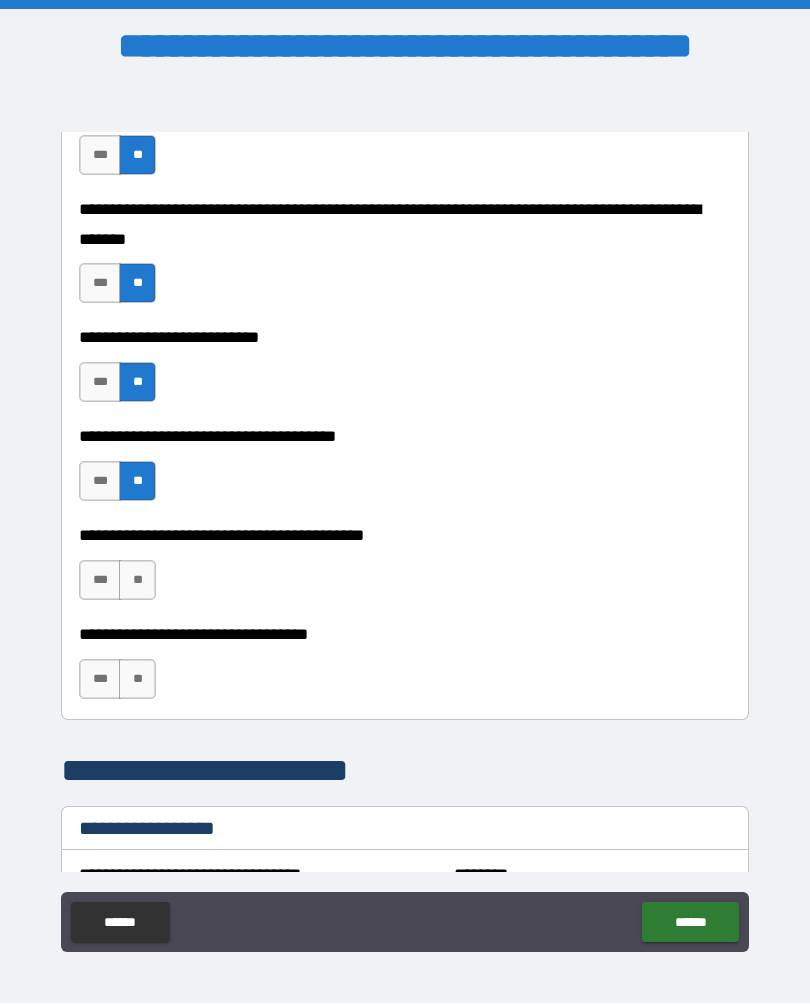 scroll, scrollTop: 929, scrollLeft: 0, axis: vertical 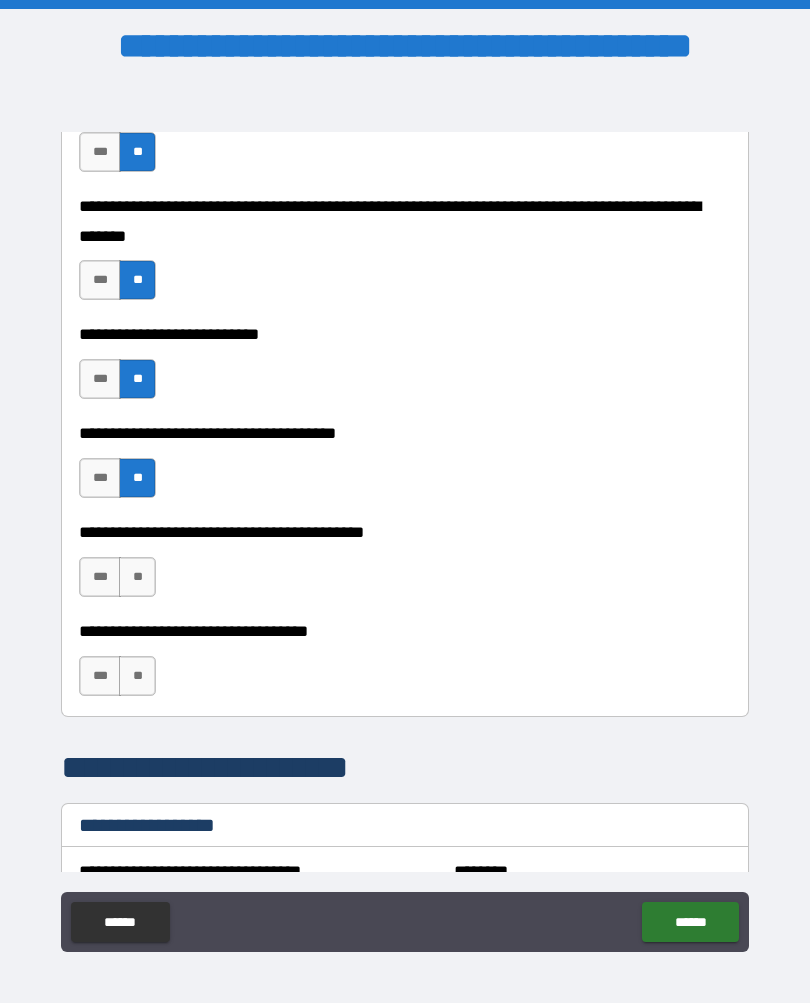 click on "**" at bounding box center [137, 578] 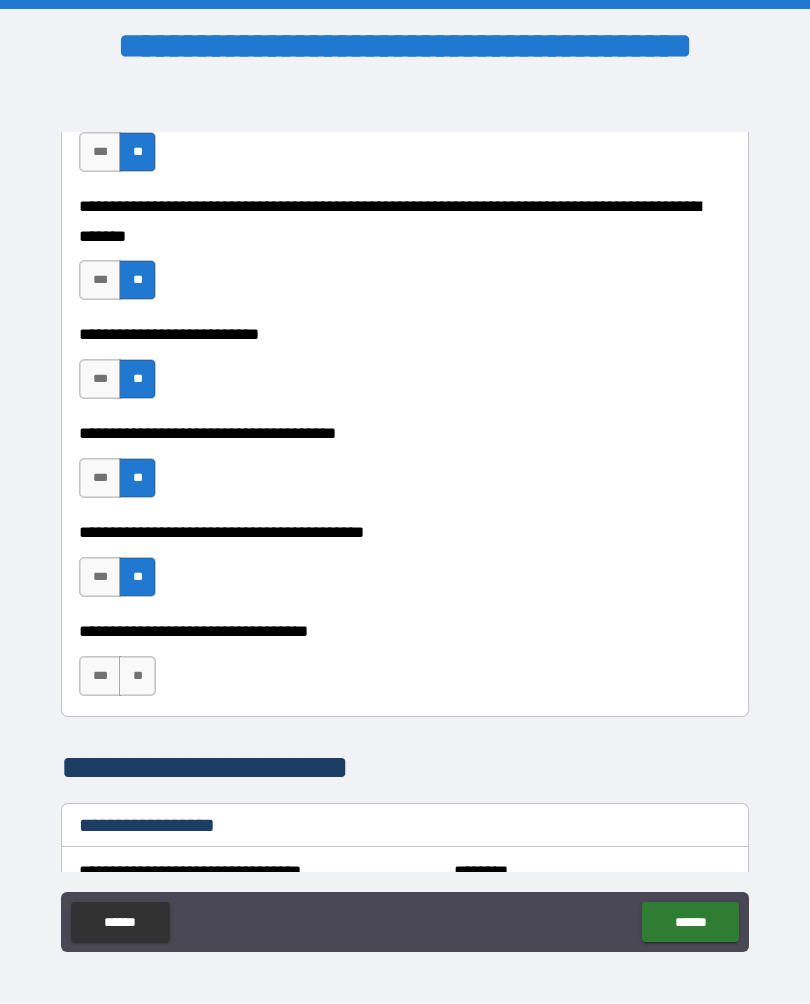 click on "**" at bounding box center [137, 677] 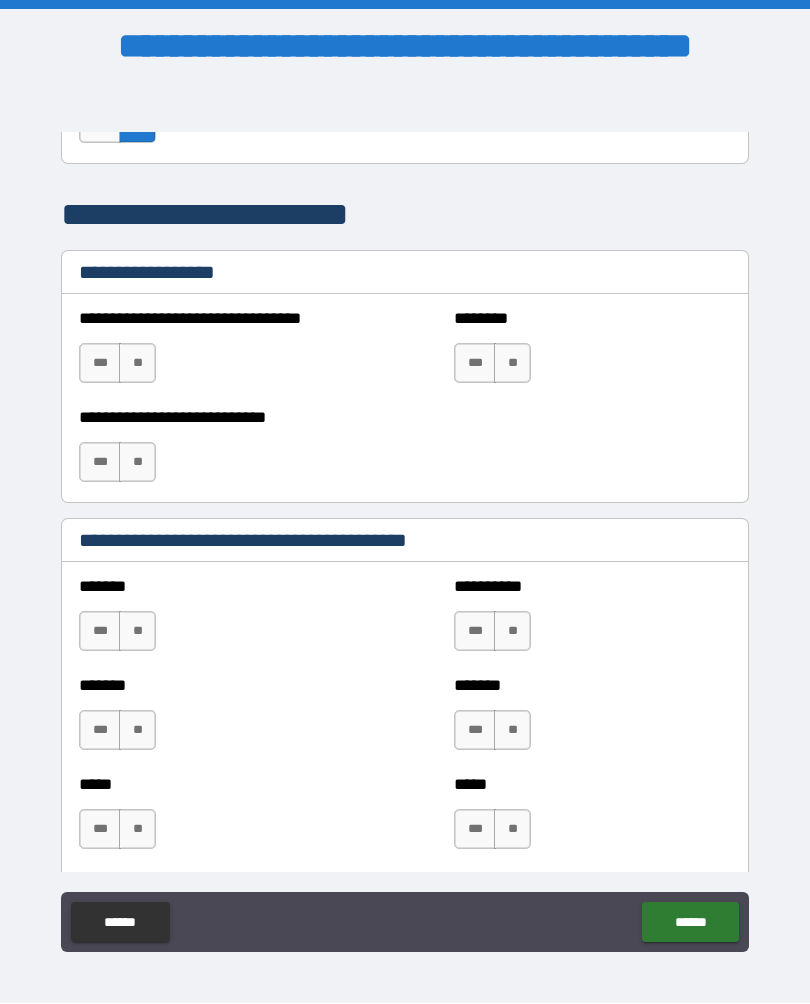 scroll, scrollTop: 1480, scrollLeft: 0, axis: vertical 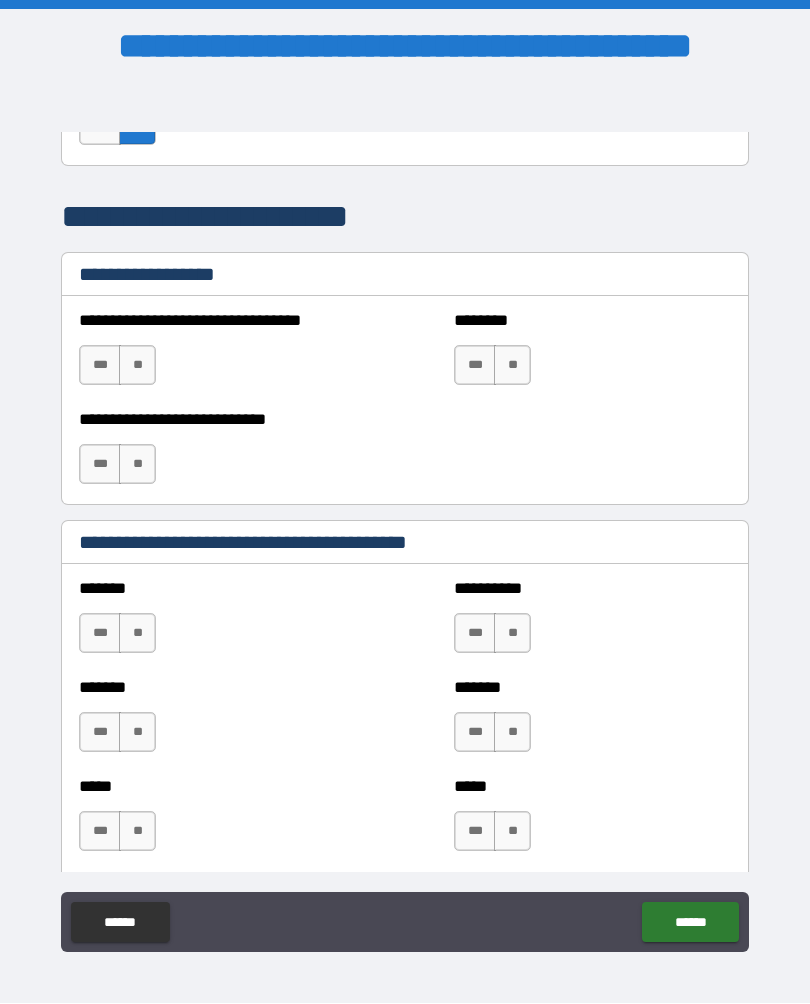 click on "**" at bounding box center (137, 366) 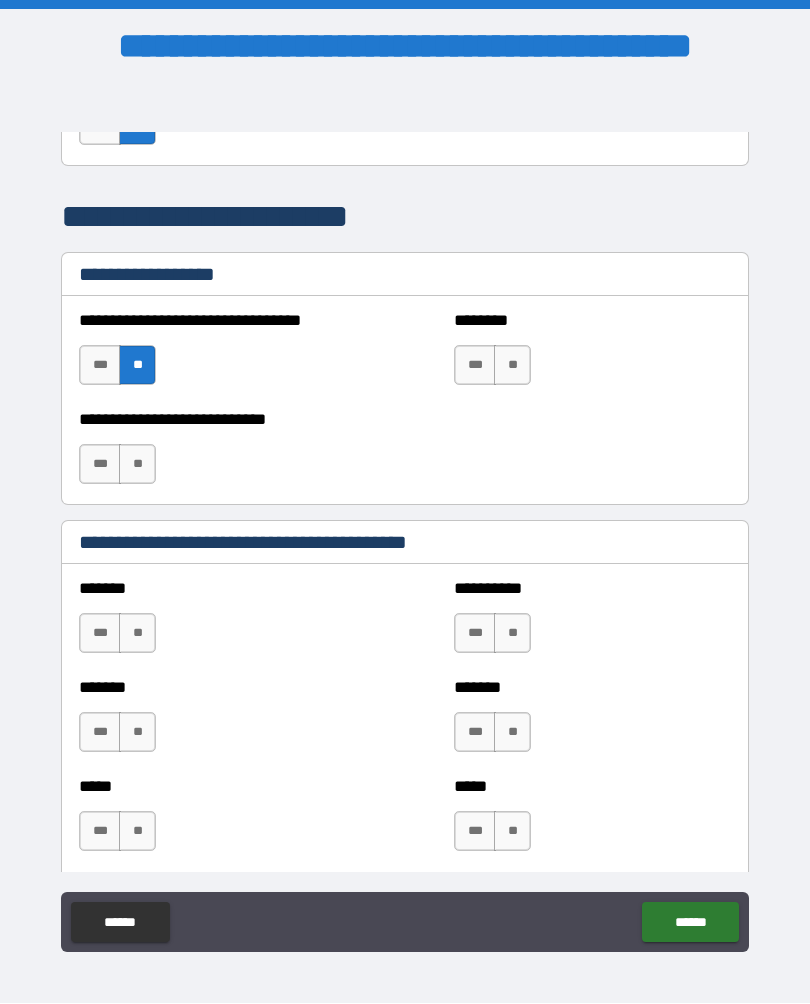 click on "**" at bounding box center (137, 465) 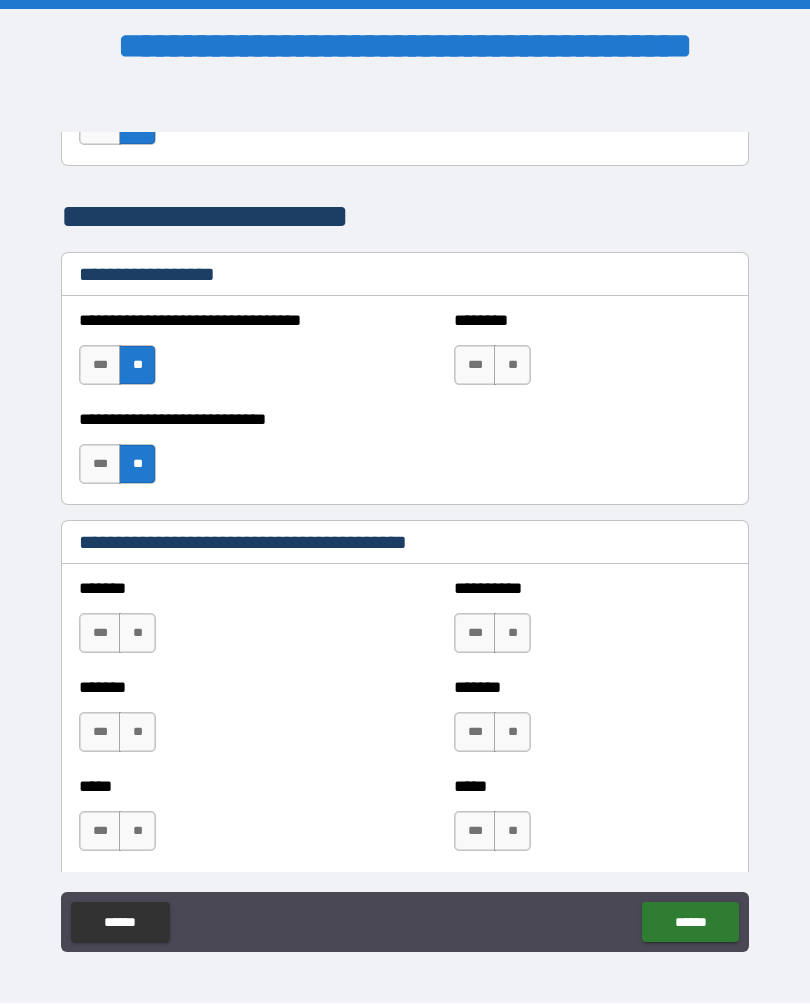 click on "**" at bounding box center [512, 366] 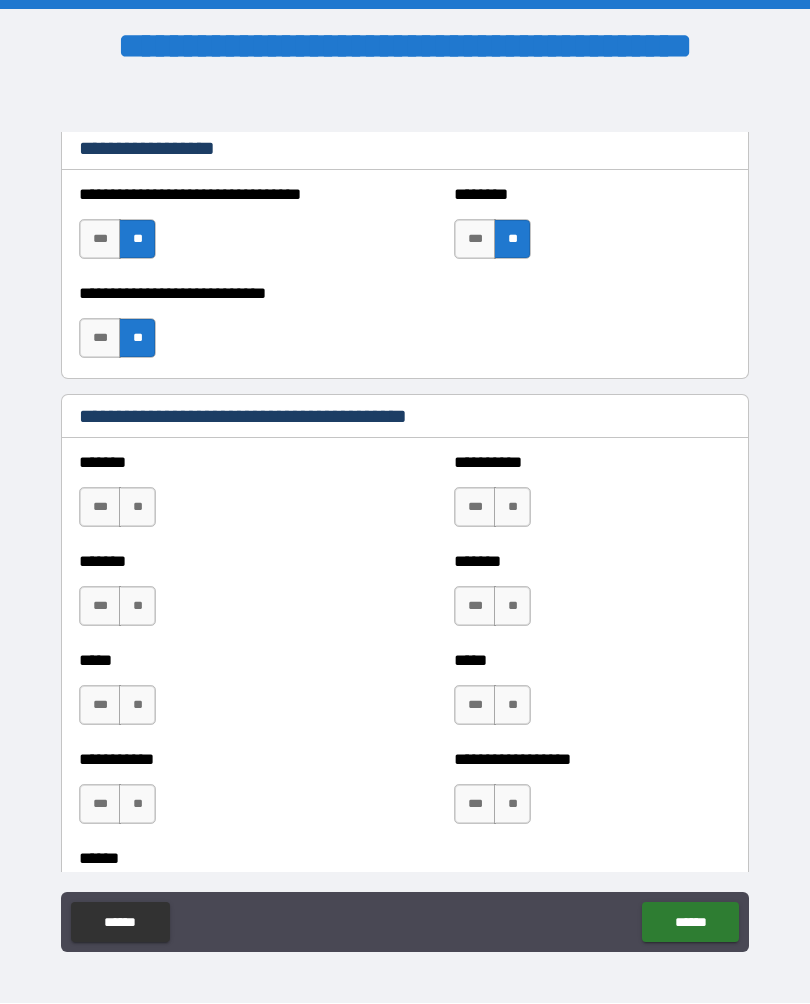 scroll, scrollTop: 1609, scrollLeft: 0, axis: vertical 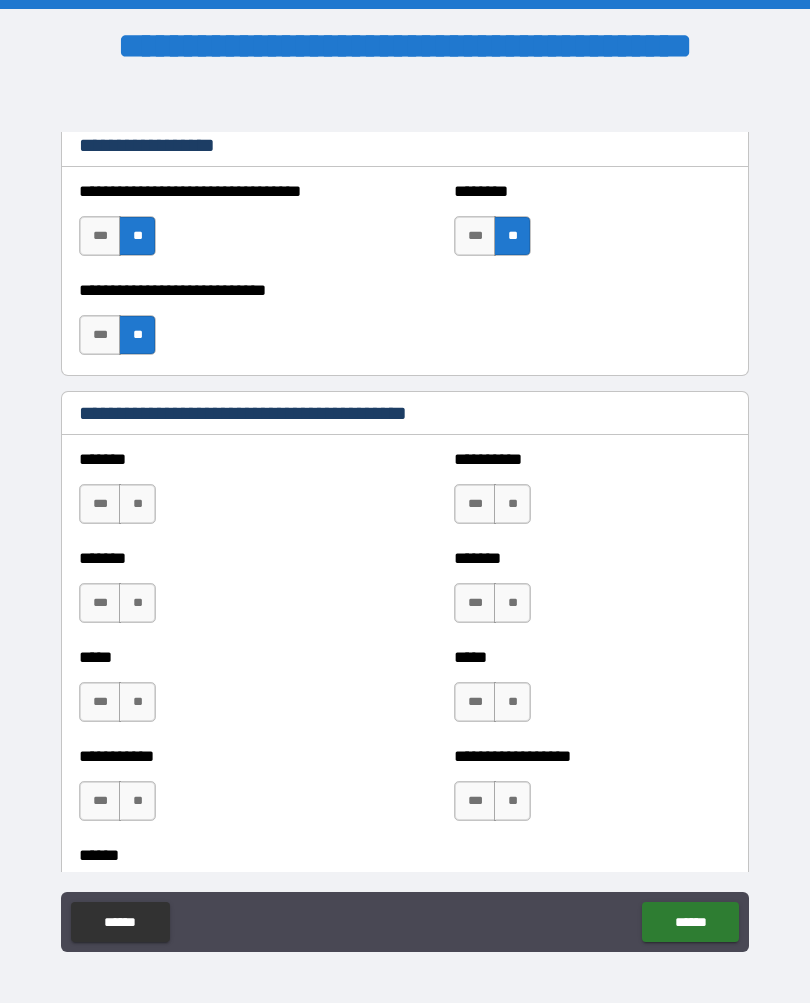 click on "**" at bounding box center [137, 505] 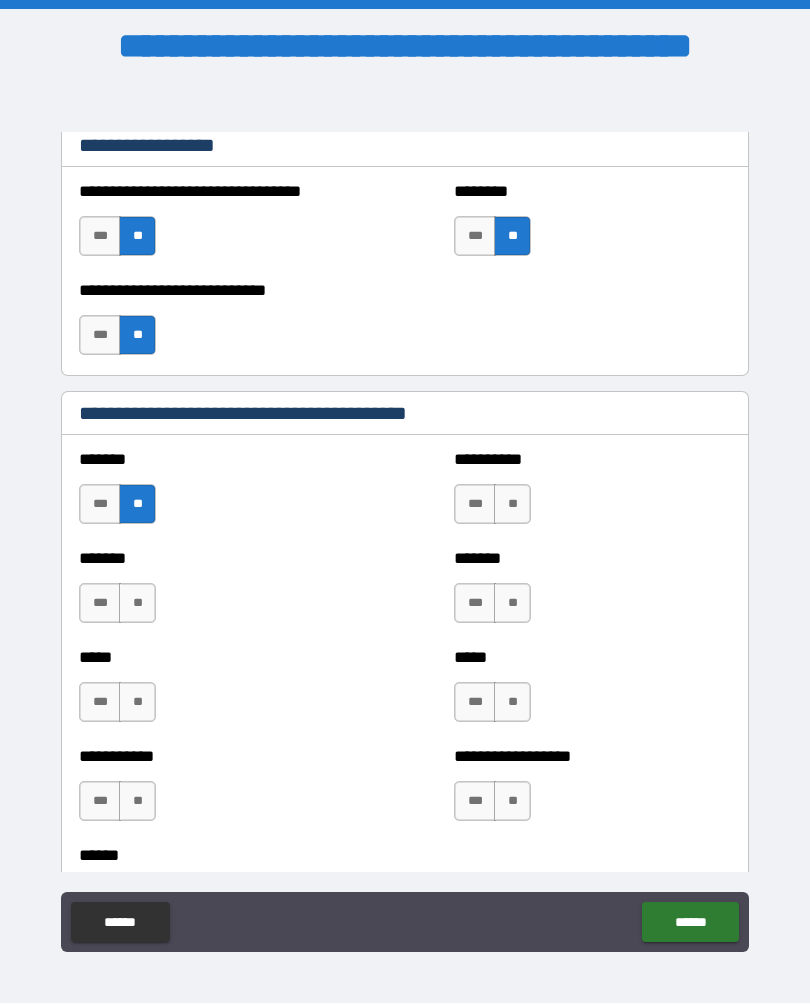 click on "**" at bounding box center (512, 505) 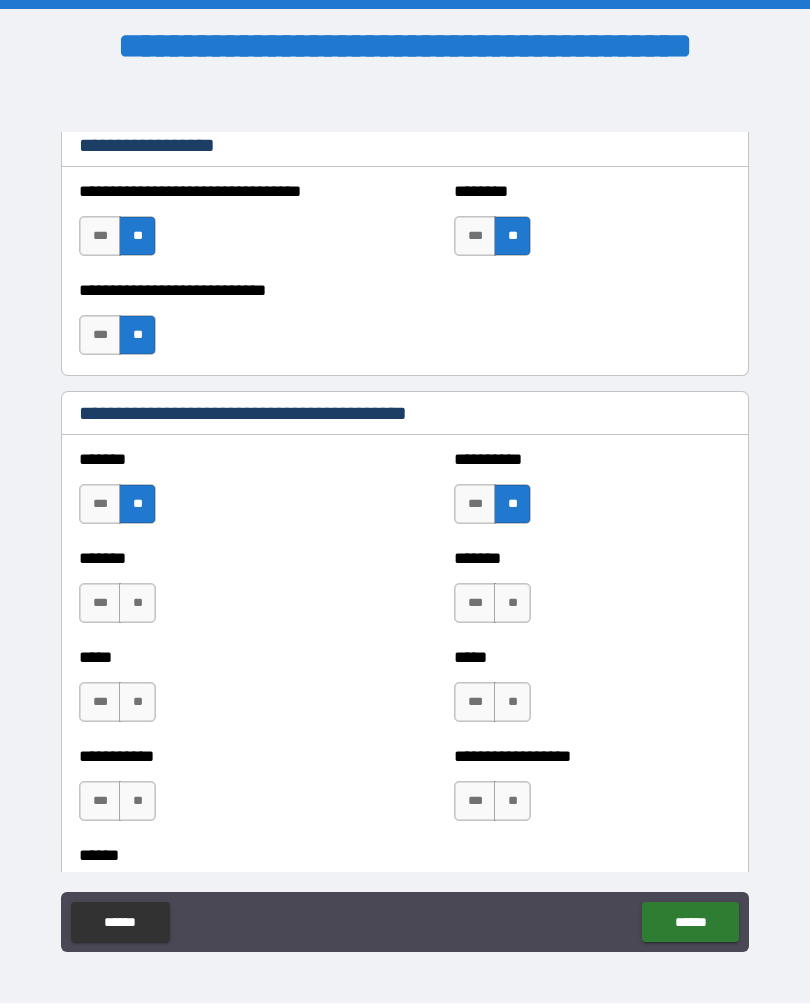 click on "**" at bounding box center (137, 604) 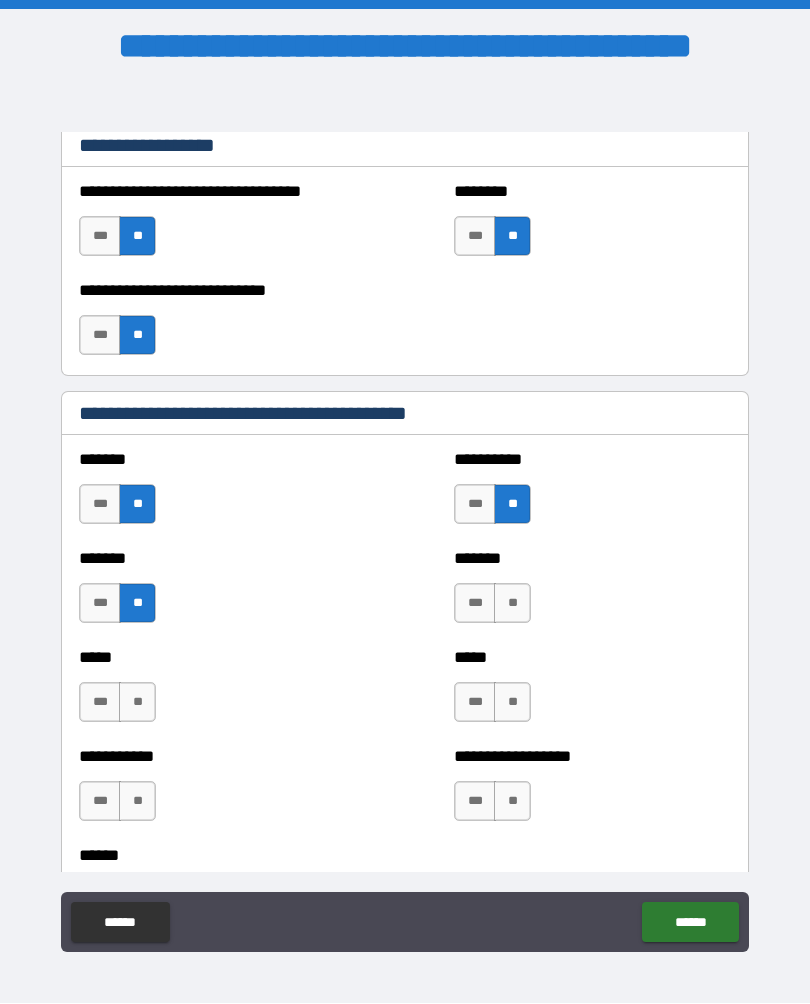 click on "**" at bounding box center [512, 604] 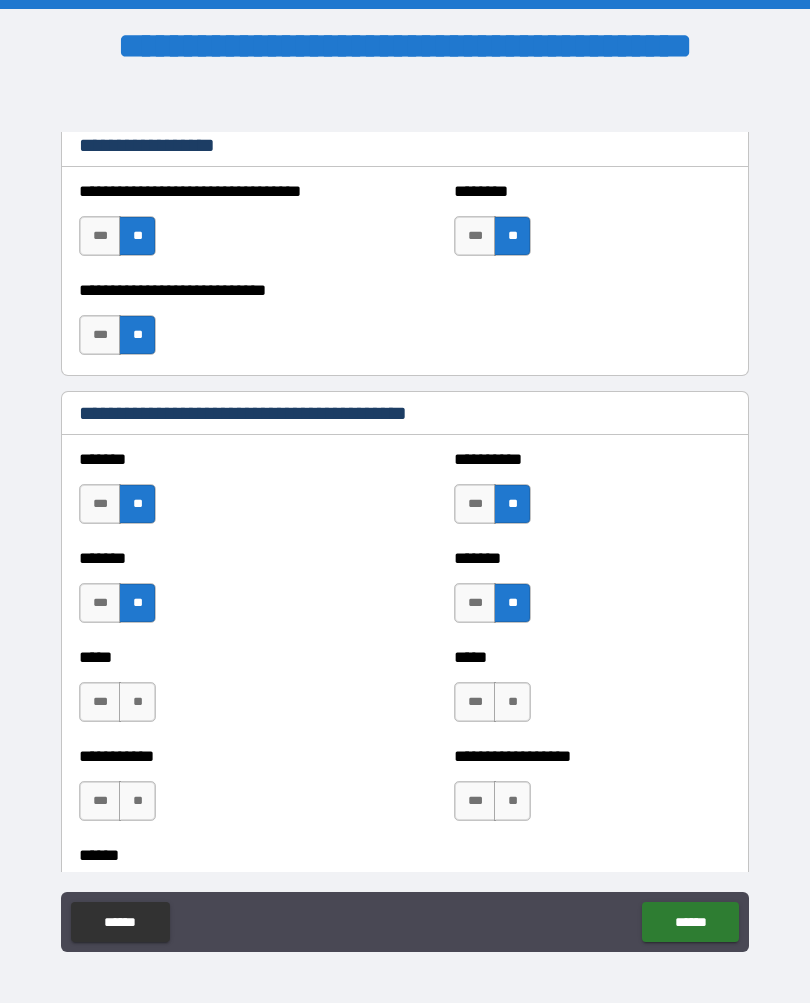 click on "**" at bounding box center (137, 703) 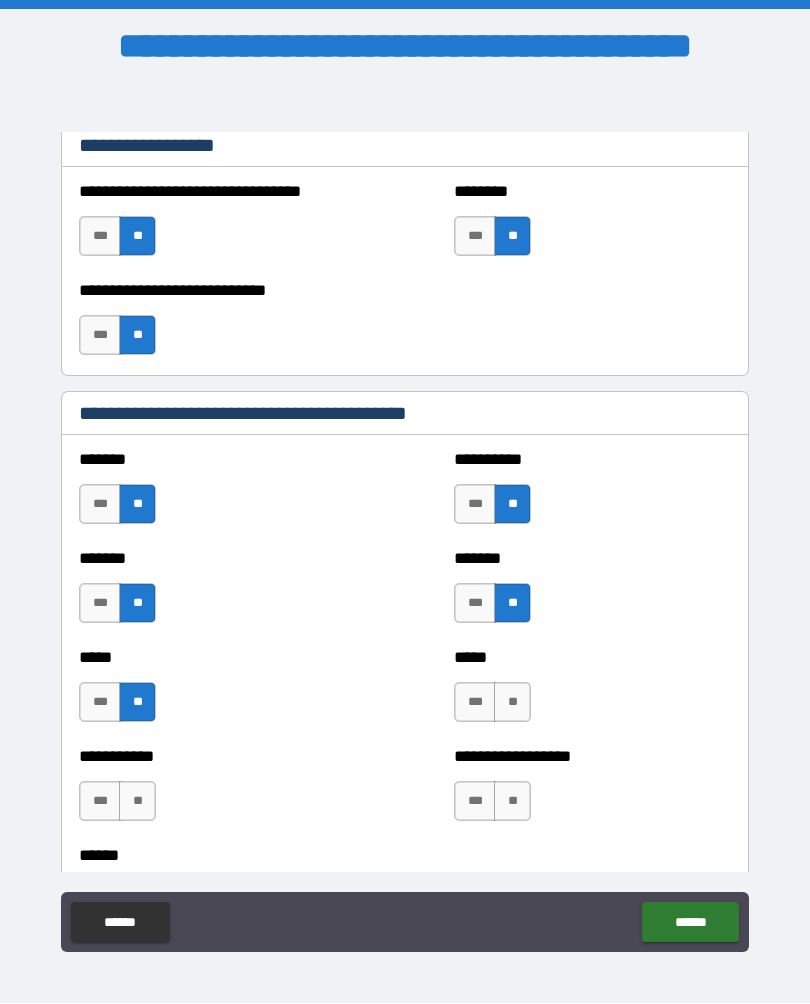 click on "**" at bounding box center [512, 703] 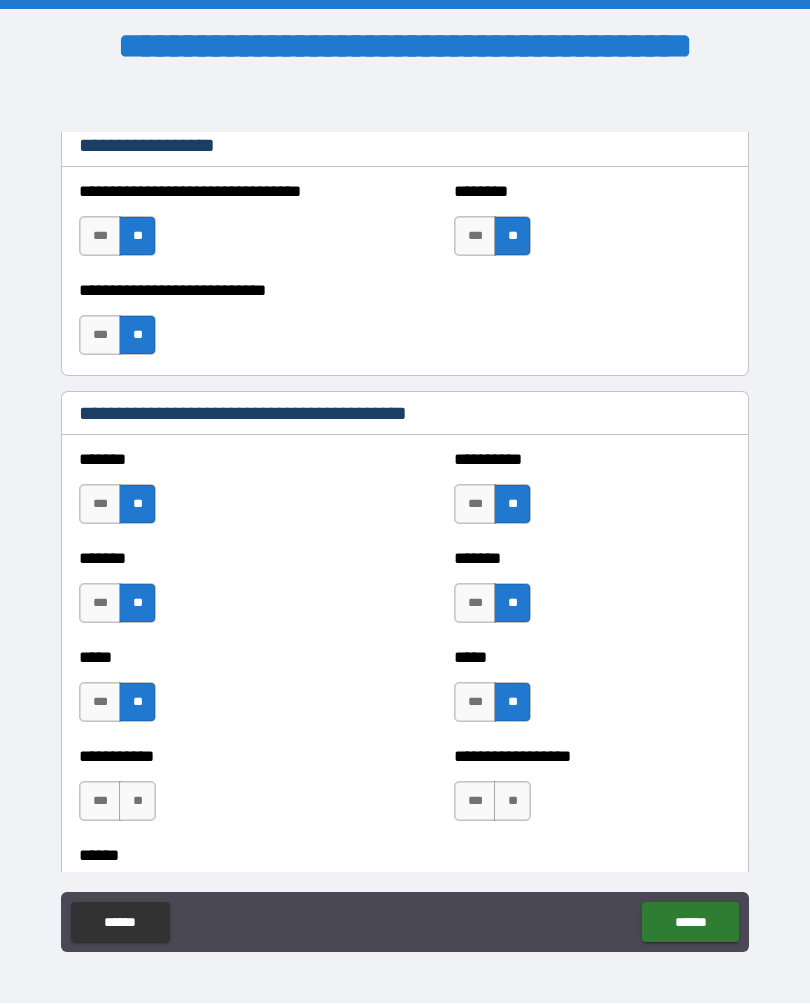 click on "***" at bounding box center (100, 802) 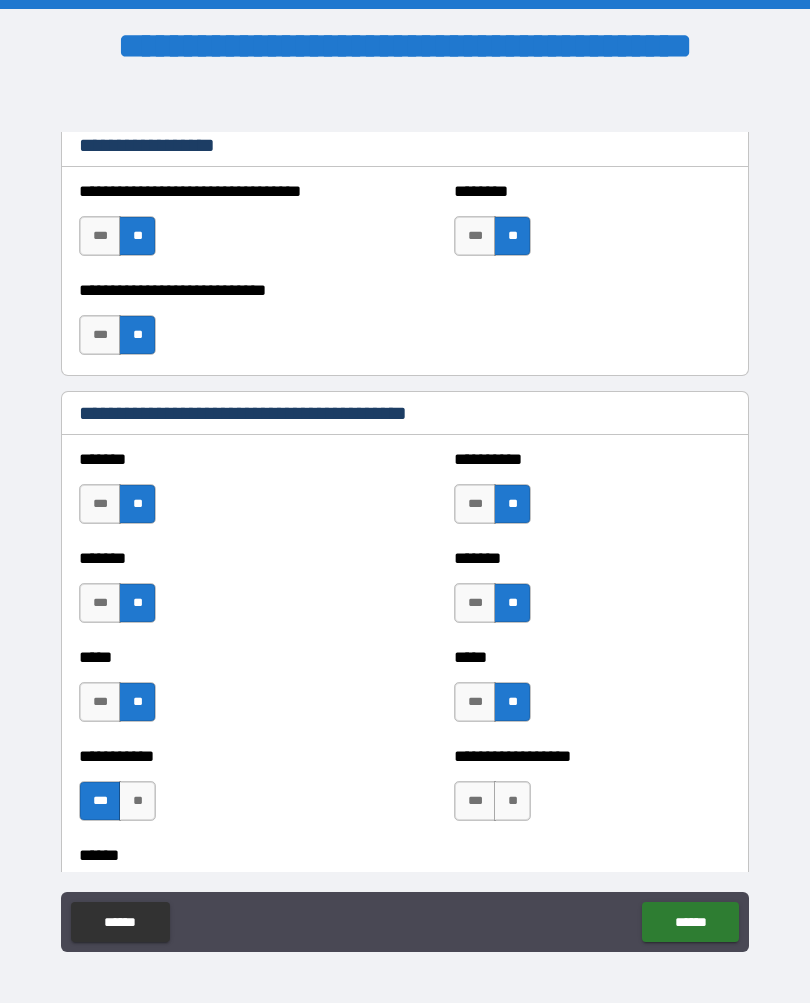 click on "**" at bounding box center [137, 802] 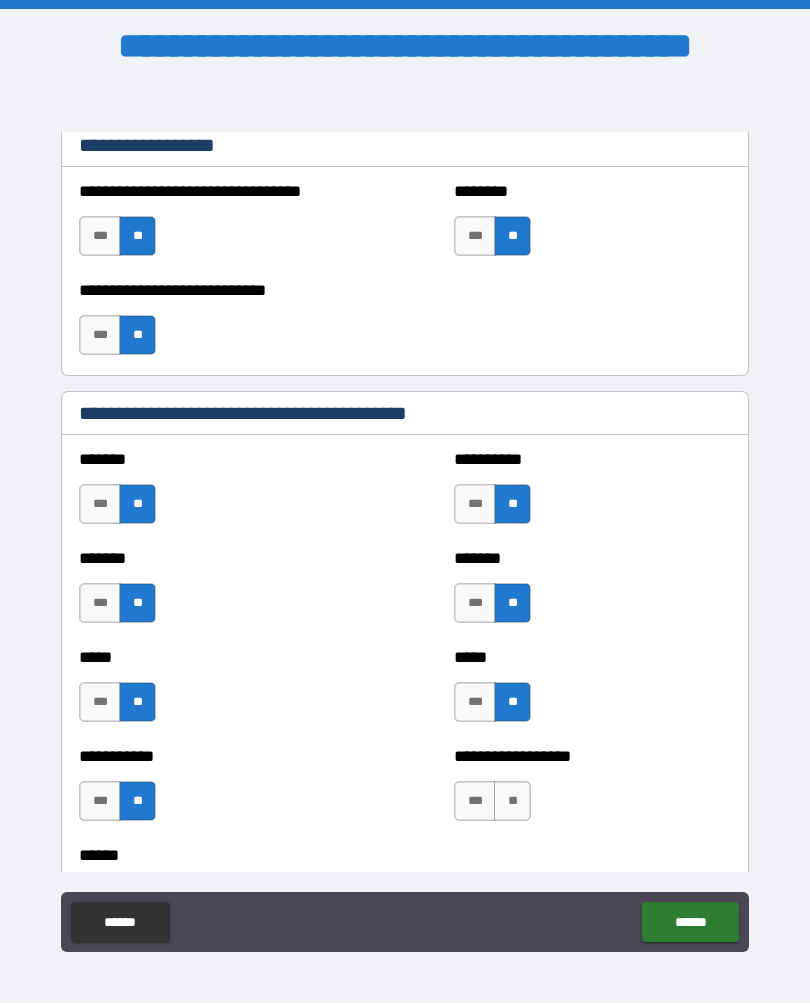 click on "**" at bounding box center (512, 802) 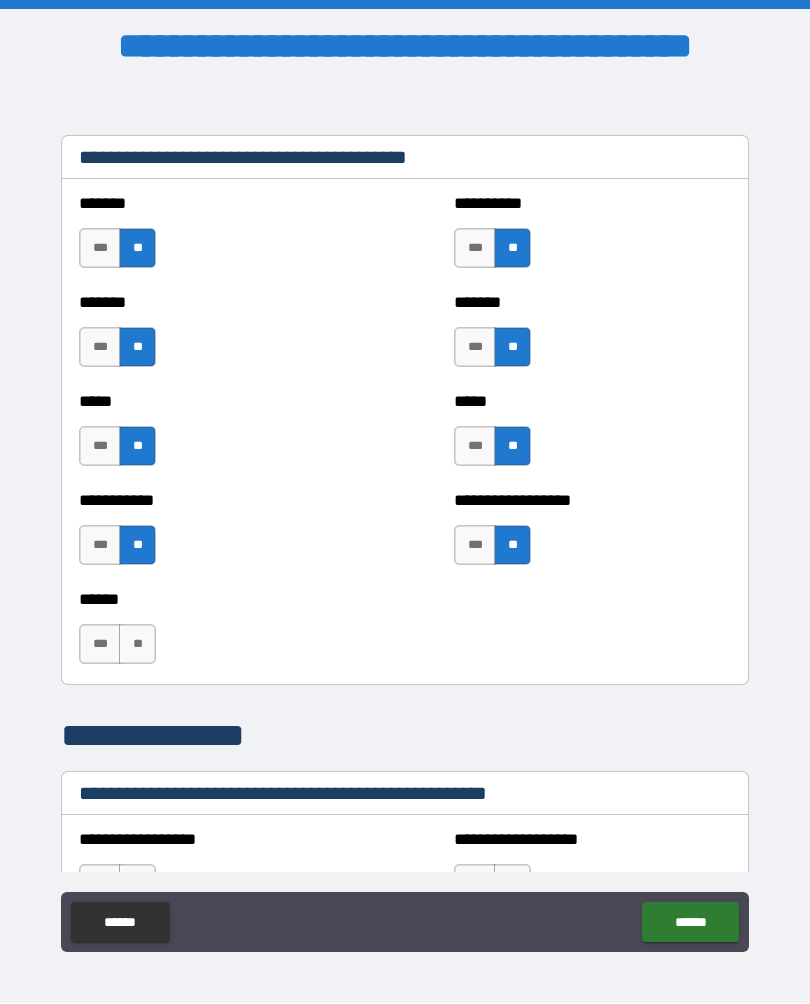 scroll, scrollTop: 1882, scrollLeft: 0, axis: vertical 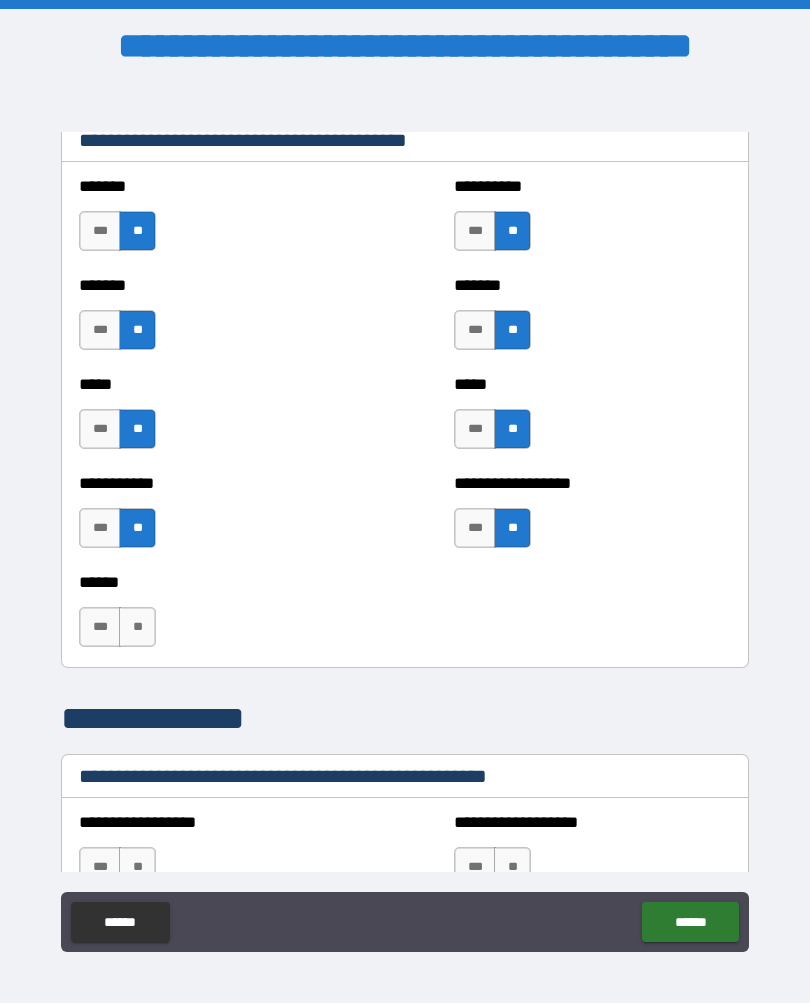 click on "**" at bounding box center (137, 628) 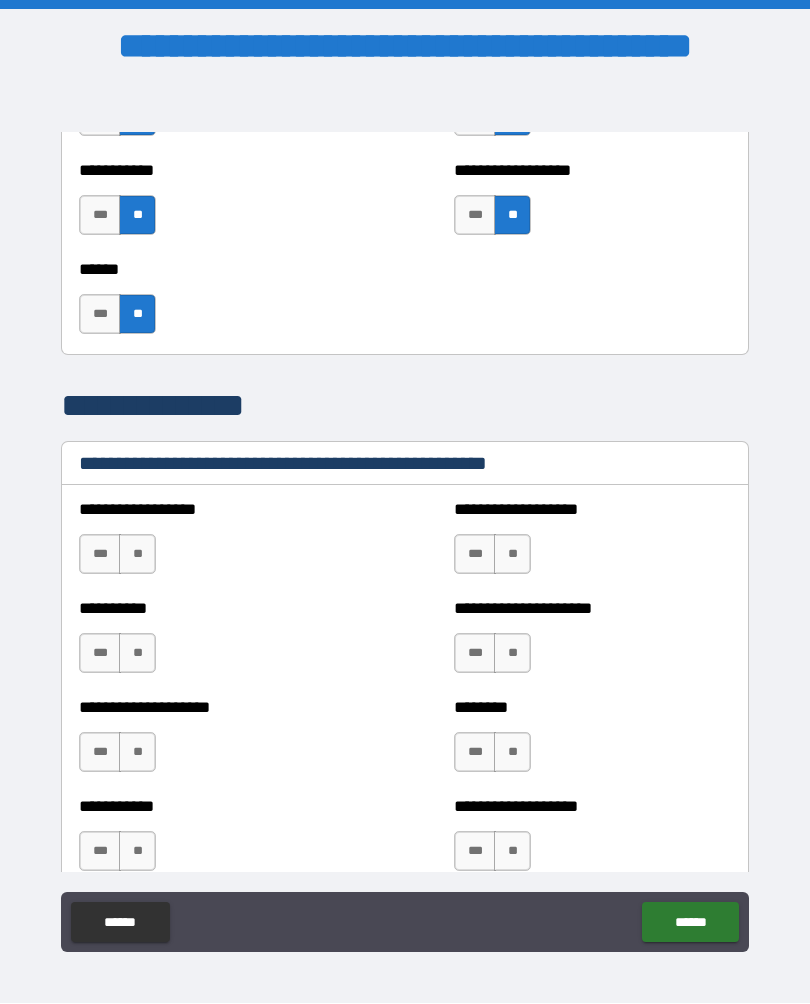 scroll, scrollTop: 2198, scrollLeft: 0, axis: vertical 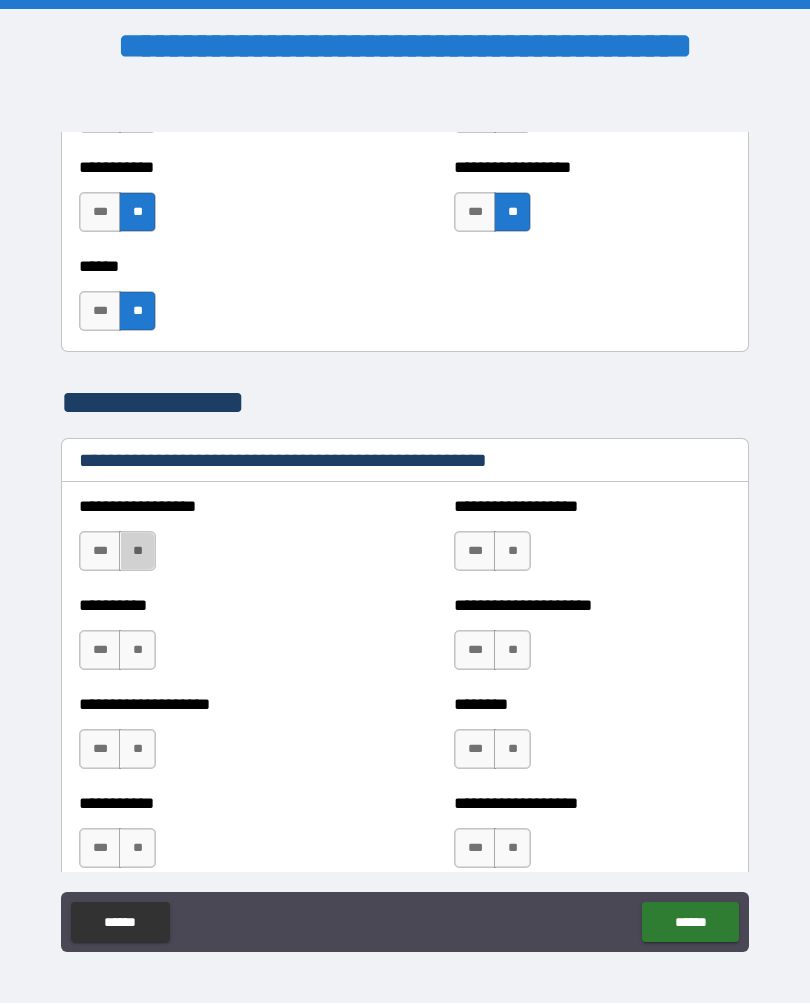 click on "**" at bounding box center (137, 552) 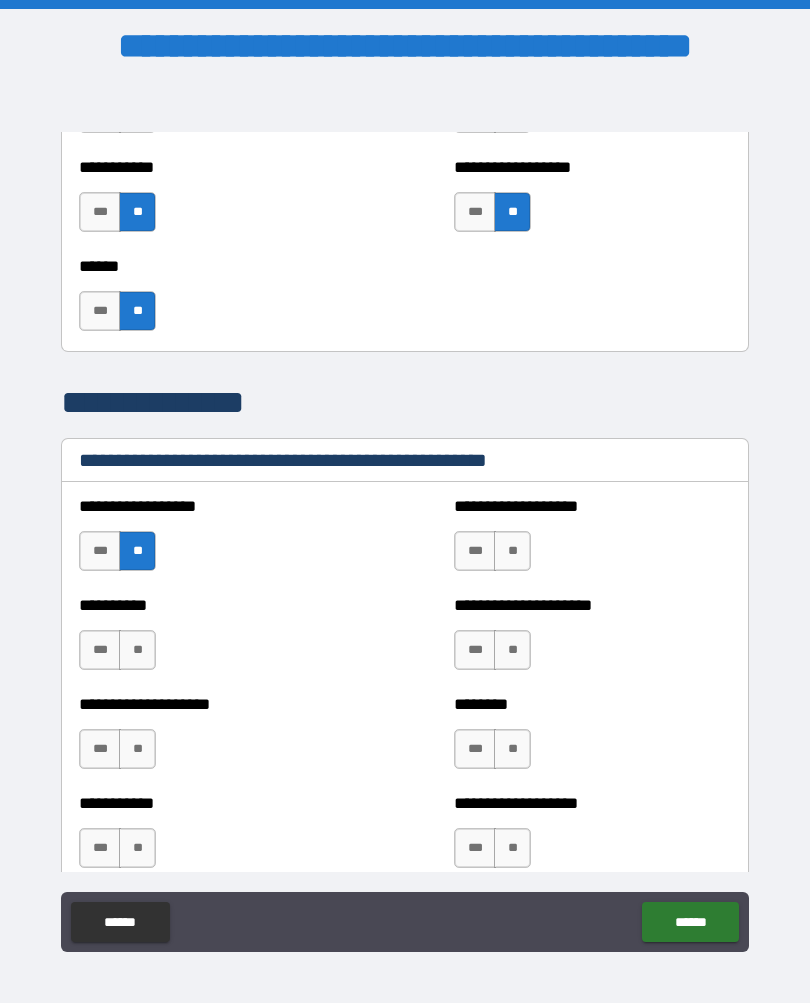 click on "**" at bounding box center (512, 552) 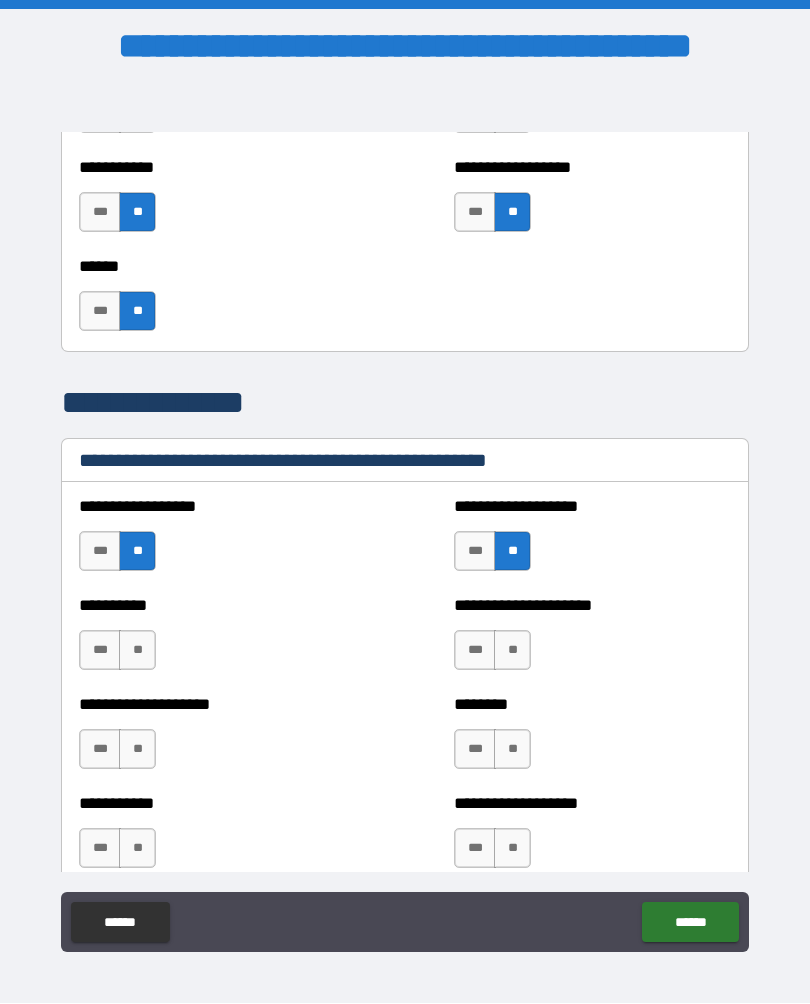 click on "**" at bounding box center (137, 651) 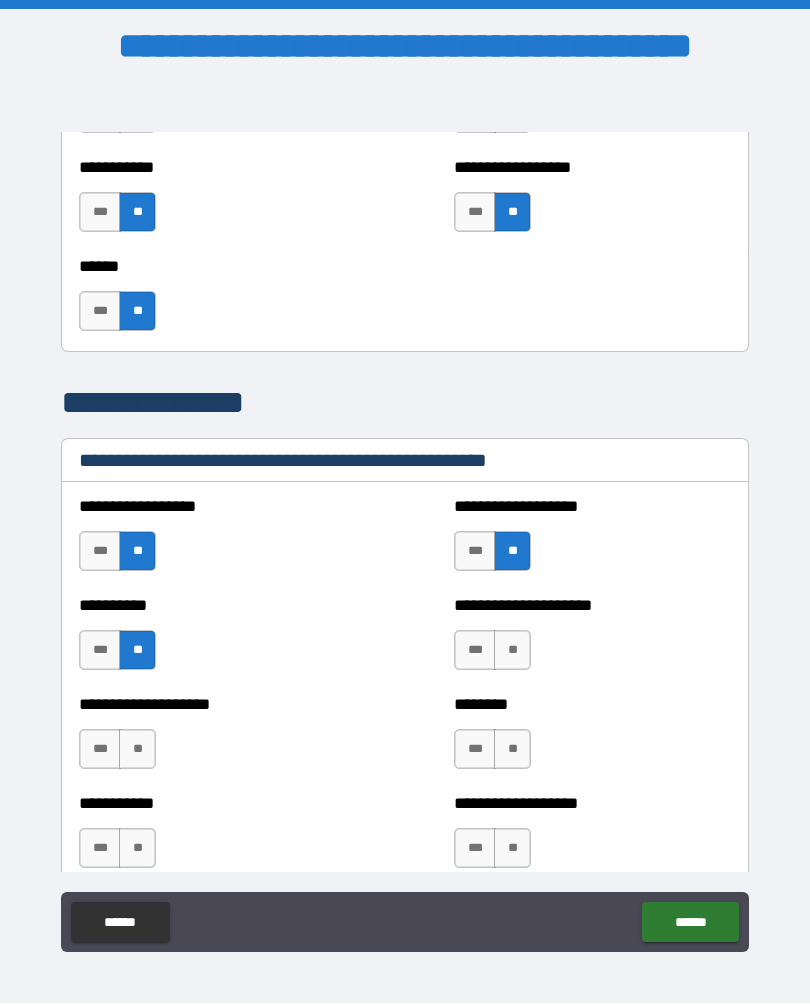 click on "**" at bounding box center (512, 651) 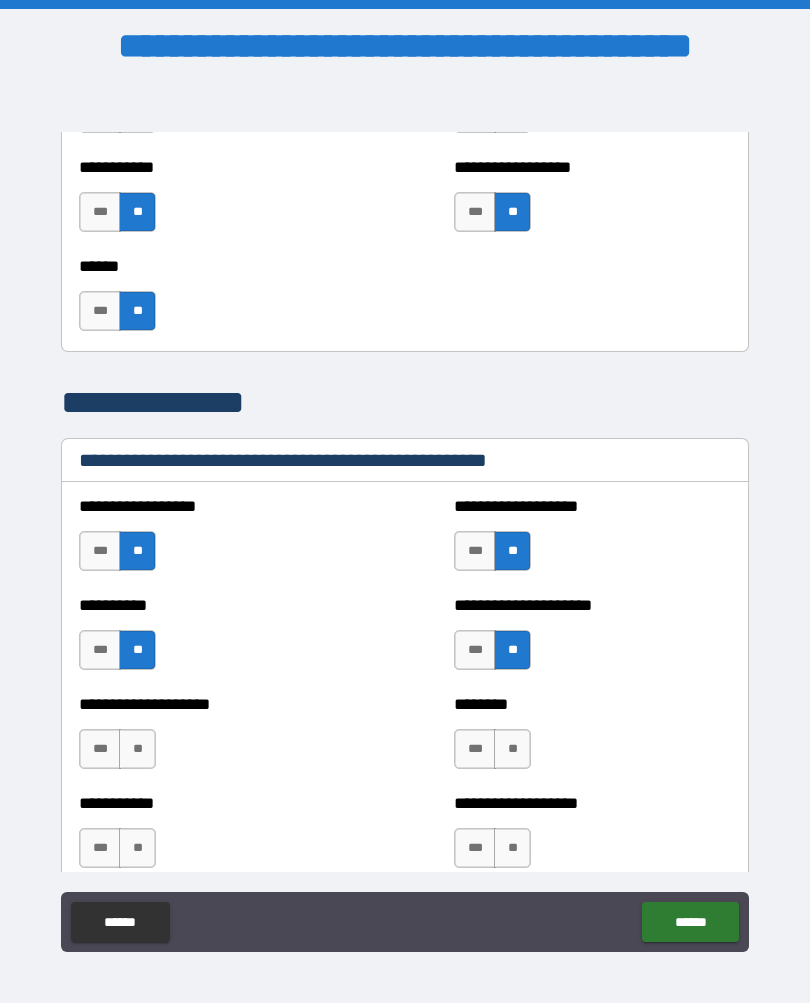 click on "**" at bounding box center (137, 750) 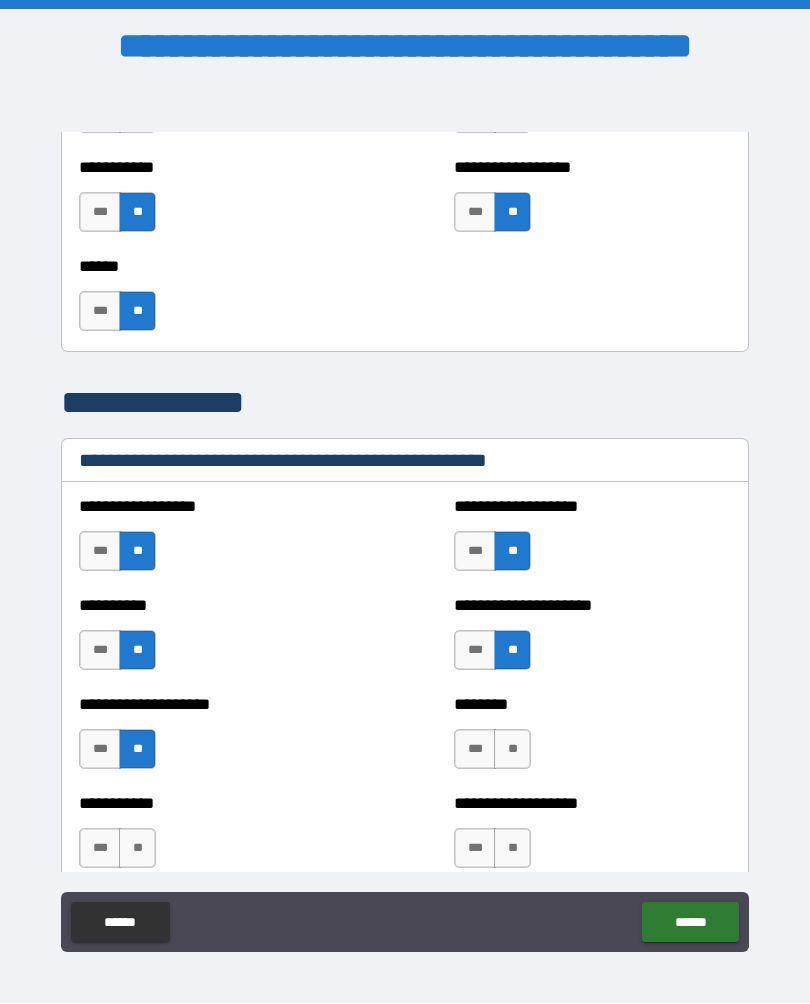 click on "**" at bounding box center (512, 750) 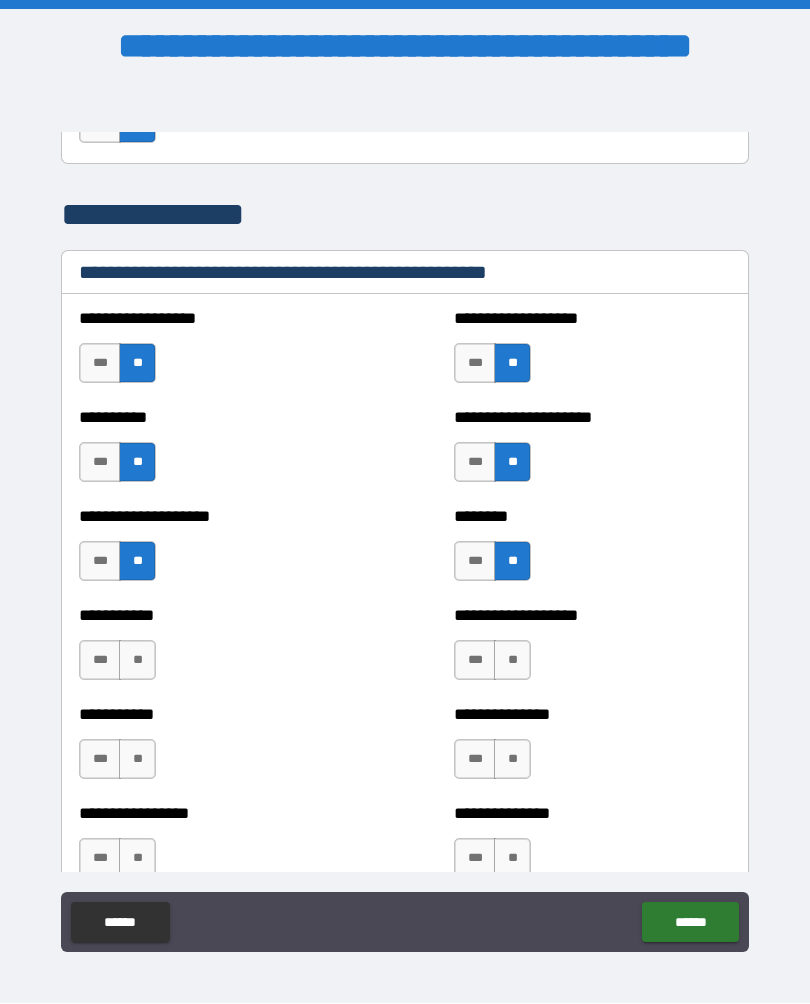 scroll, scrollTop: 2403, scrollLeft: 0, axis: vertical 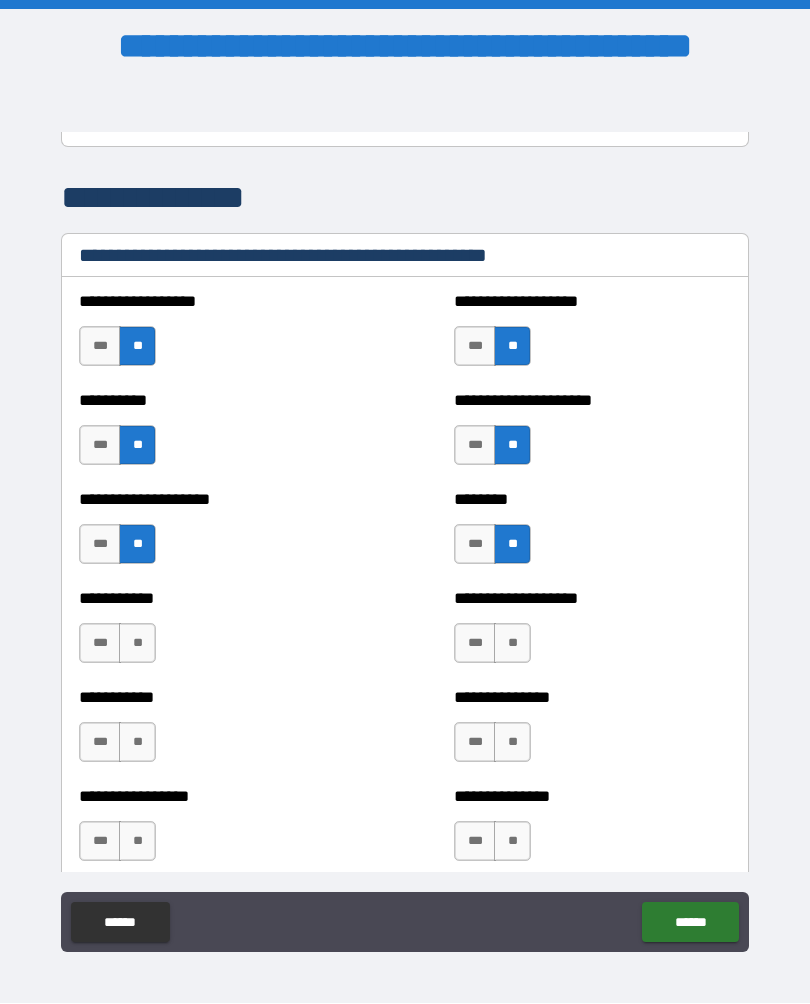 click on "**" at bounding box center [137, 644] 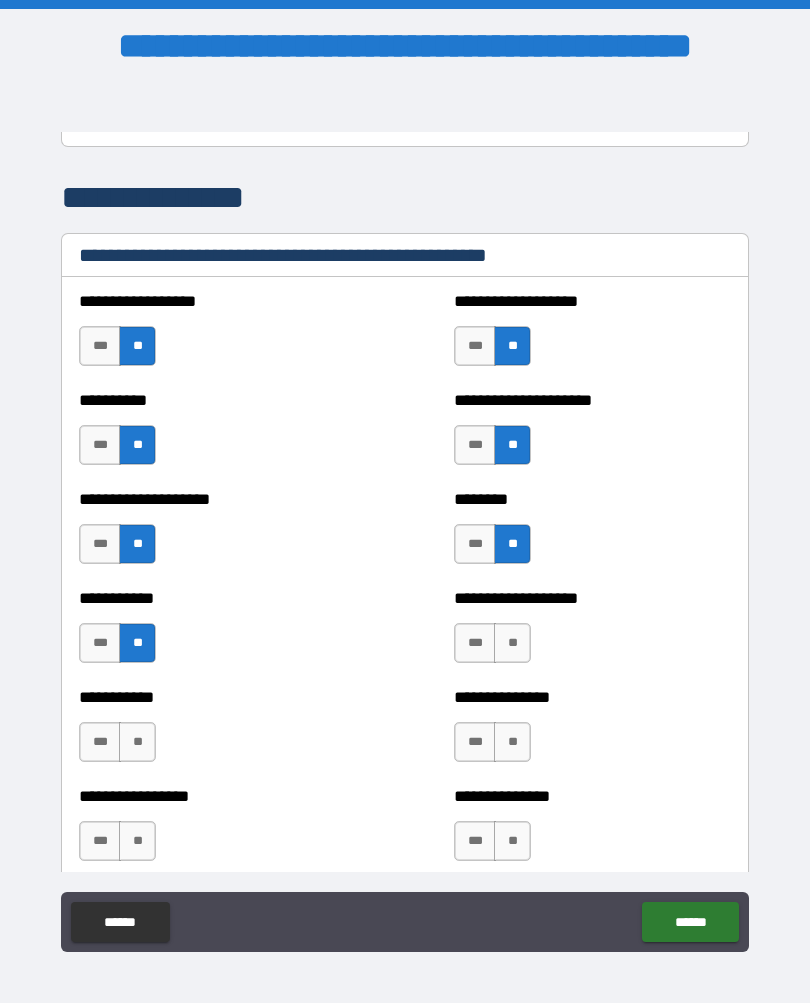 click on "**" at bounding box center [512, 644] 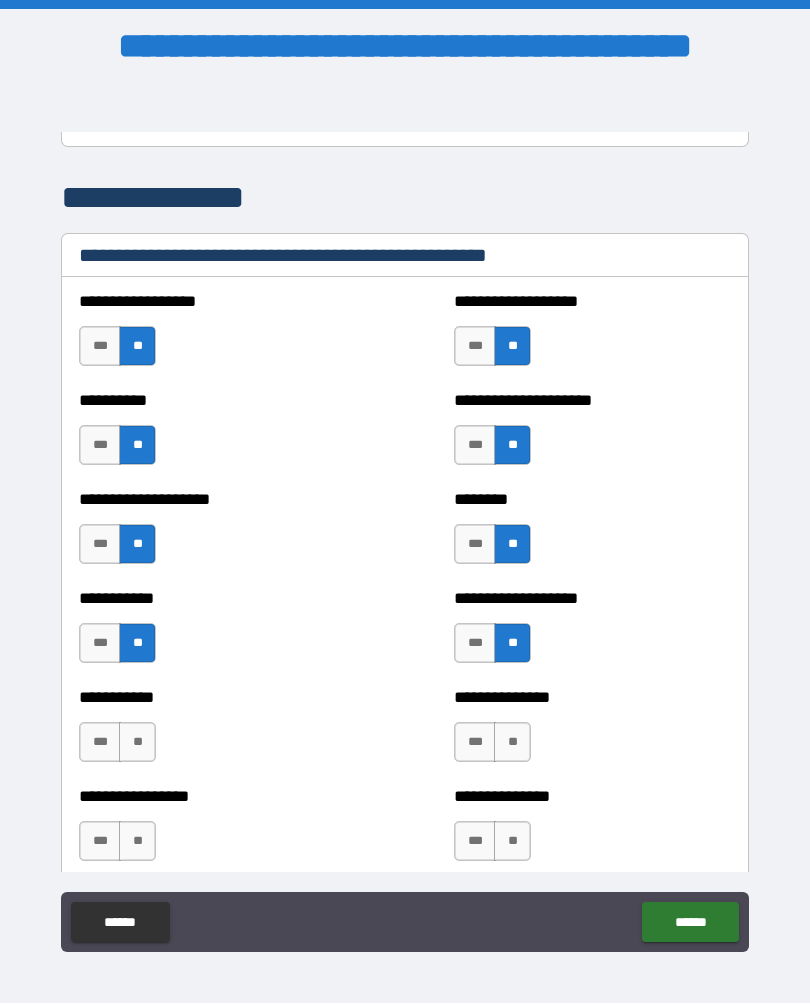 click on "**" at bounding box center [137, 743] 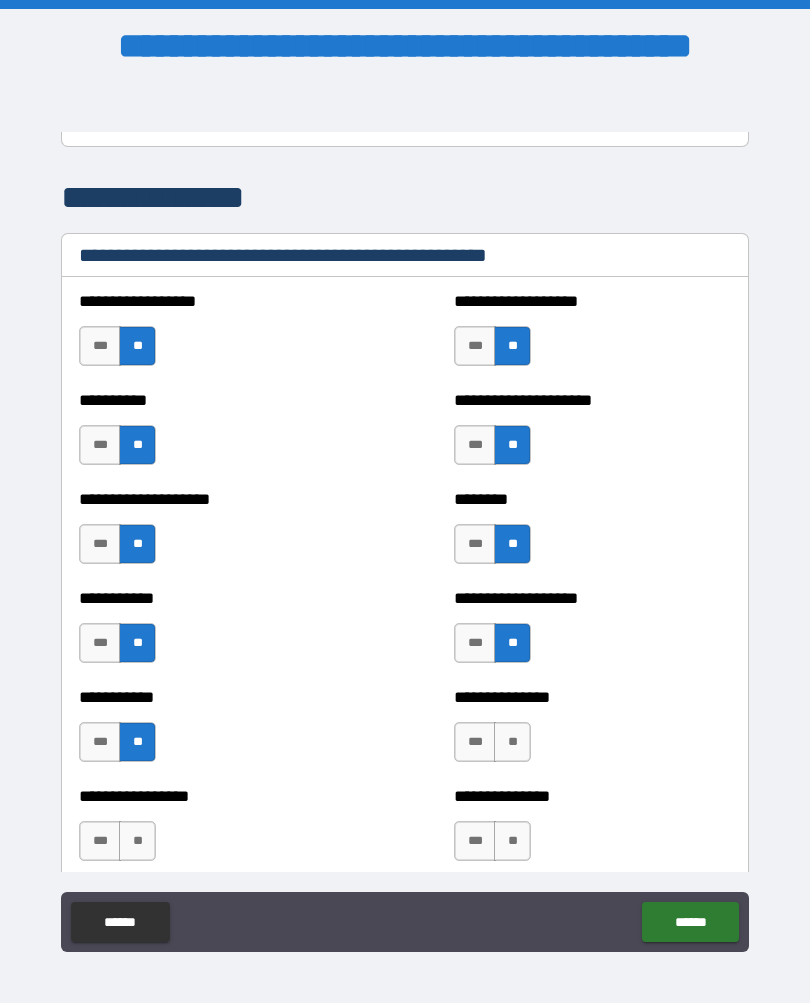click on "**" at bounding box center (512, 743) 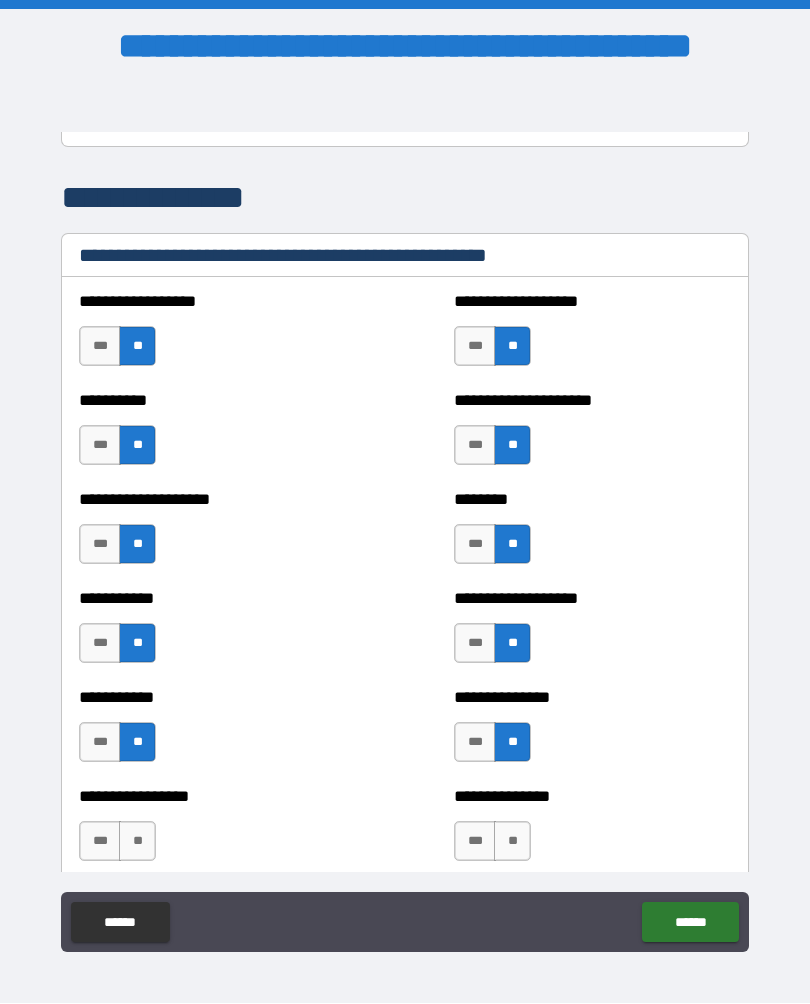 click on "**" at bounding box center (137, 842) 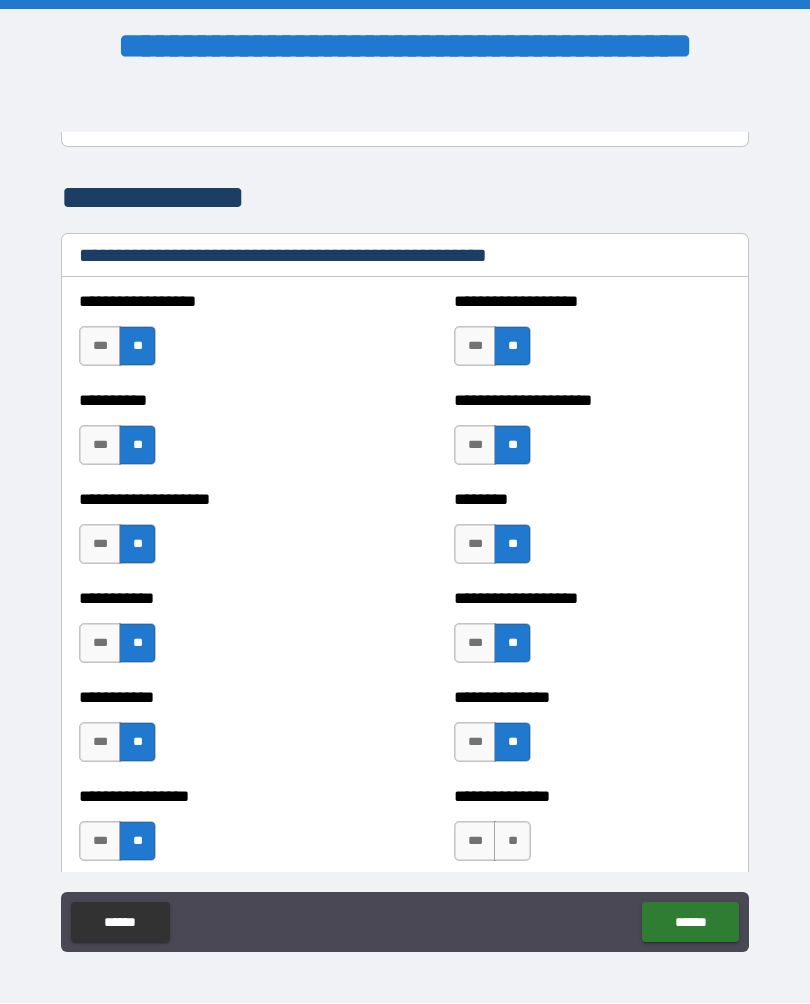 click on "**" at bounding box center [512, 842] 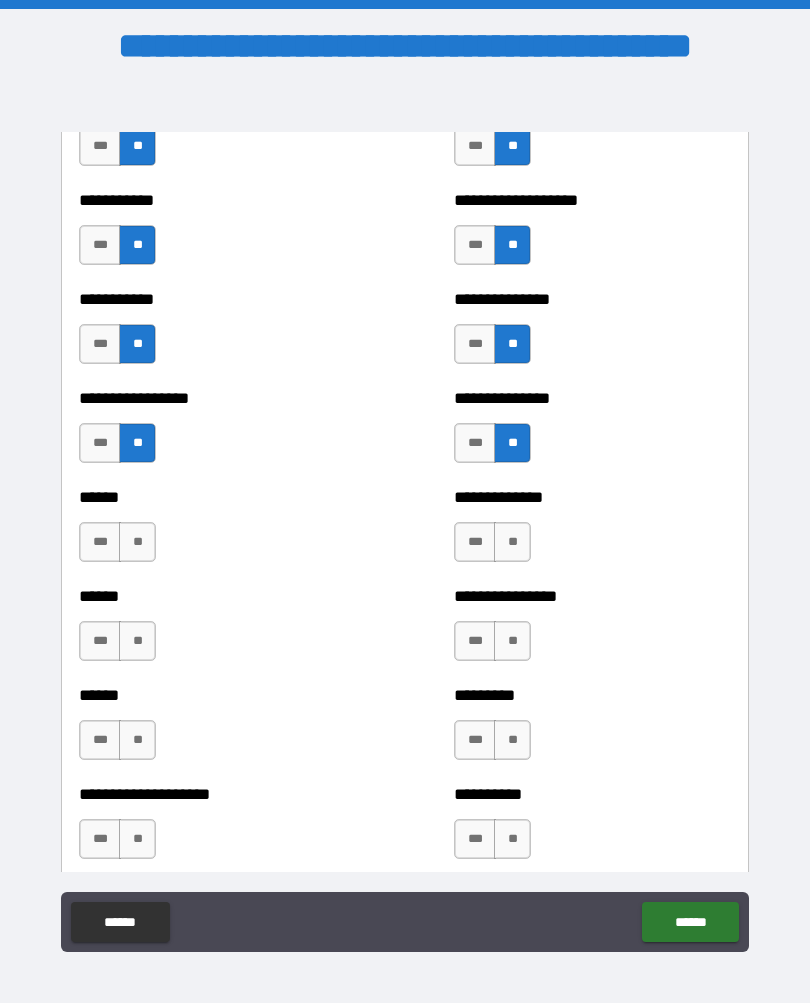 scroll, scrollTop: 2800, scrollLeft: 0, axis: vertical 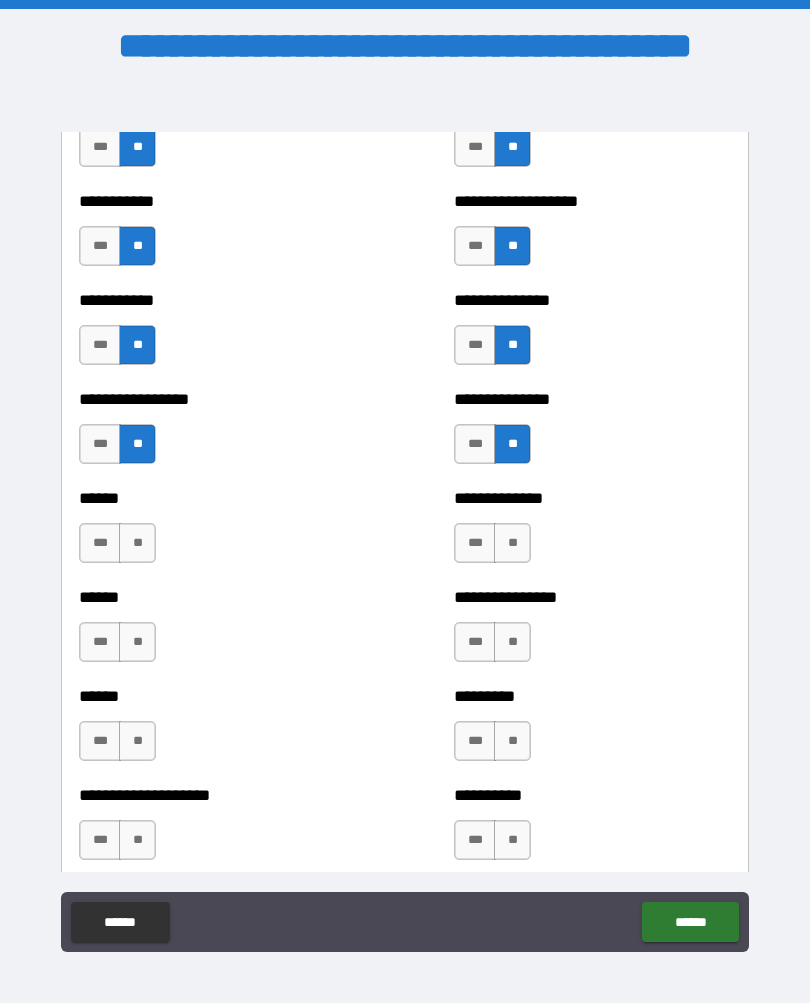 click on "**" at bounding box center (137, 544) 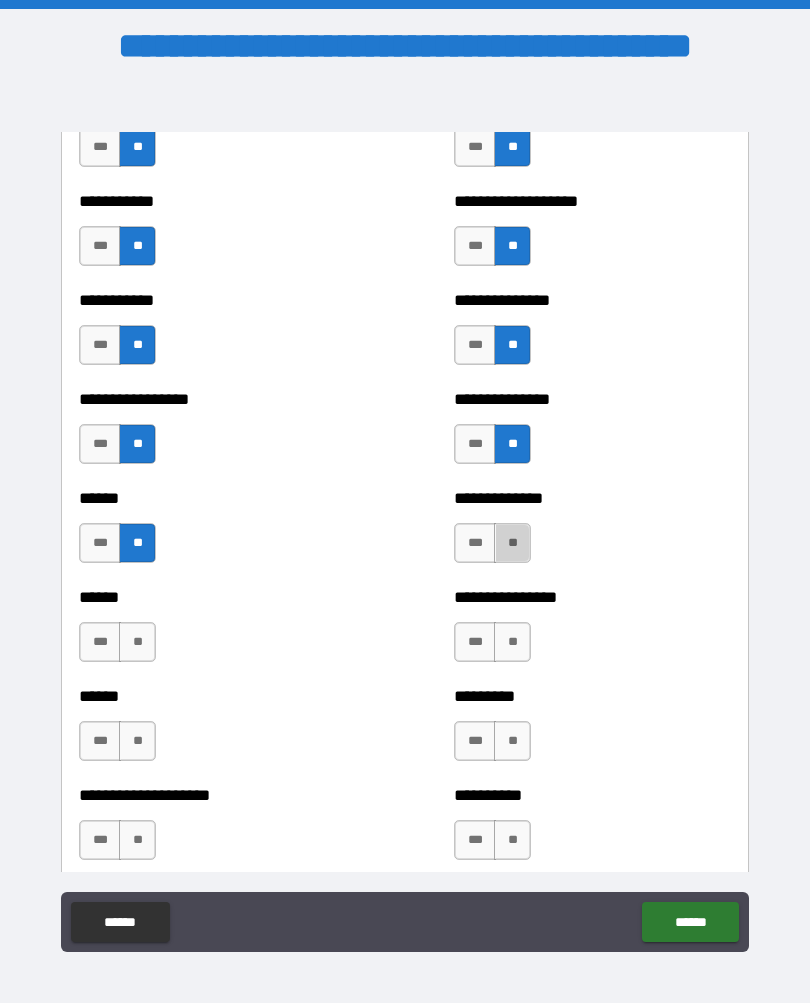 click on "**" at bounding box center (512, 544) 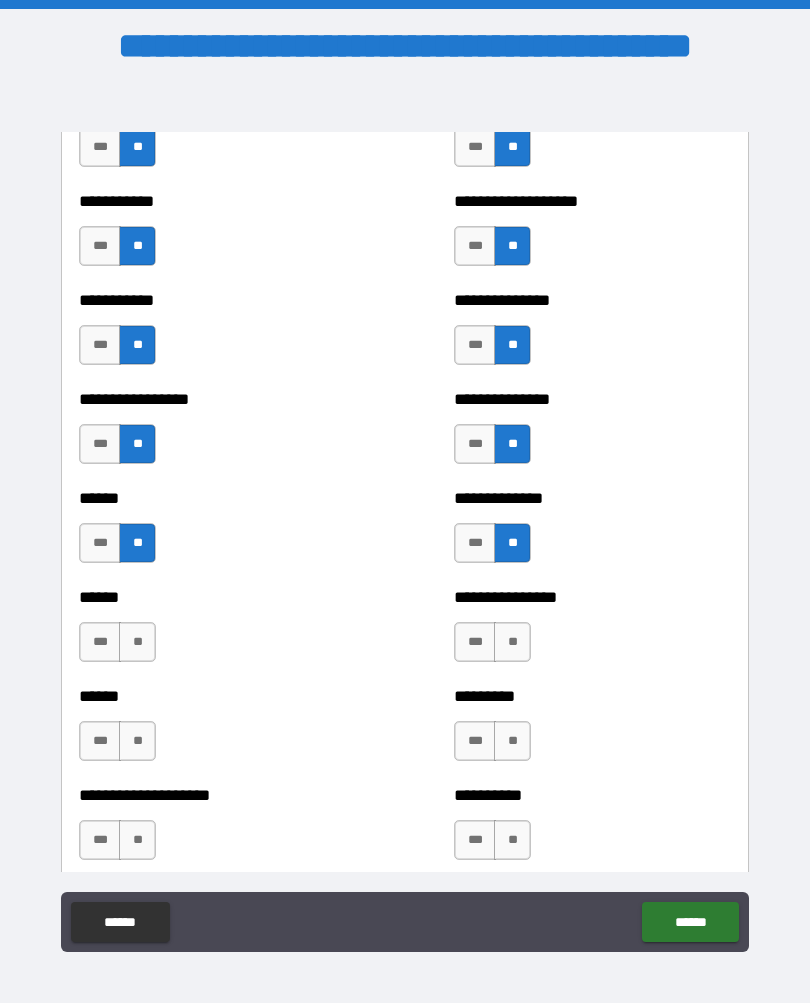 click on "**" at bounding box center (137, 643) 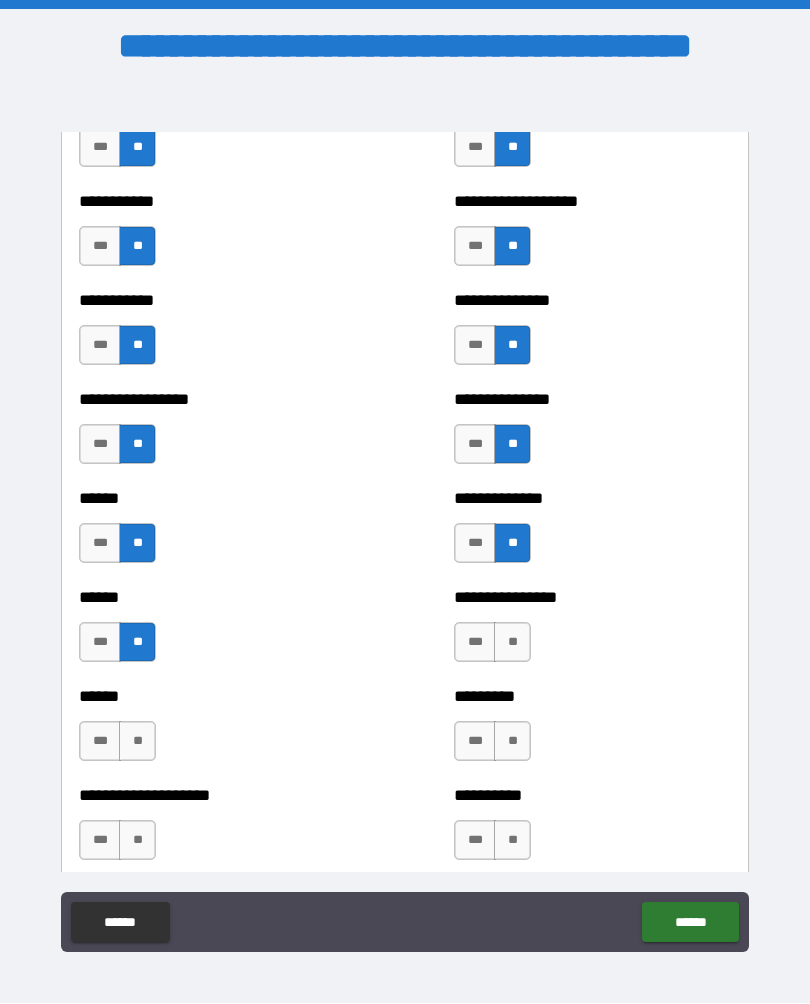 click on "**" at bounding box center [512, 643] 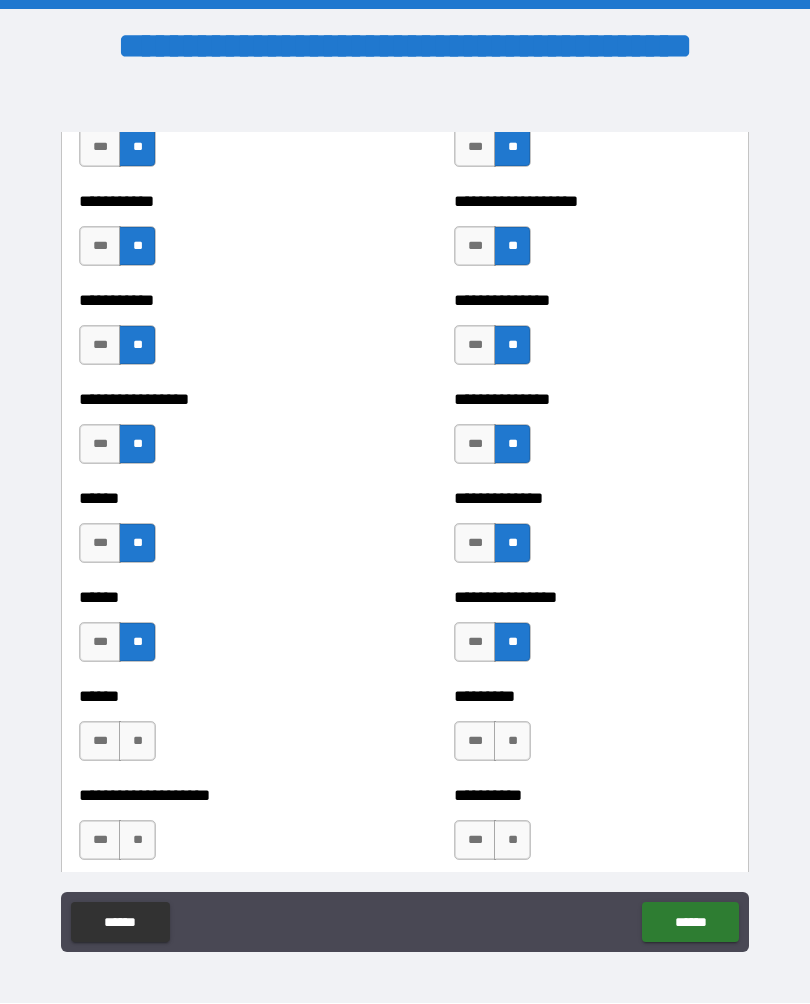 click on "**" at bounding box center (137, 742) 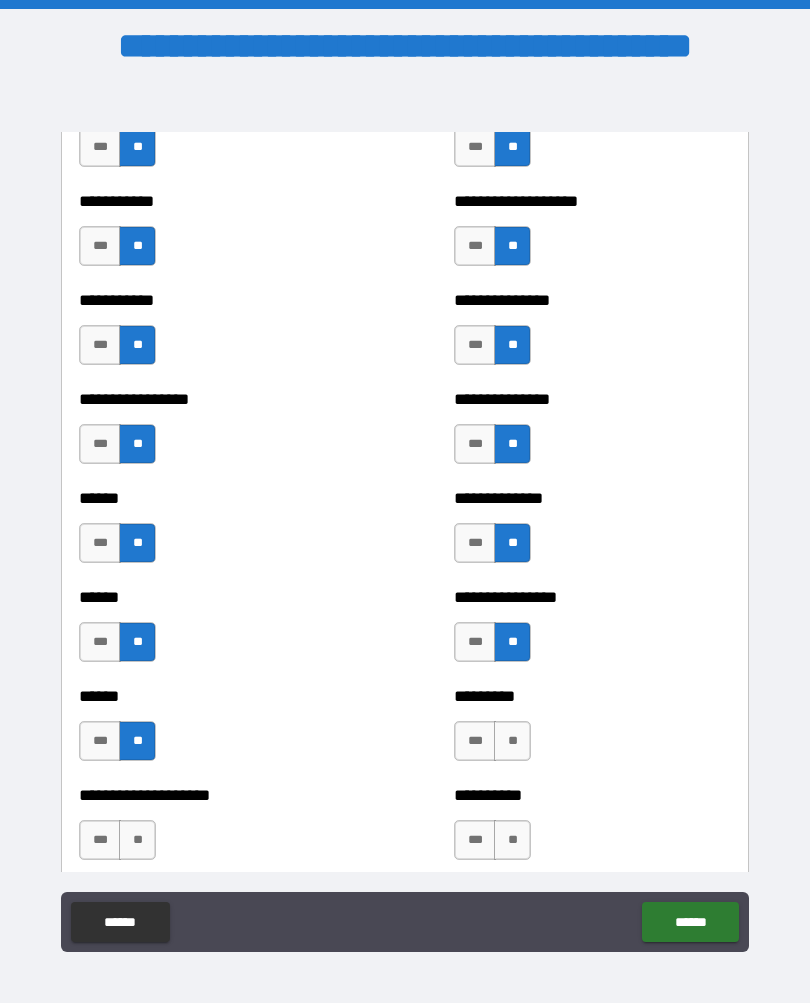 click on "**" at bounding box center [512, 742] 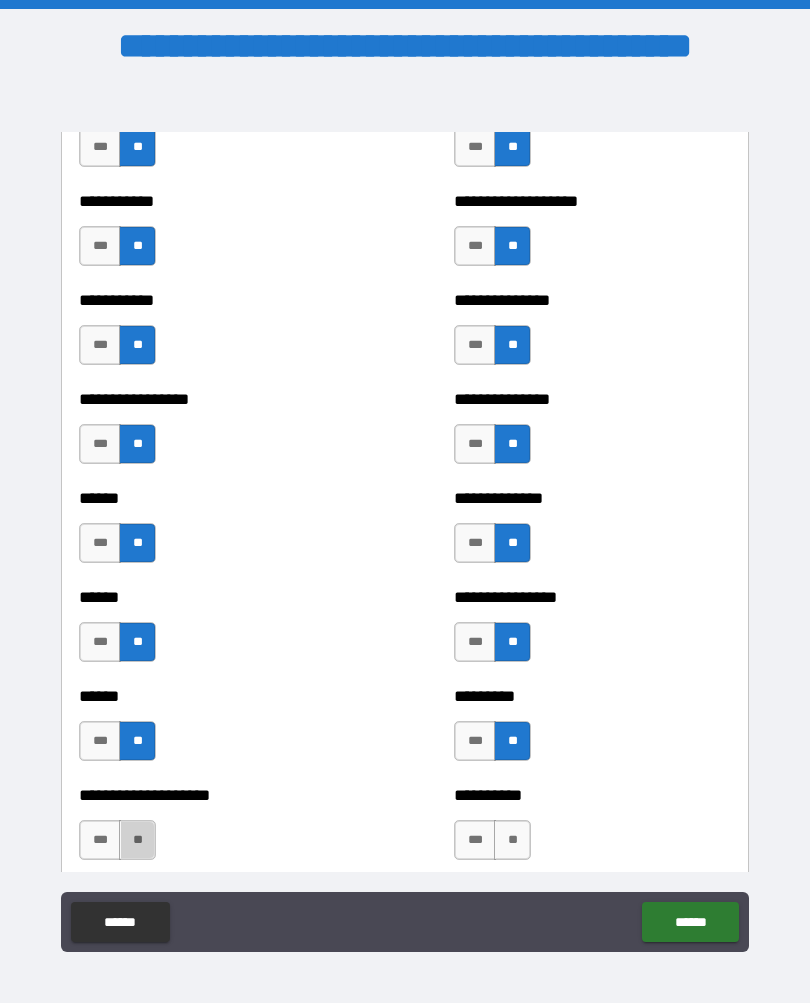 click on "**" at bounding box center [137, 841] 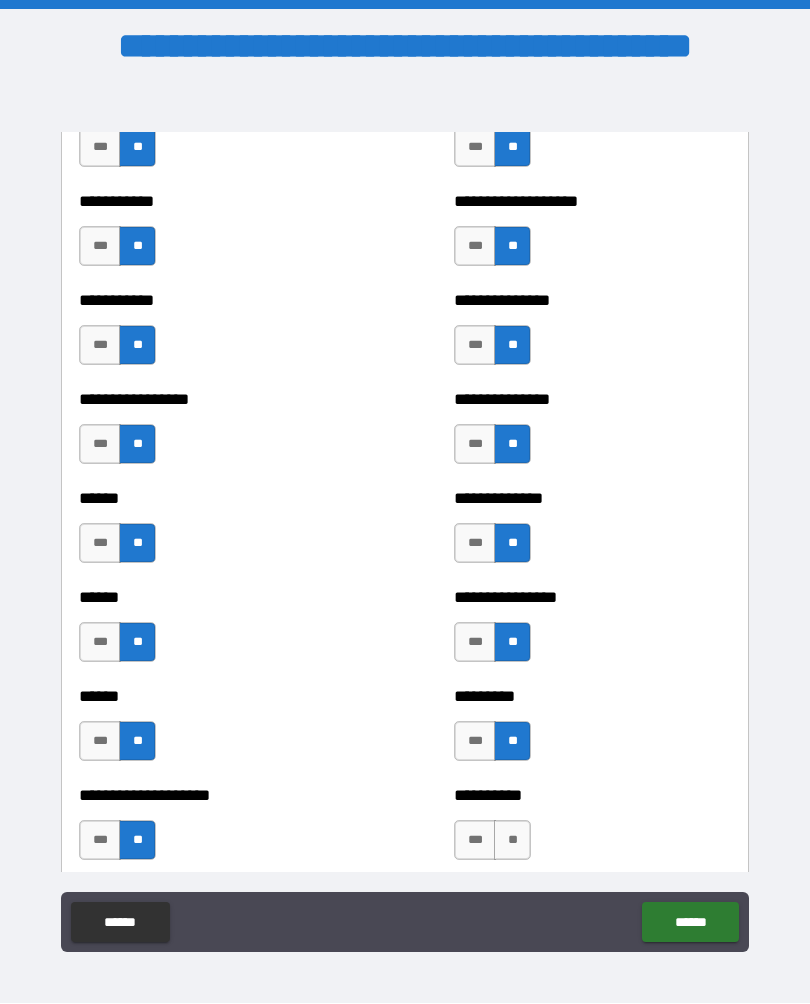 click on "**" at bounding box center [512, 841] 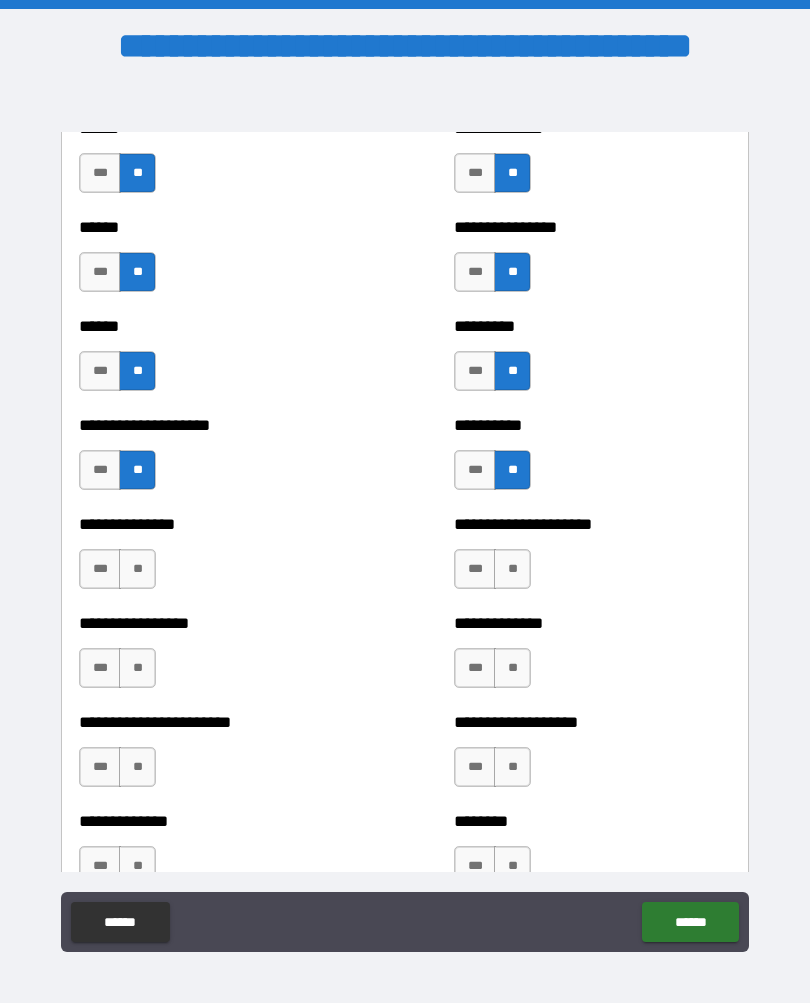 scroll, scrollTop: 3172, scrollLeft: 0, axis: vertical 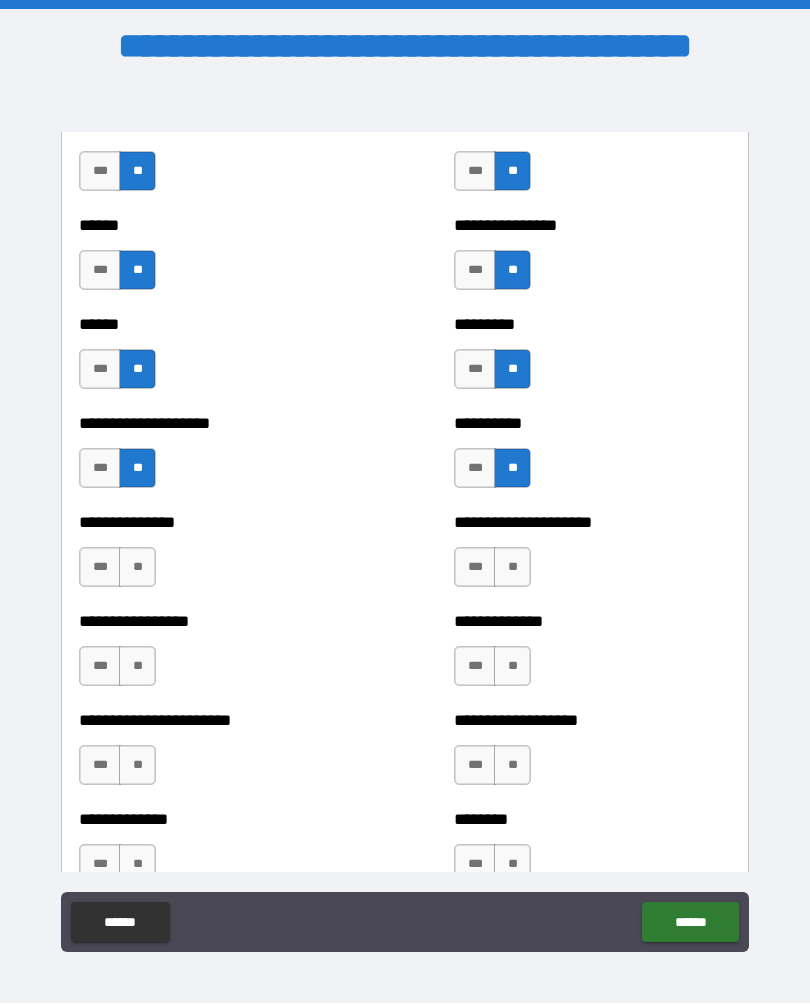 click on "**" at bounding box center (137, 568) 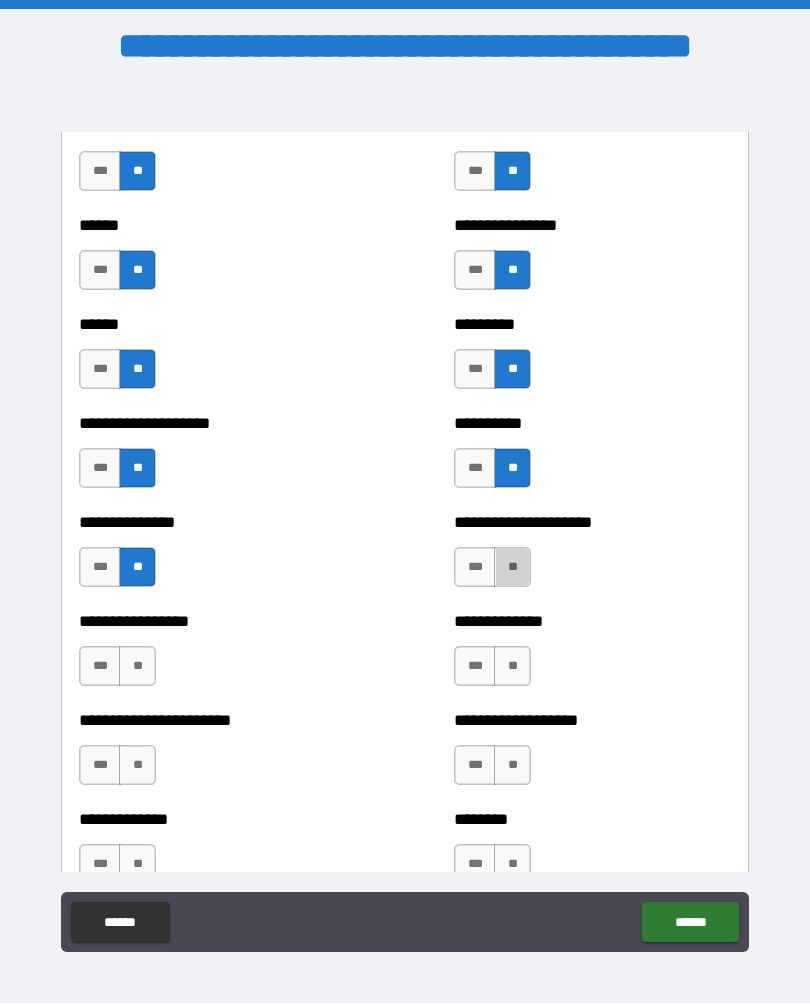 click on "**" at bounding box center (512, 568) 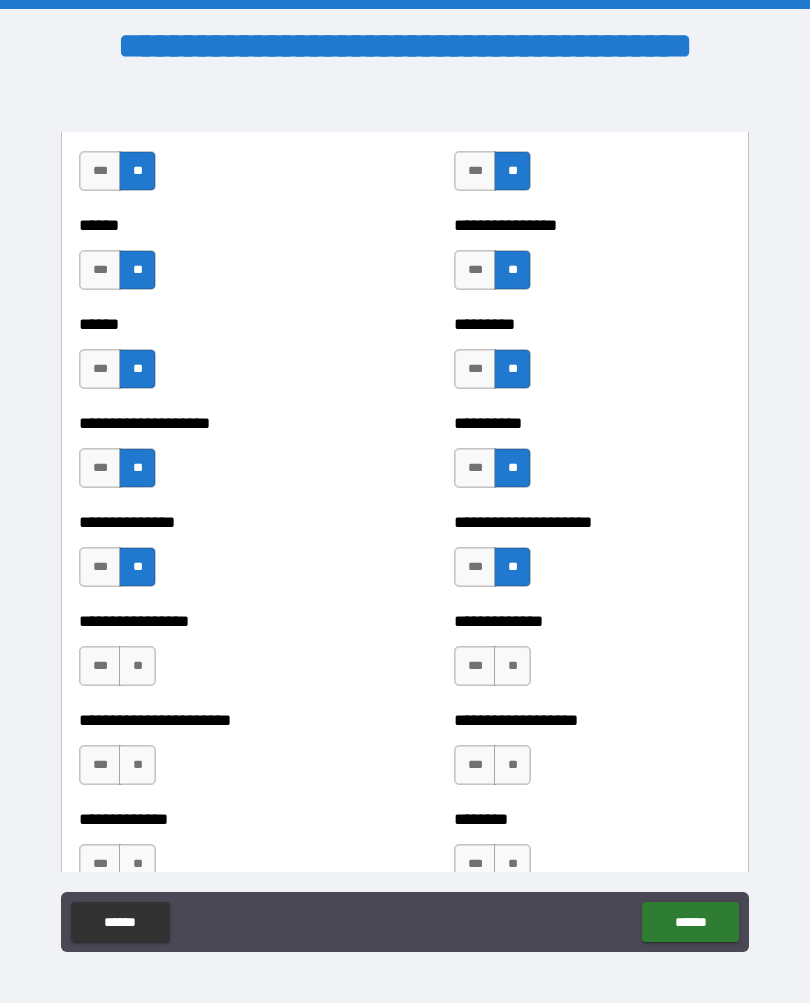 click on "**" at bounding box center [137, 667] 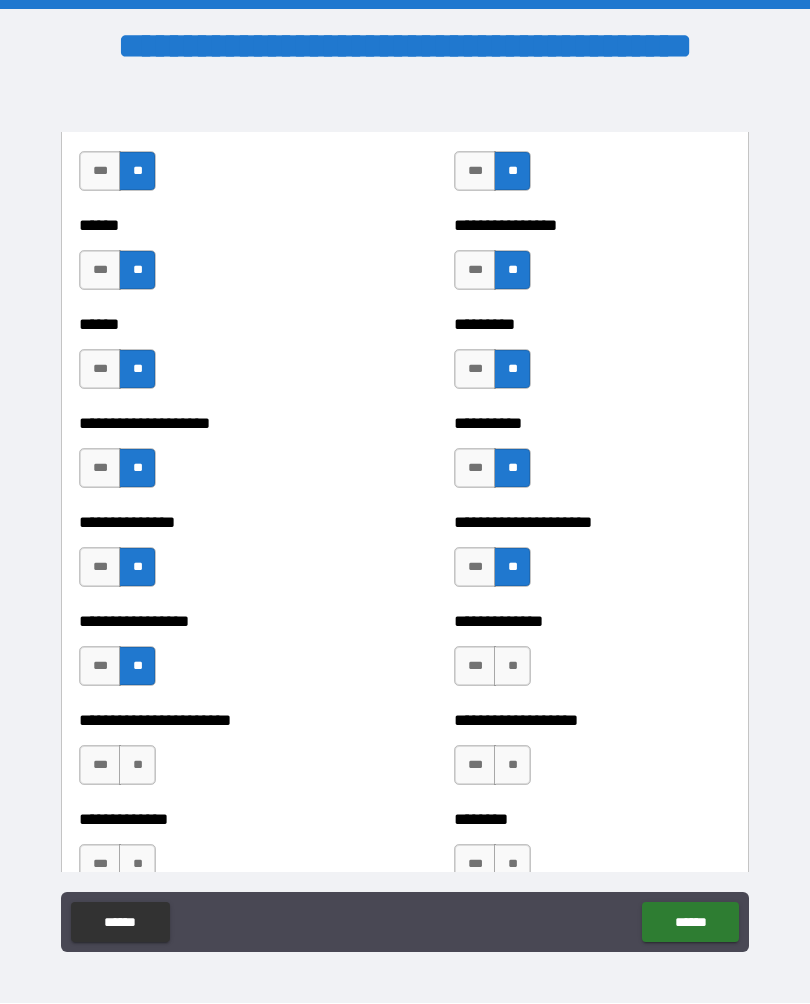 click on "**" at bounding box center (512, 667) 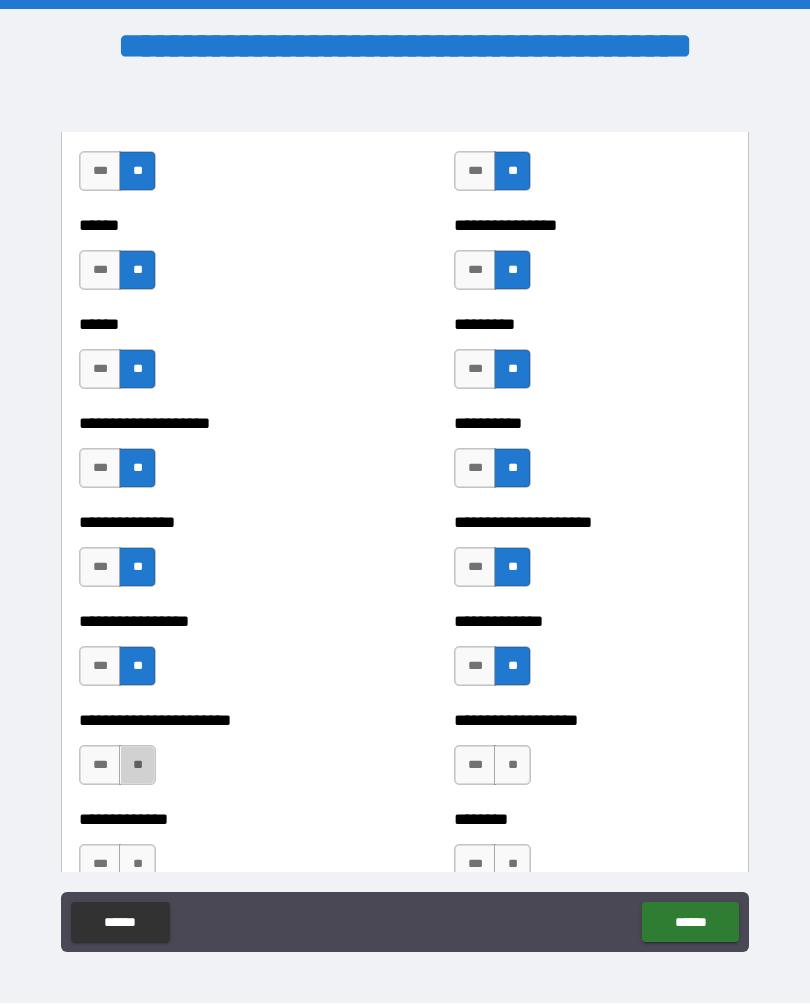 click on "**" at bounding box center (137, 766) 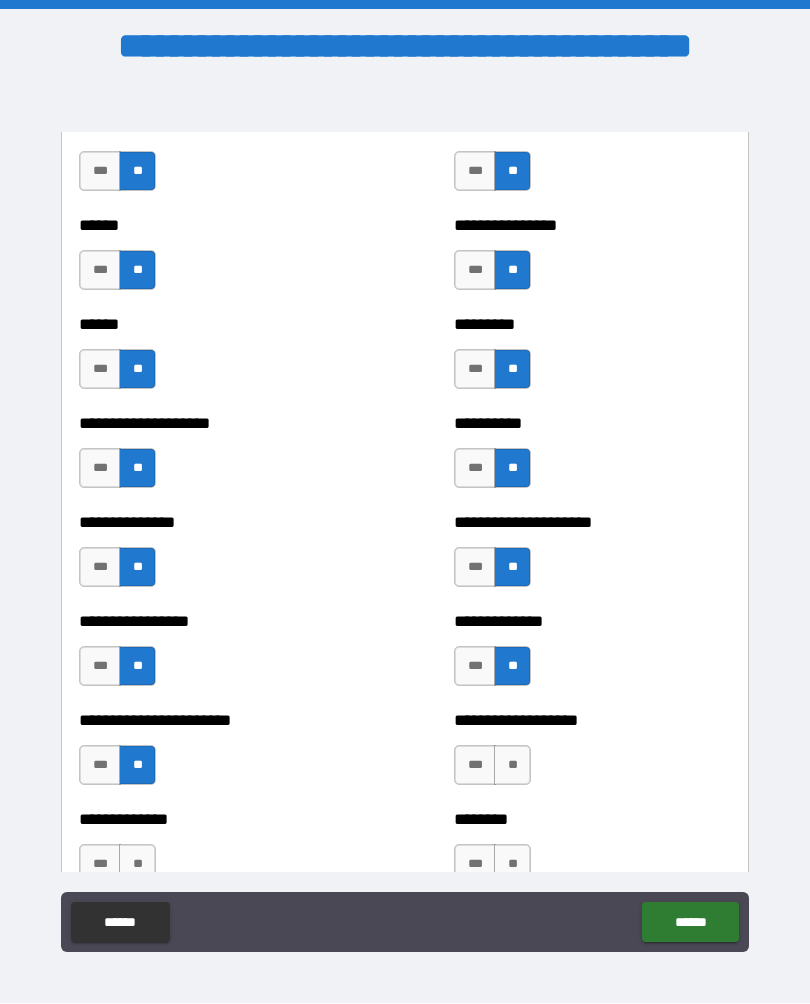 click on "**" at bounding box center (512, 766) 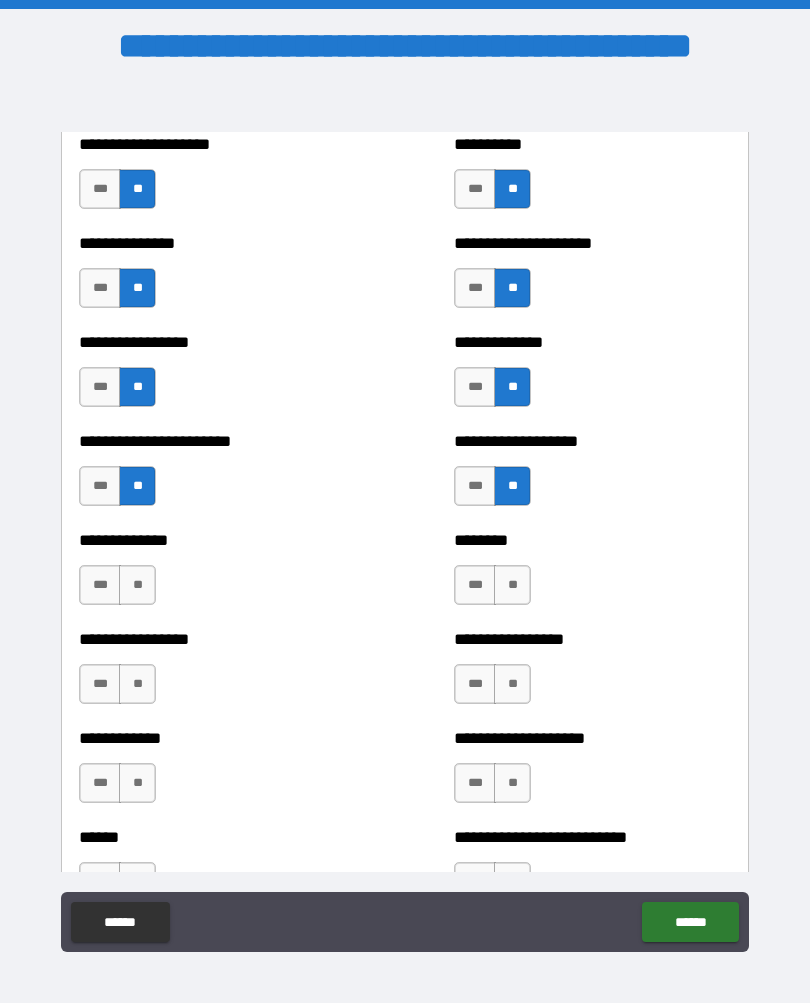 scroll, scrollTop: 3467, scrollLeft: 0, axis: vertical 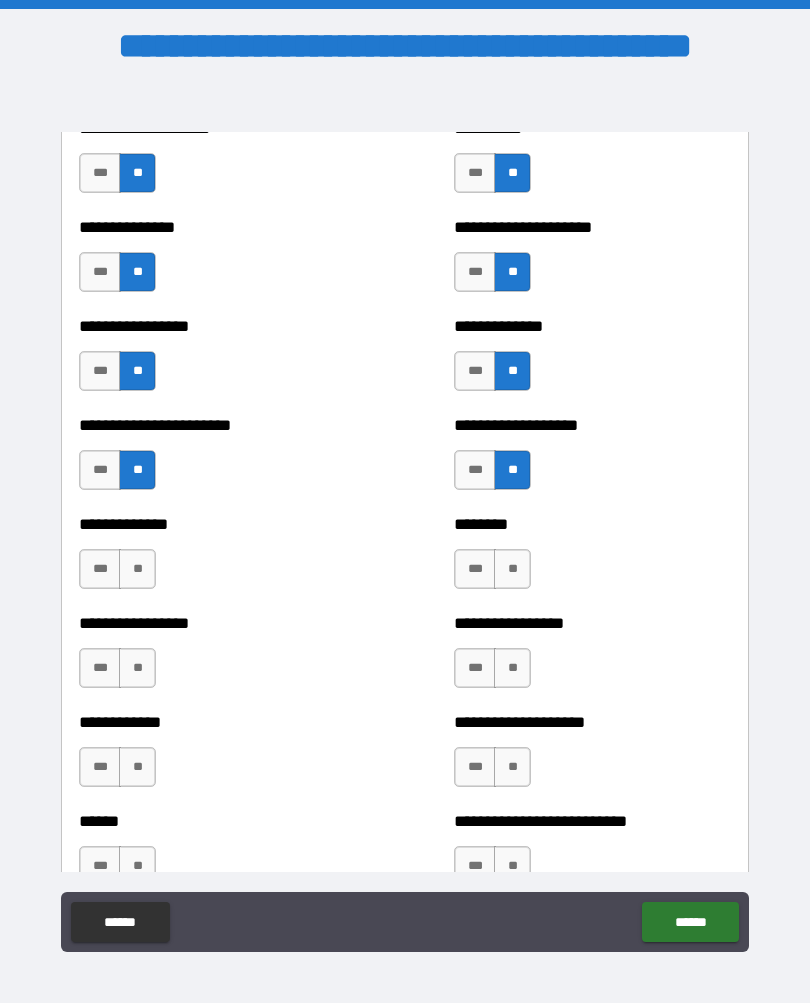 click on "**" at bounding box center (137, 570) 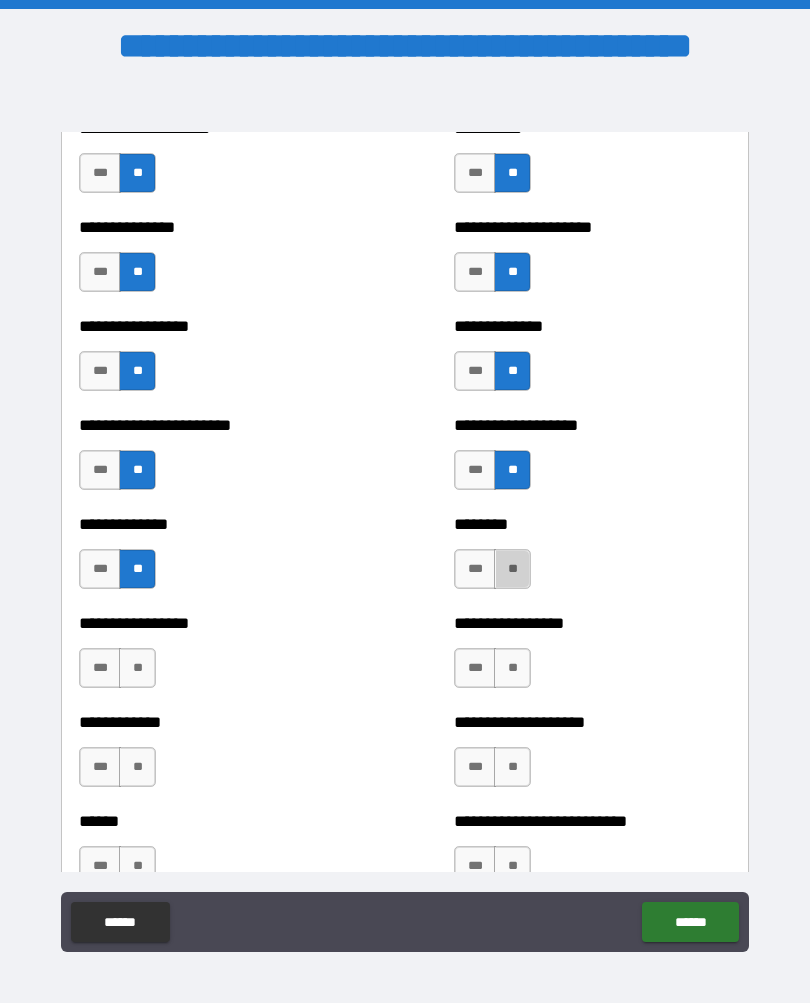 click on "**" at bounding box center (512, 570) 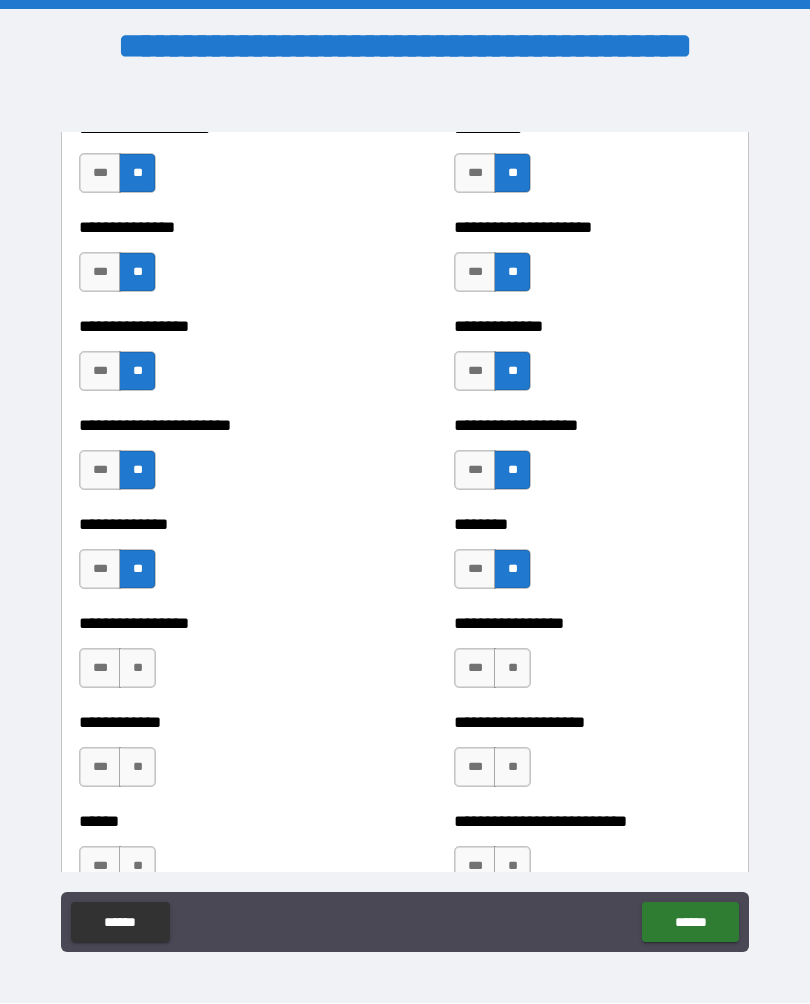 click on "**" at bounding box center (137, 669) 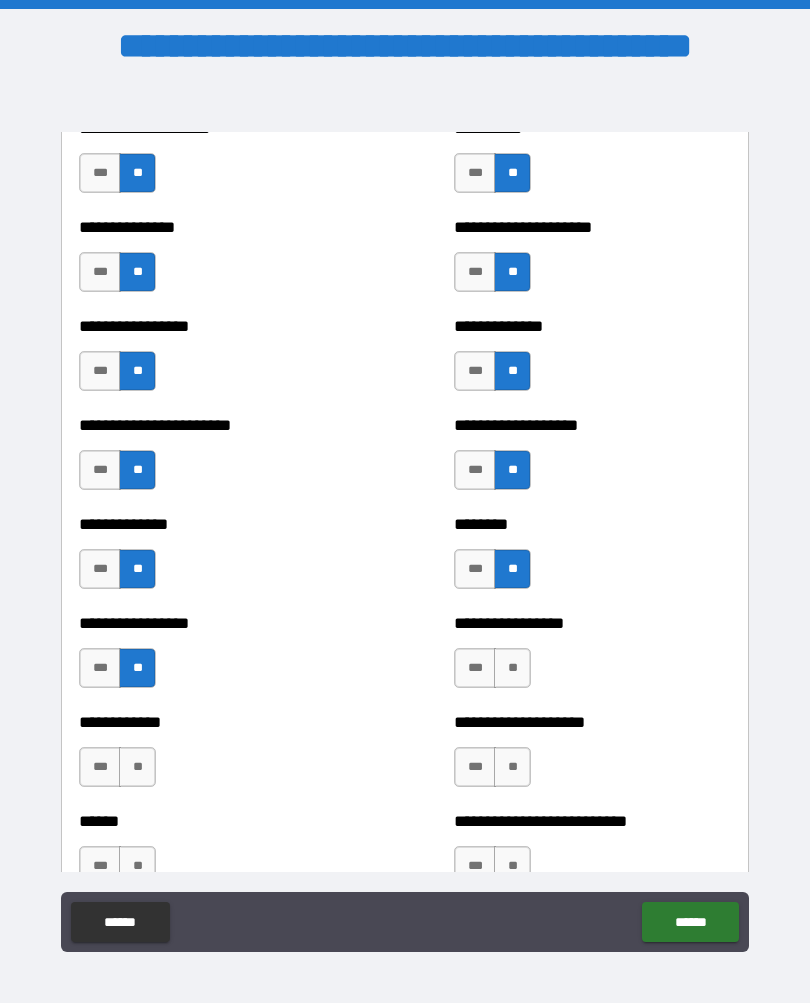 click on "**" at bounding box center (512, 669) 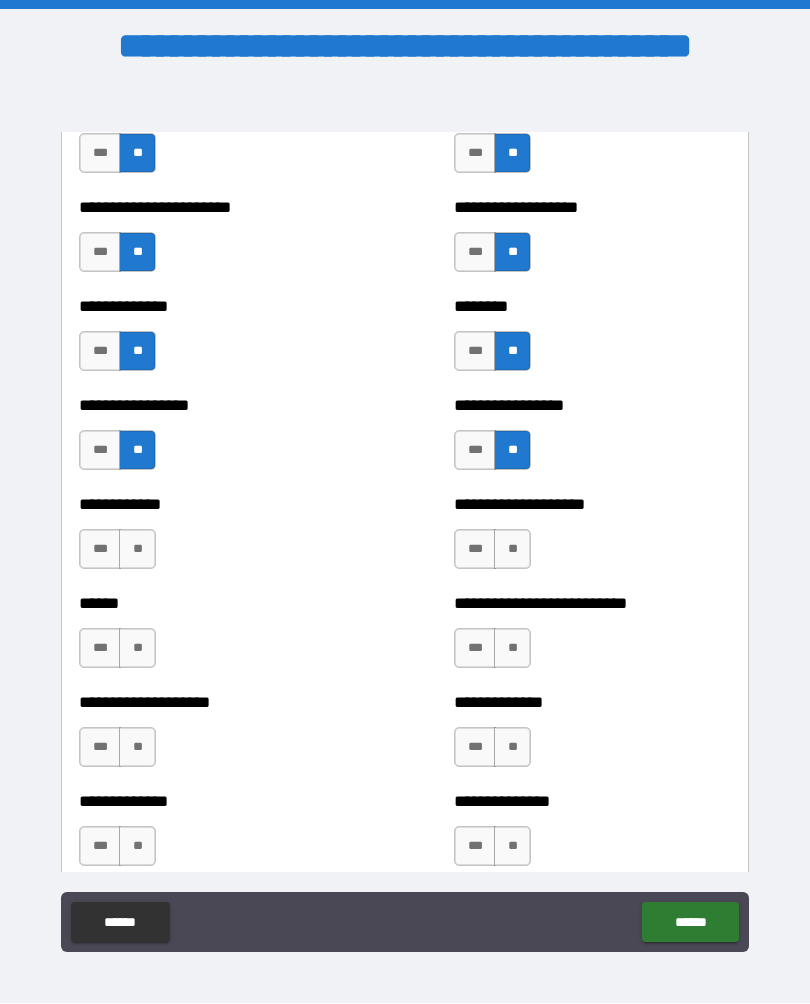 scroll, scrollTop: 3704, scrollLeft: 0, axis: vertical 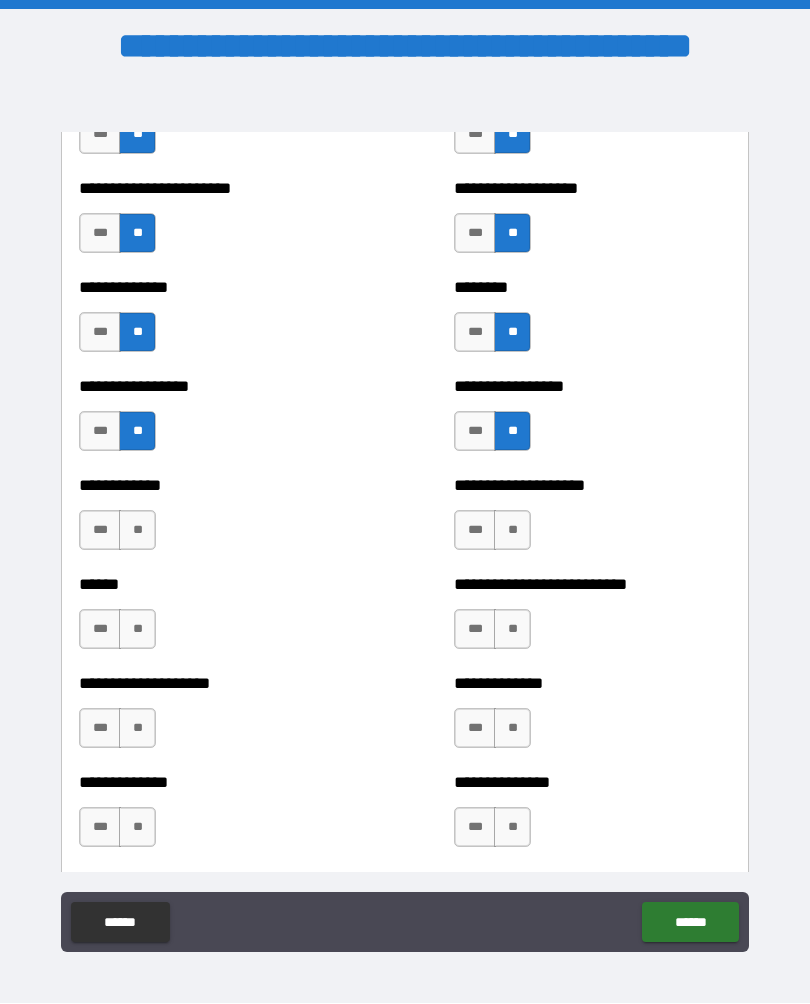 click on "**" at bounding box center (137, 531) 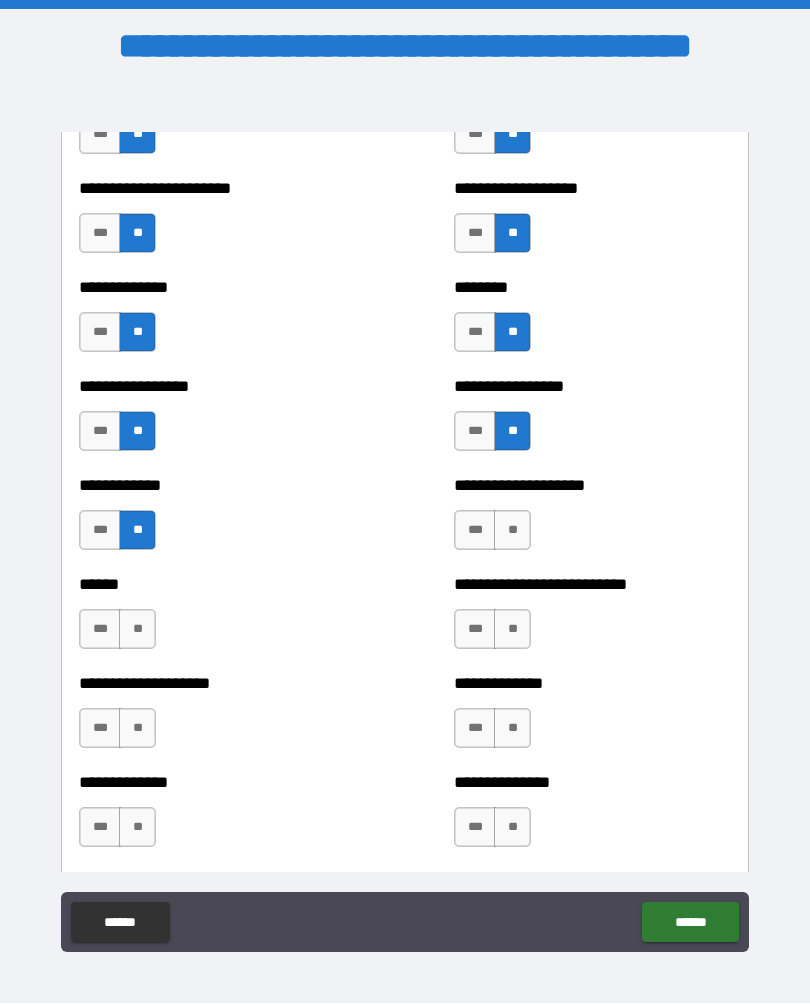 click on "**" at bounding box center (512, 531) 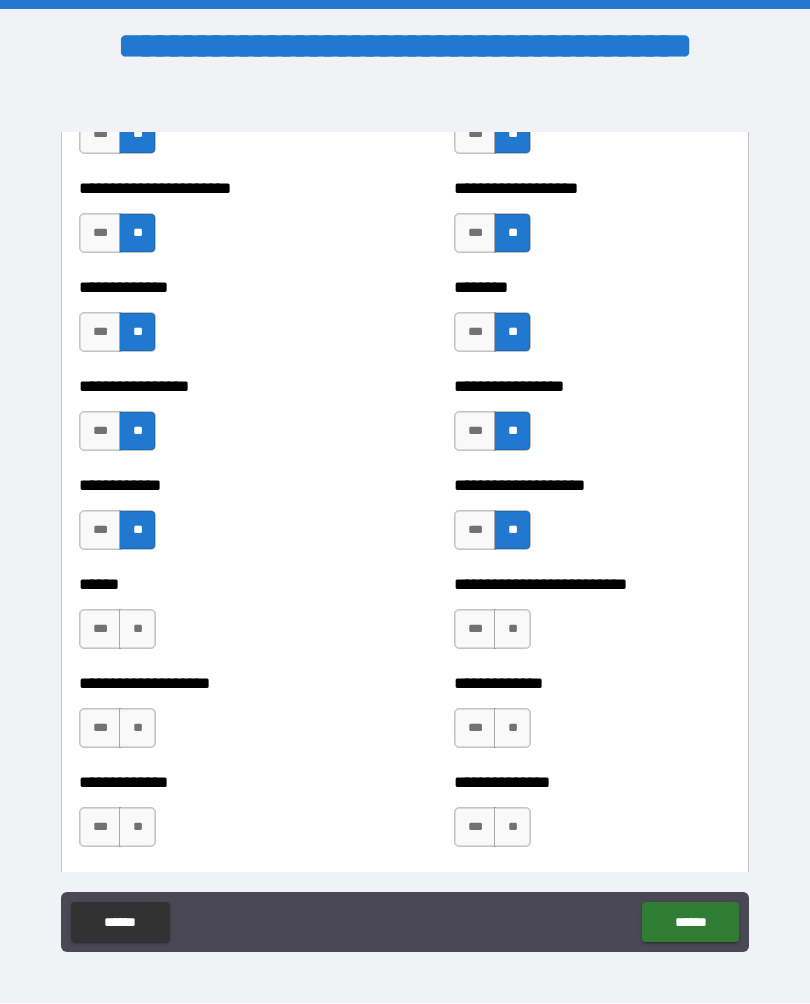 click on "***" at bounding box center (100, 630) 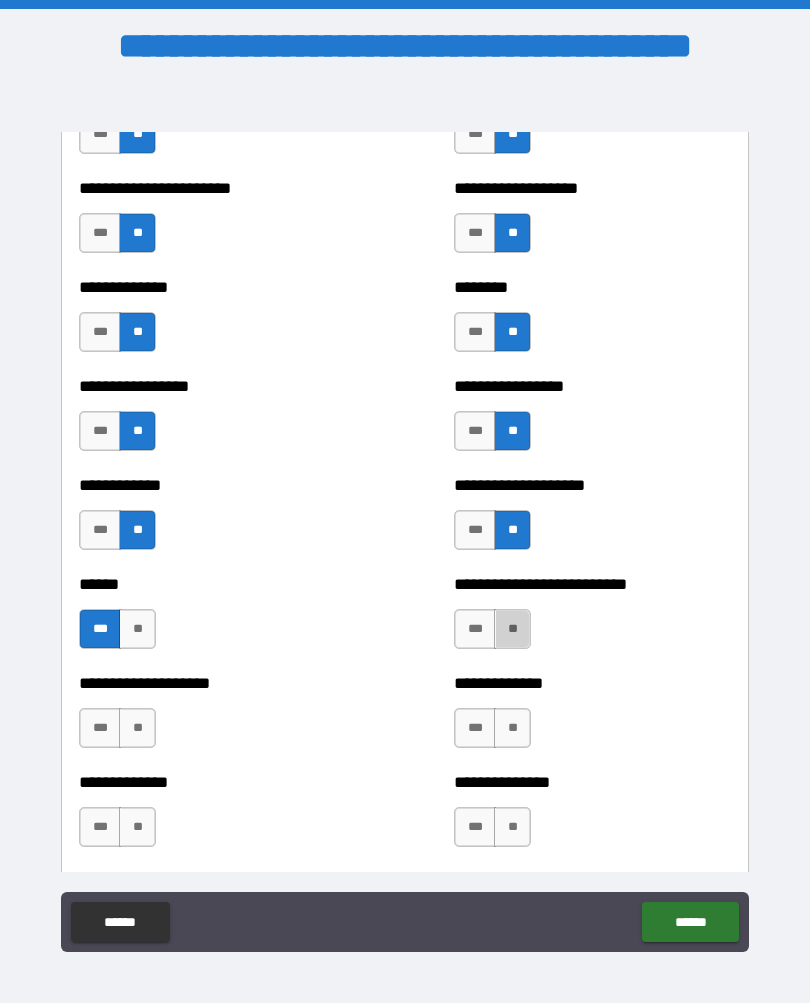 click on "**" at bounding box center (512, 630) 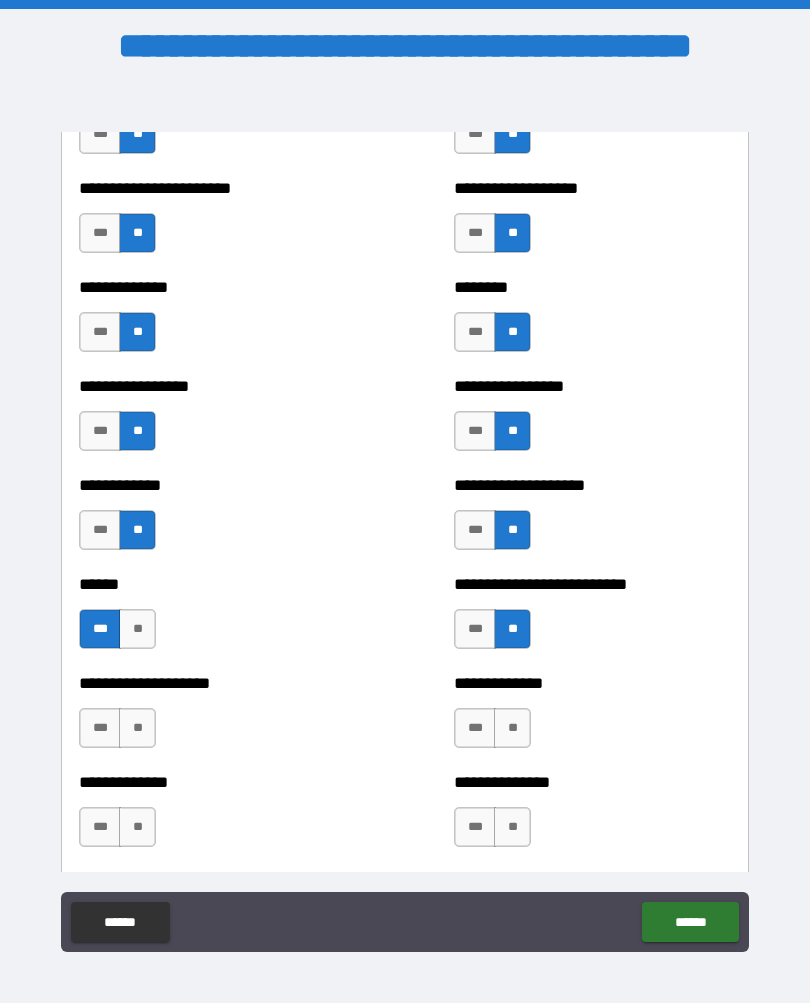 click on "**" at bounding box center (137, 729) 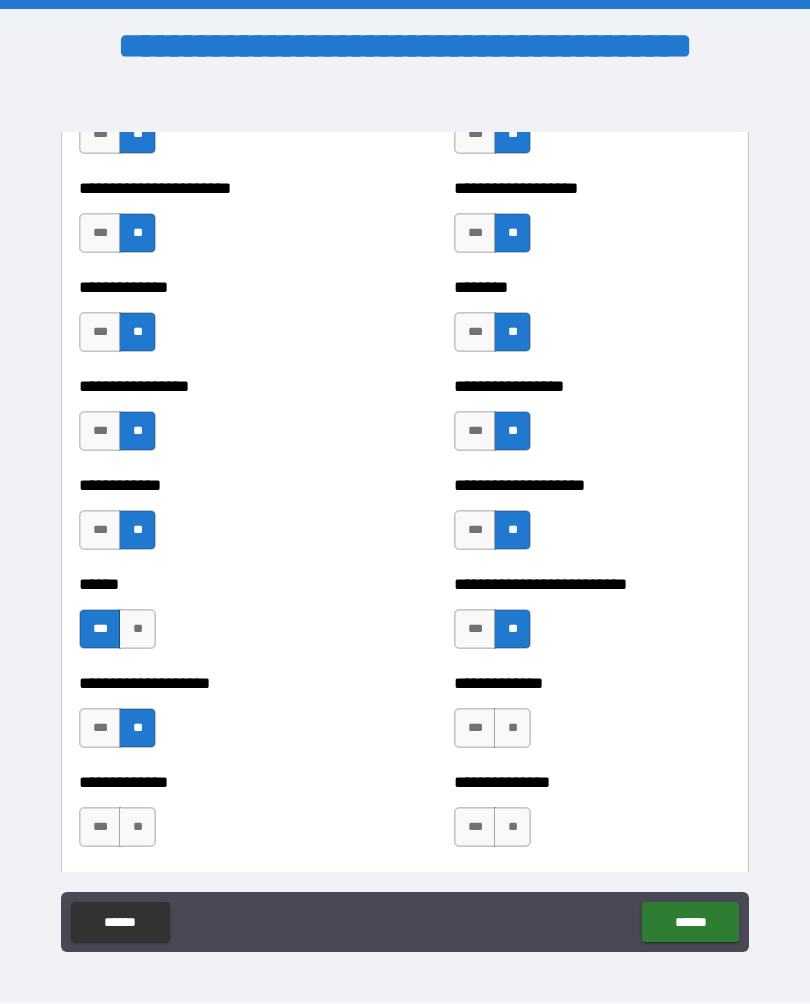 click on "**" at bounding box center (512, 729) 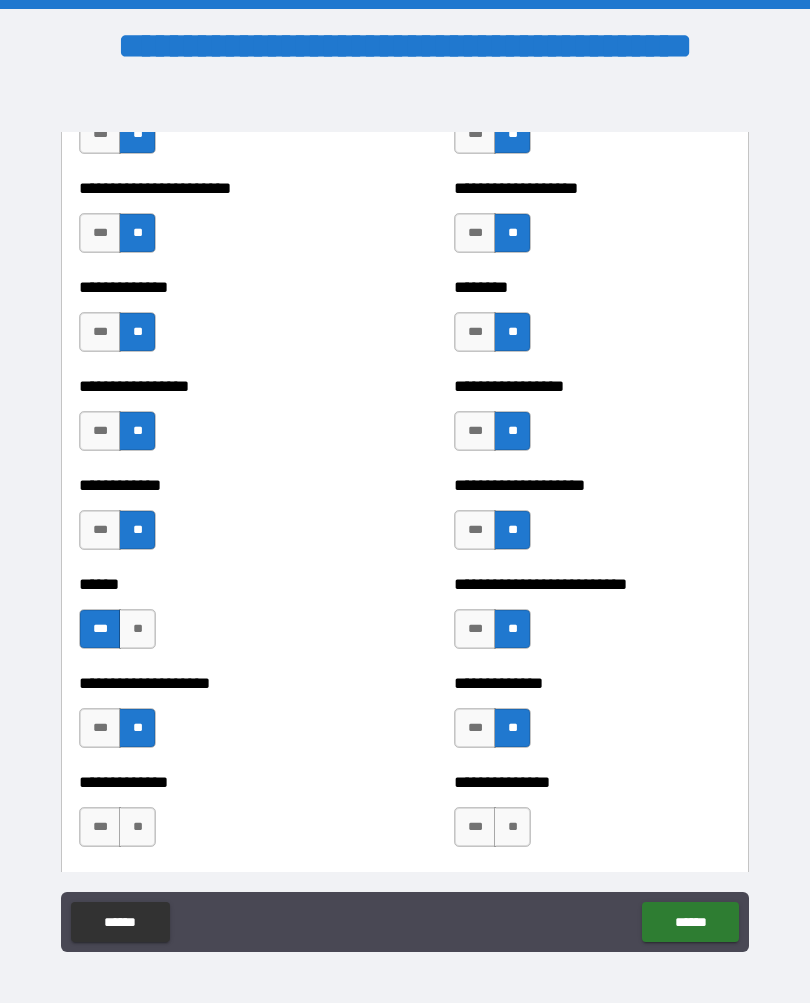 click on "**" at bounding box center (137, 828) 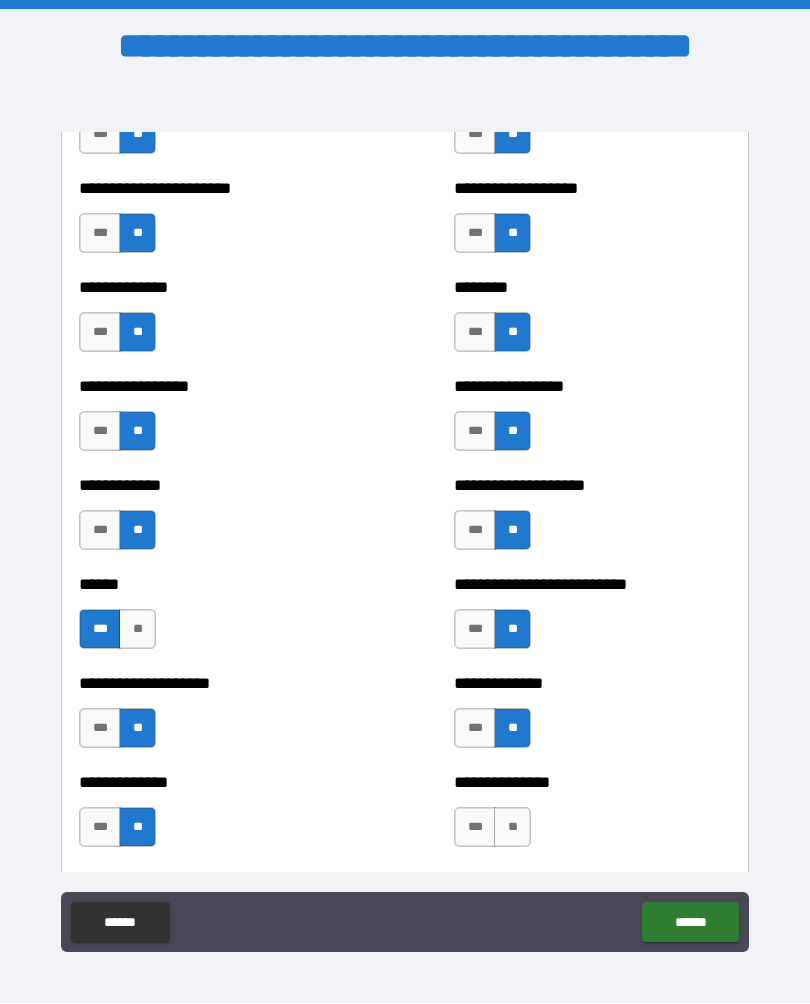 click on "**" at bounding box center [512, 828] 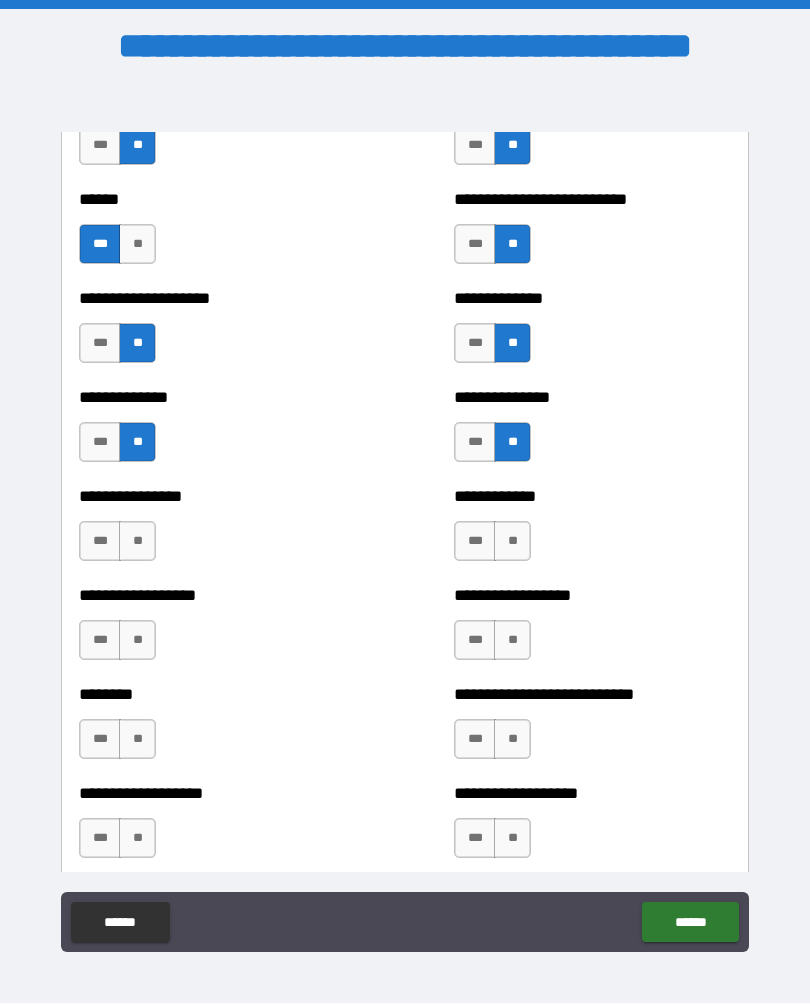 scroll, scrollTop: 4101, scrollLeft: 0, axis: vertical 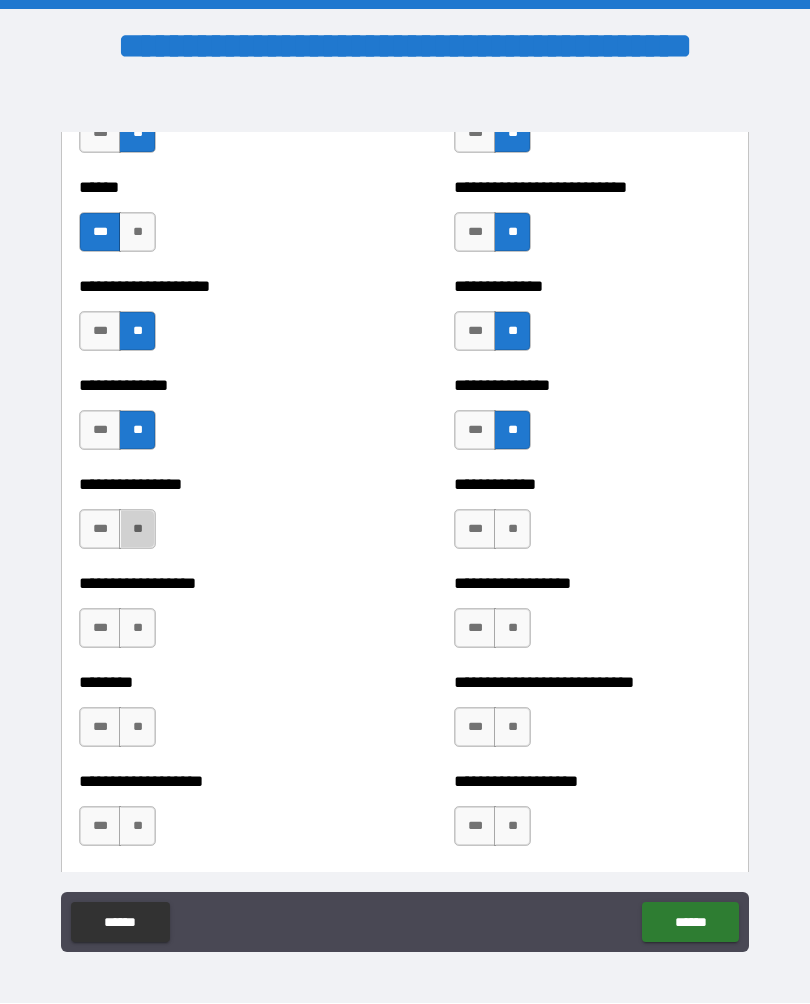 click on "**" at bounding box center [137, 530] 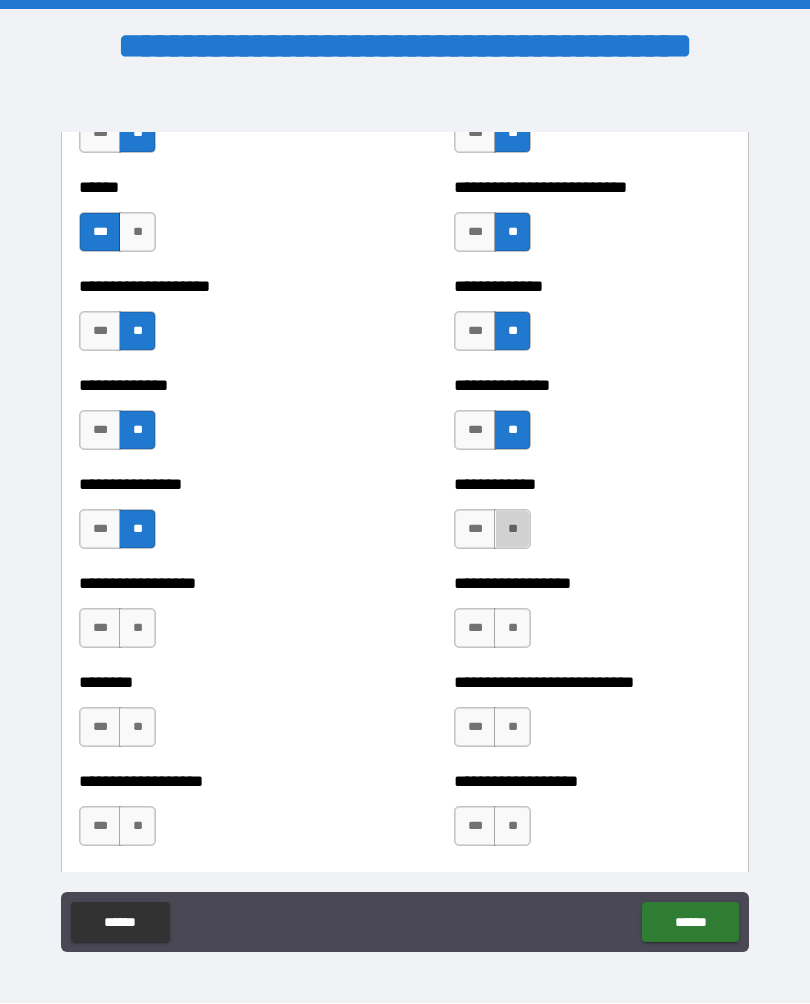 click on "**" at bounding box center (512, 530) 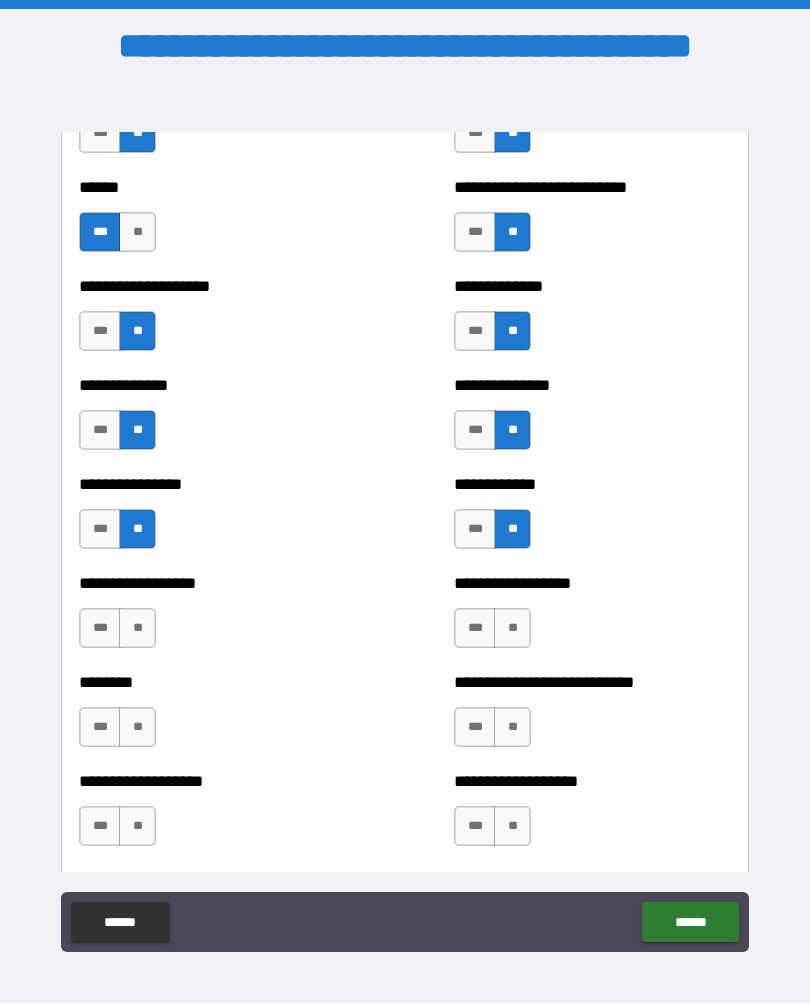 click on "**" at bounding box center (137, 629) 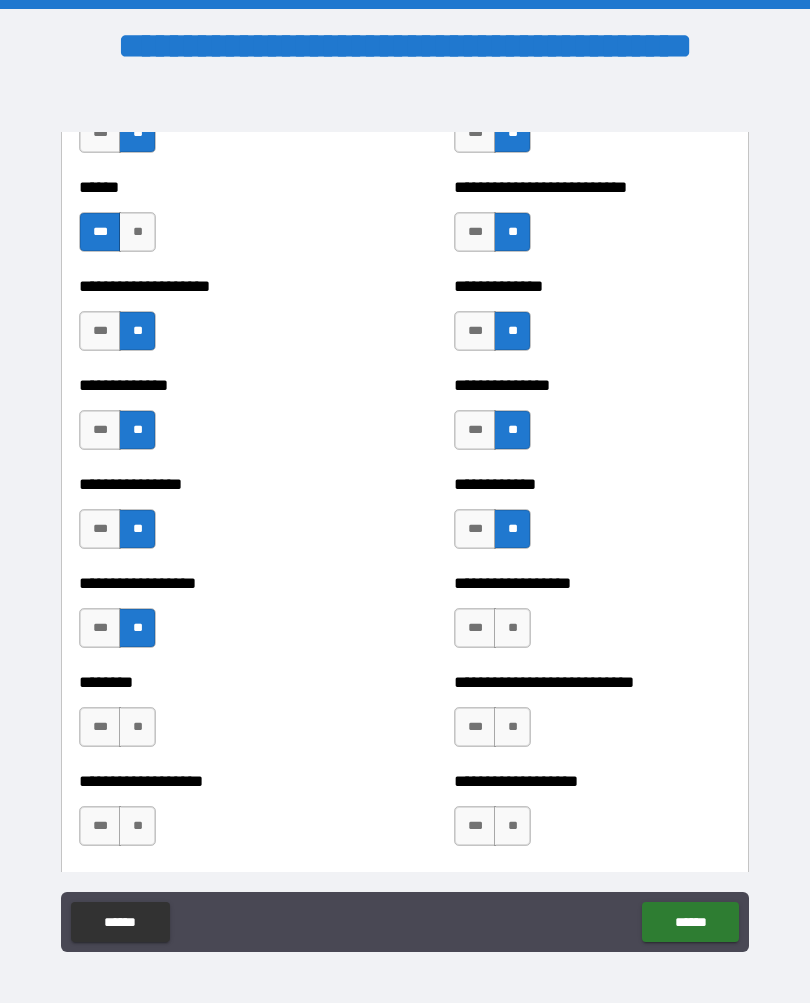 click on "**" at bounding box center [512, 629] 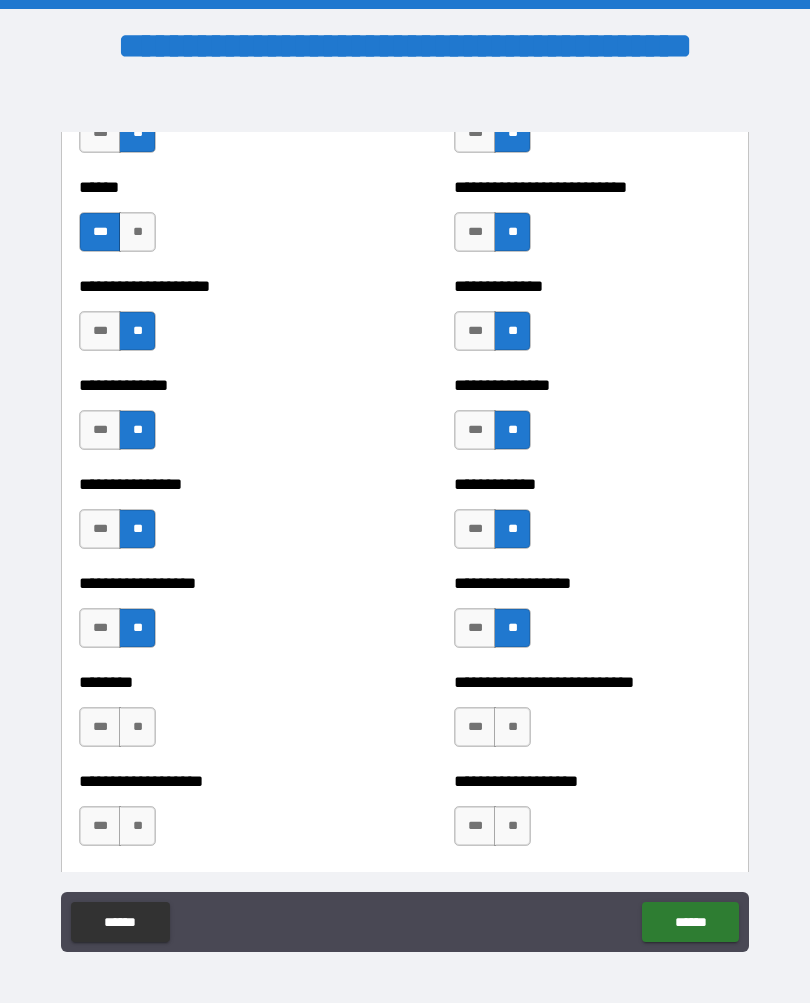 click on "**" at bounding box center [137, 728] 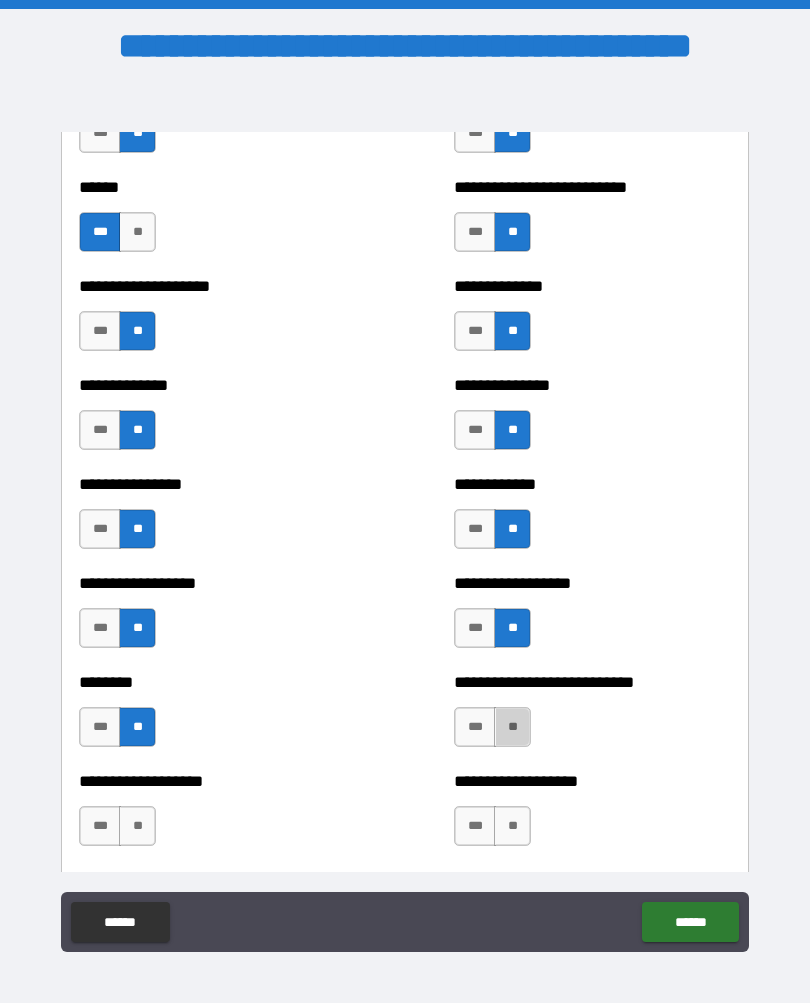 click on "**" at bounding box center [512, 728] 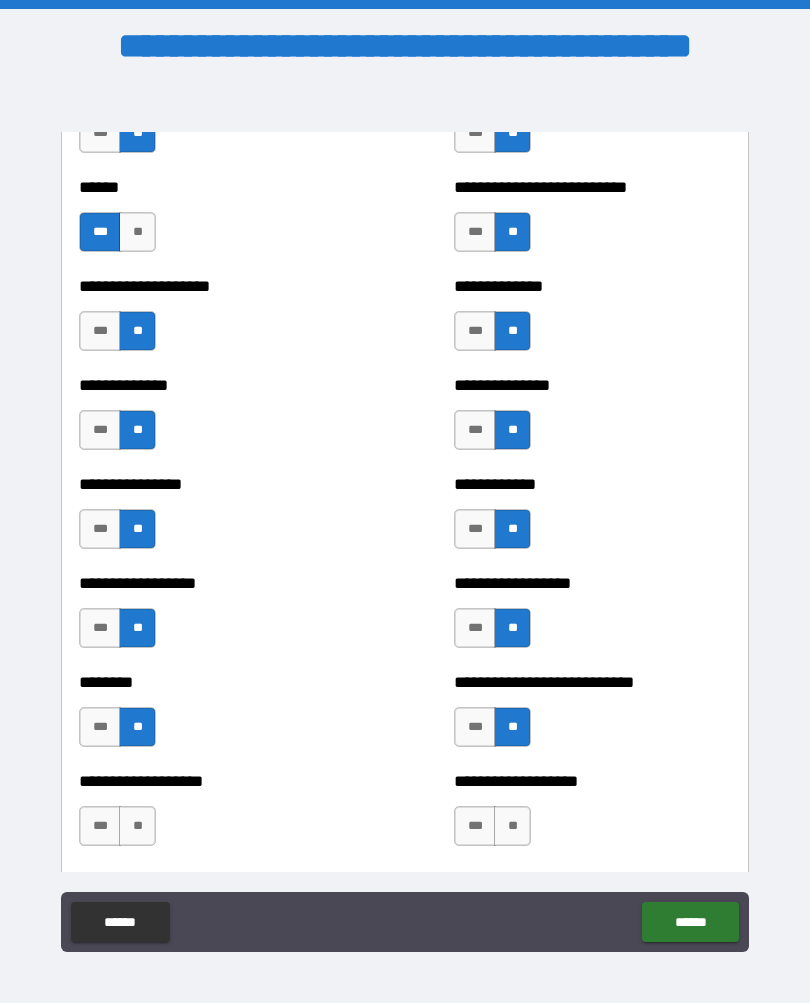 click on "**" at bounding box center (137, 827) 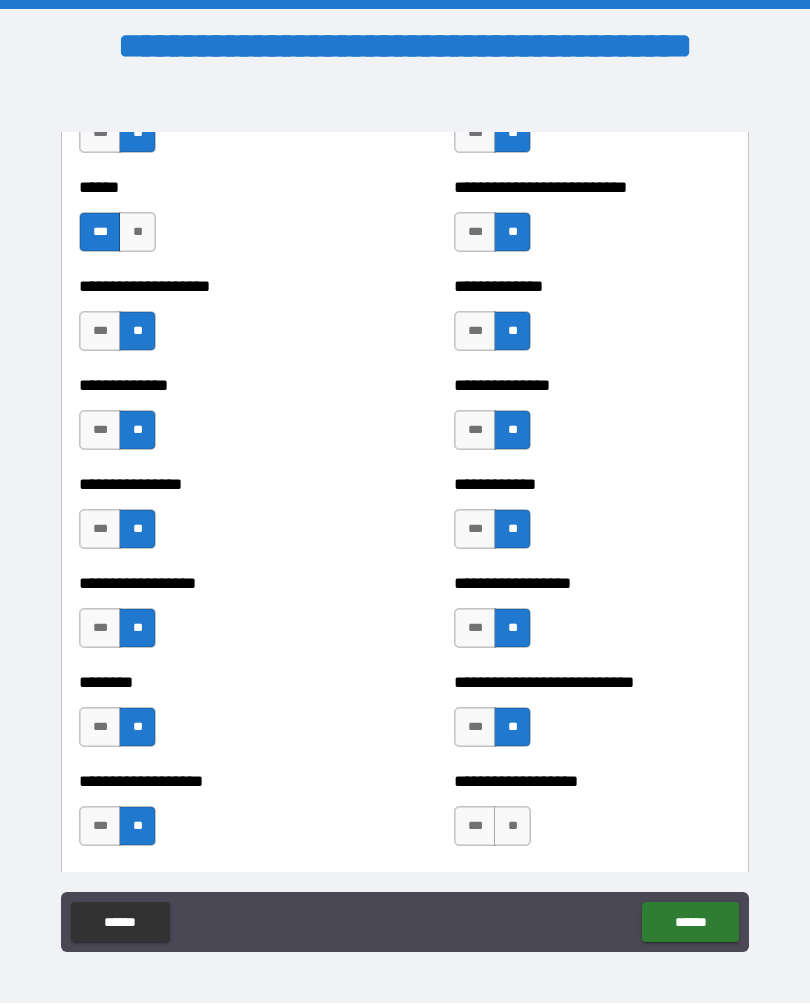 click on "**" at bounding box center (512, 827) 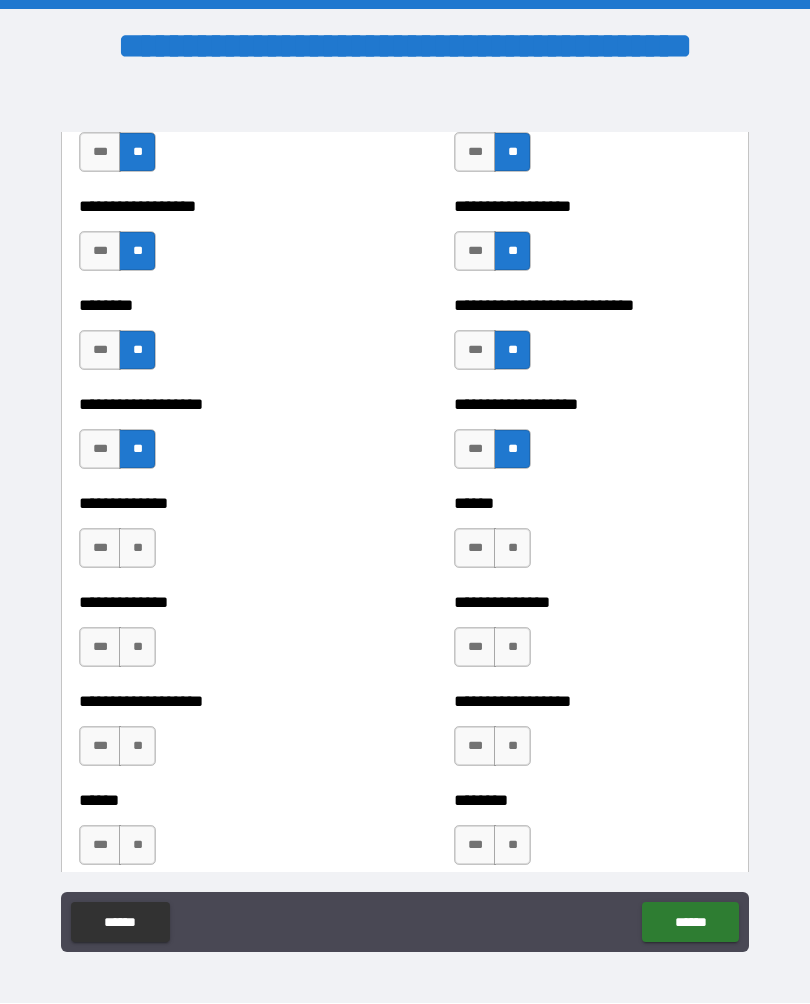 scroll, scrollTop: 4490, scrollLeft: 0, axis: vertical 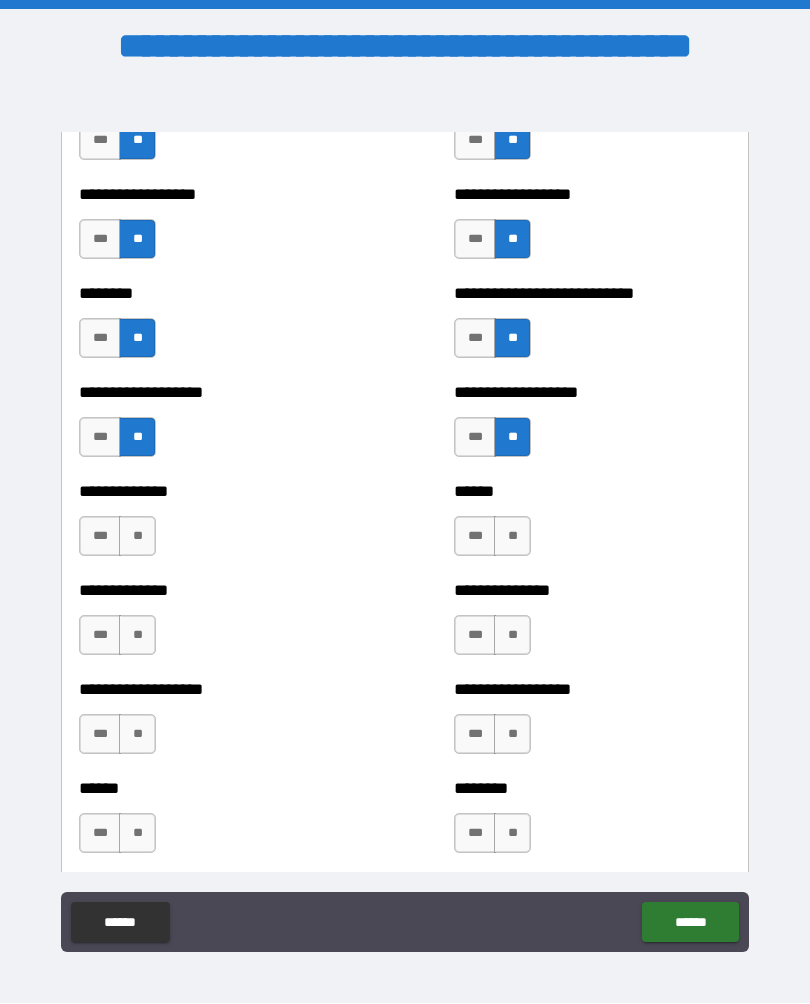 click on "**" at bounding box center (137, 537) 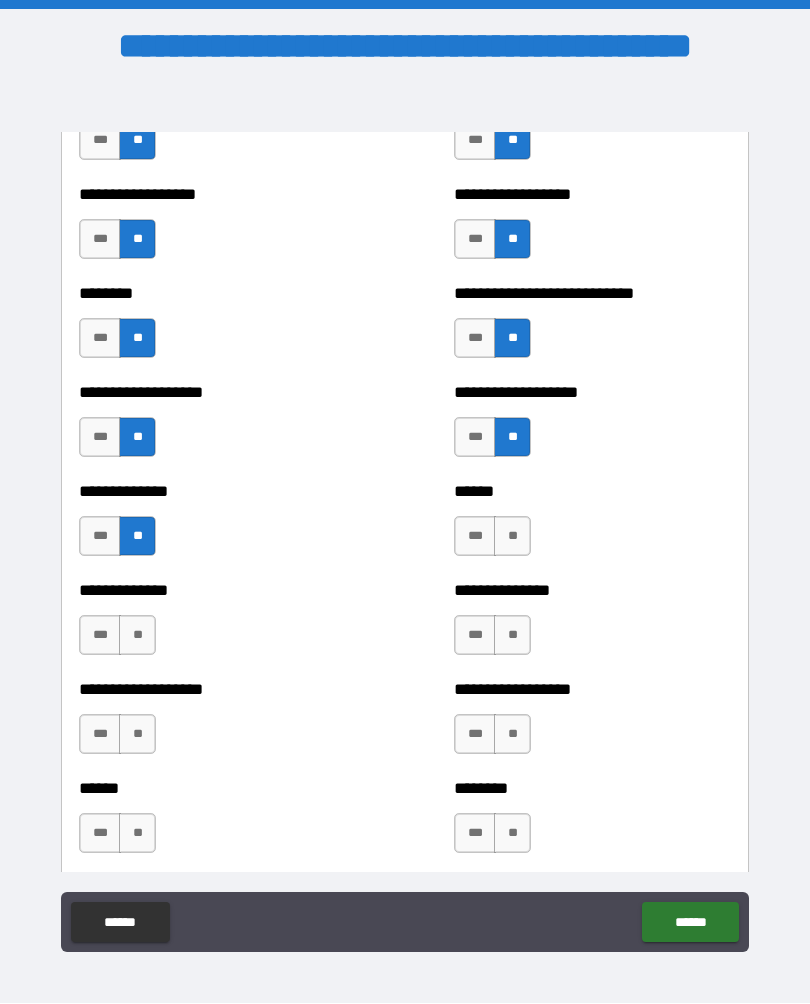 click on "**" at bounding box center [512, 537] 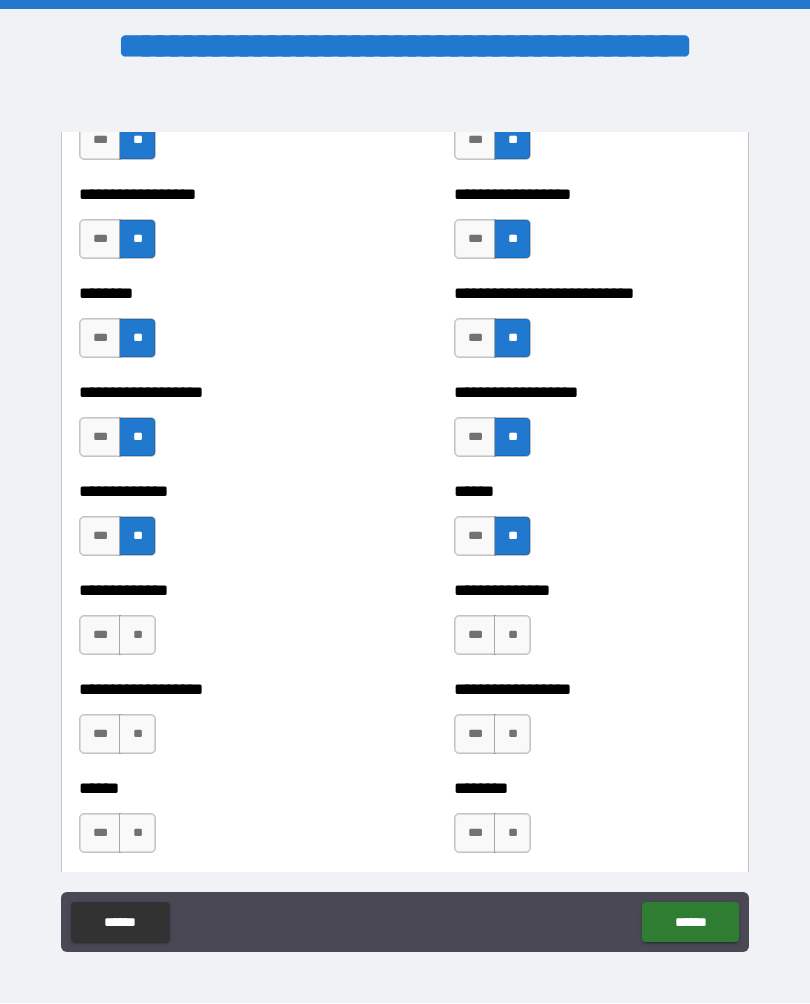 click on "**" at bounding box center (137, 636) 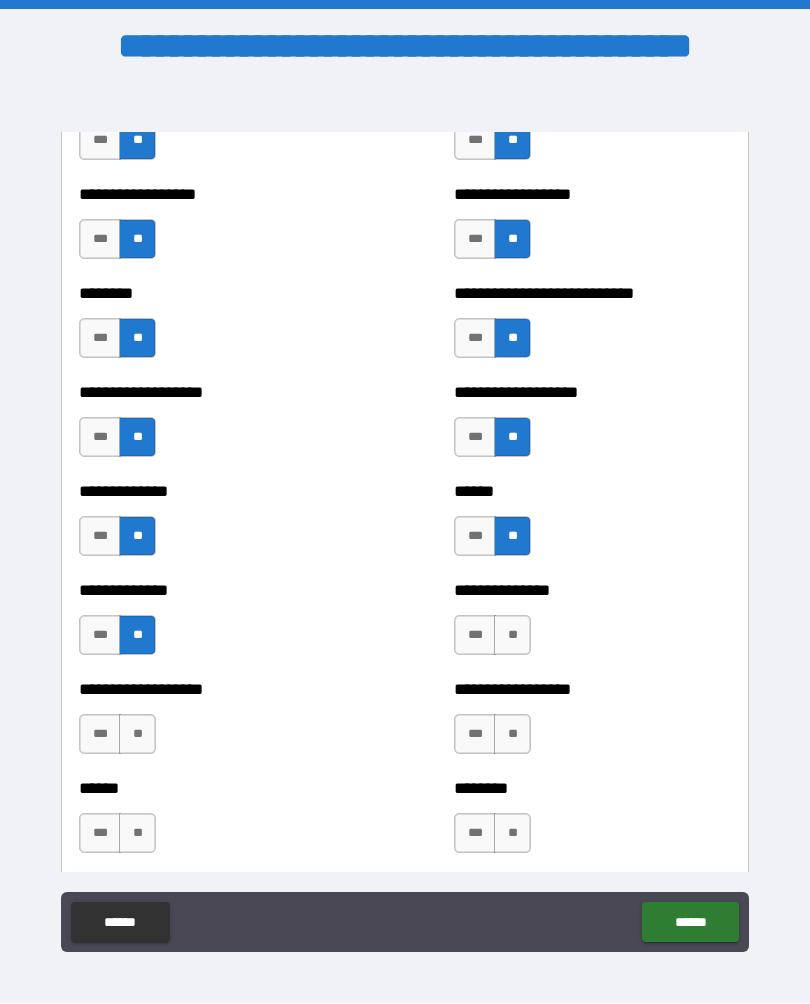 click on "**" at bounding box center [512, 636] 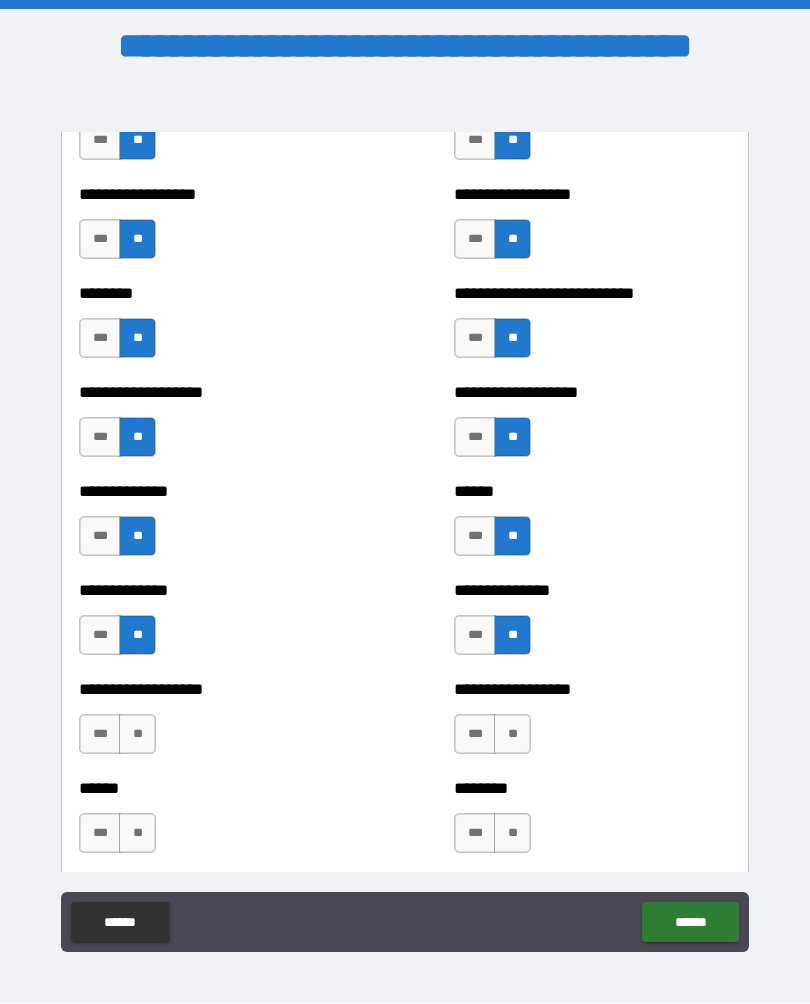 click on "**" at bounding box center [137, 735] 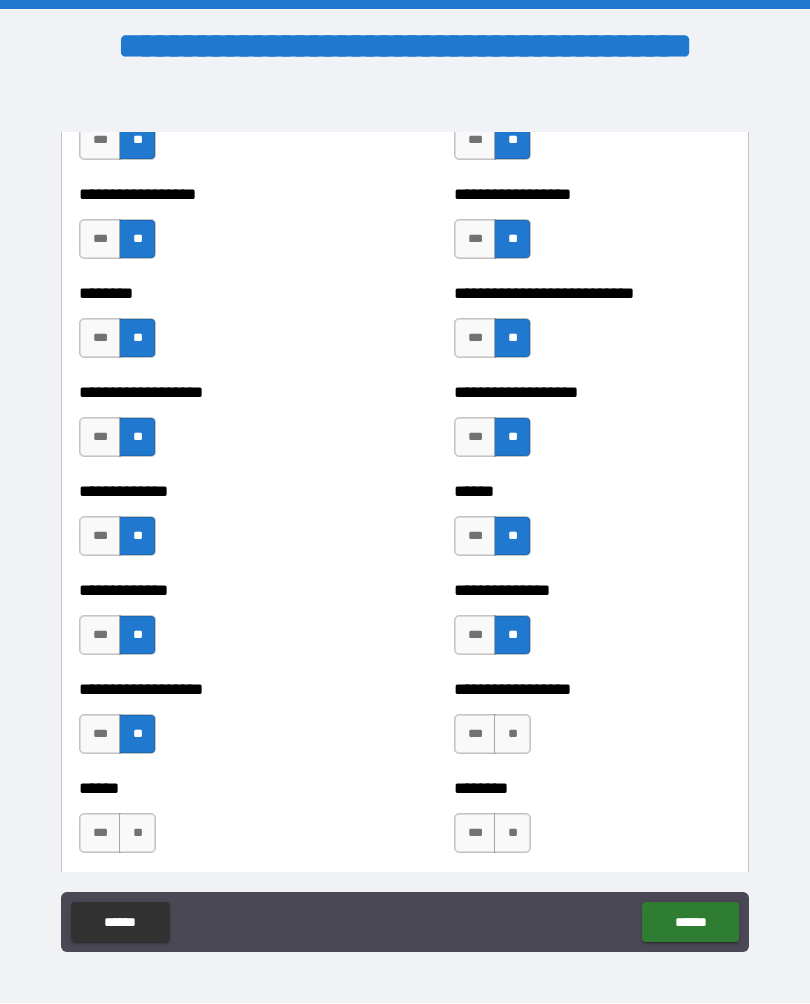 click on "**" at bounding box center [512, 735] 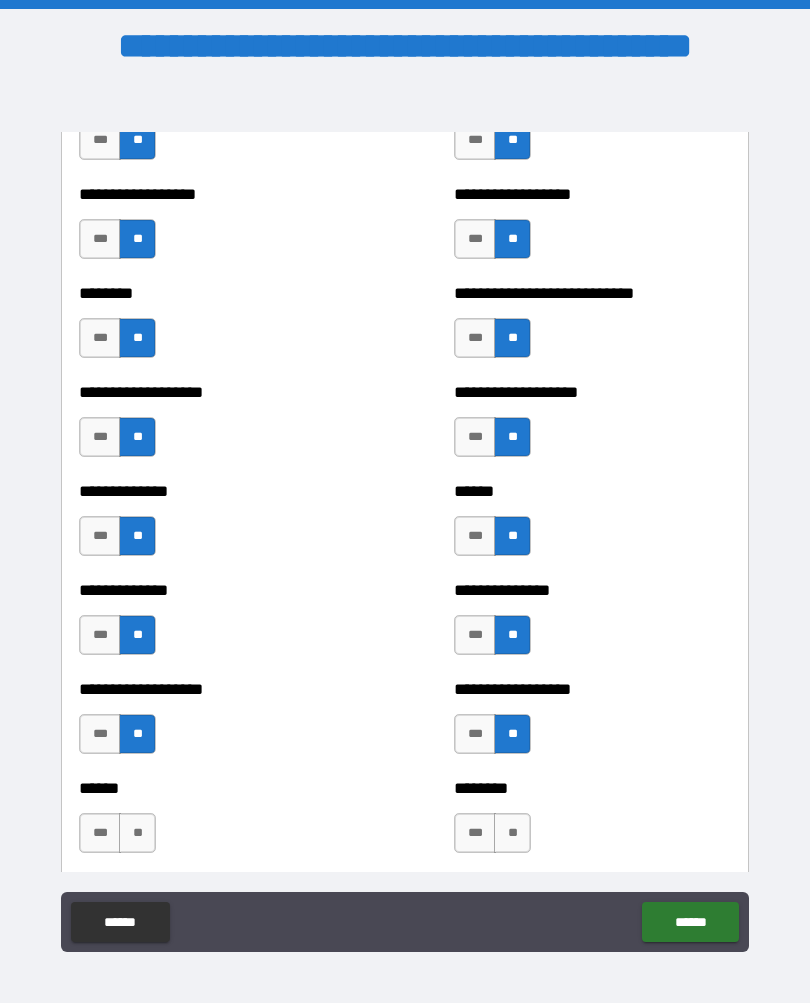 click on "**" at bounding box center (137, 834) 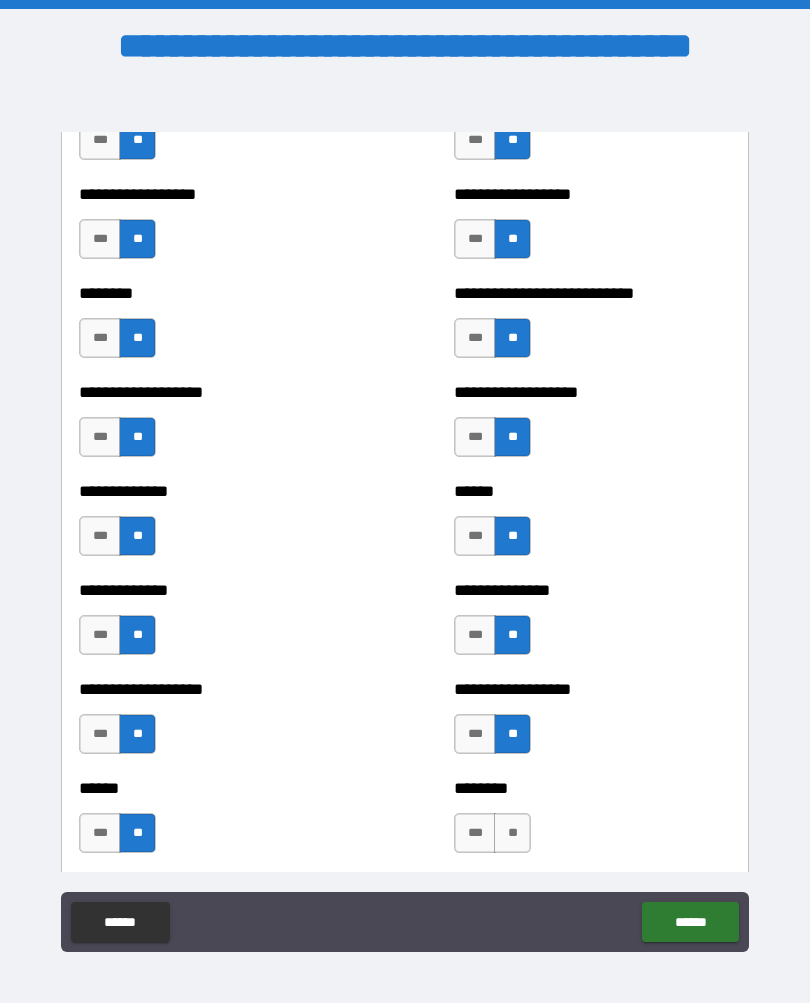 click on "**" at bounding box center [512, 834] 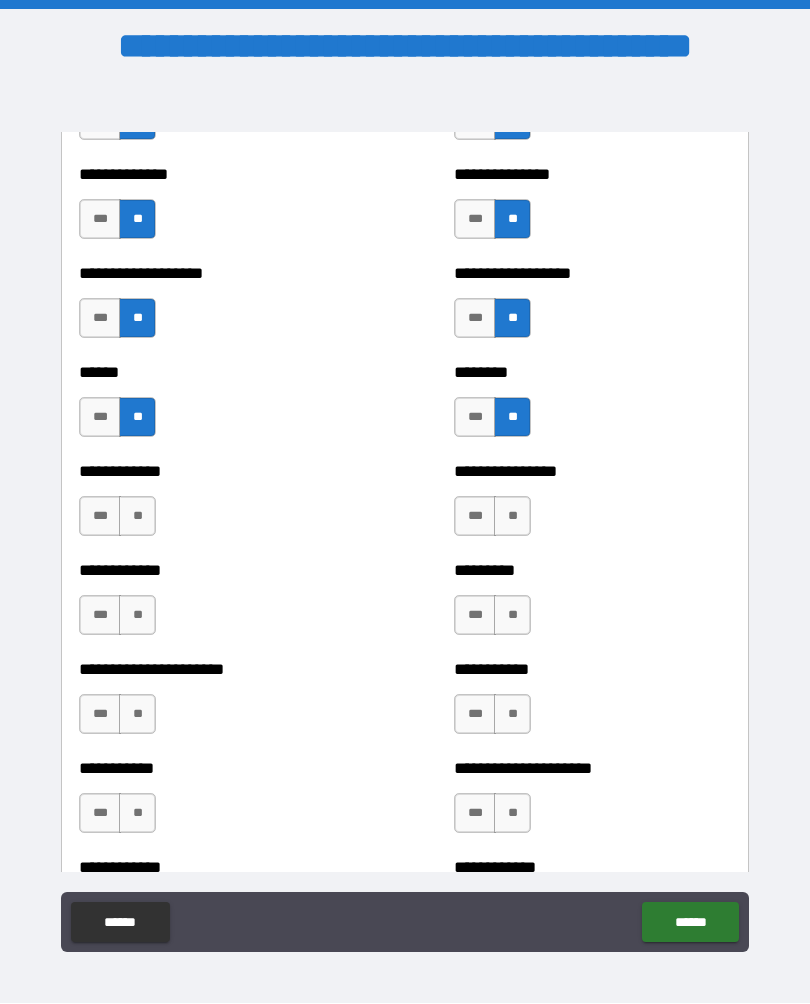 scroll, scrollTop: 4923, scrollLeft: 0, axis: vertical 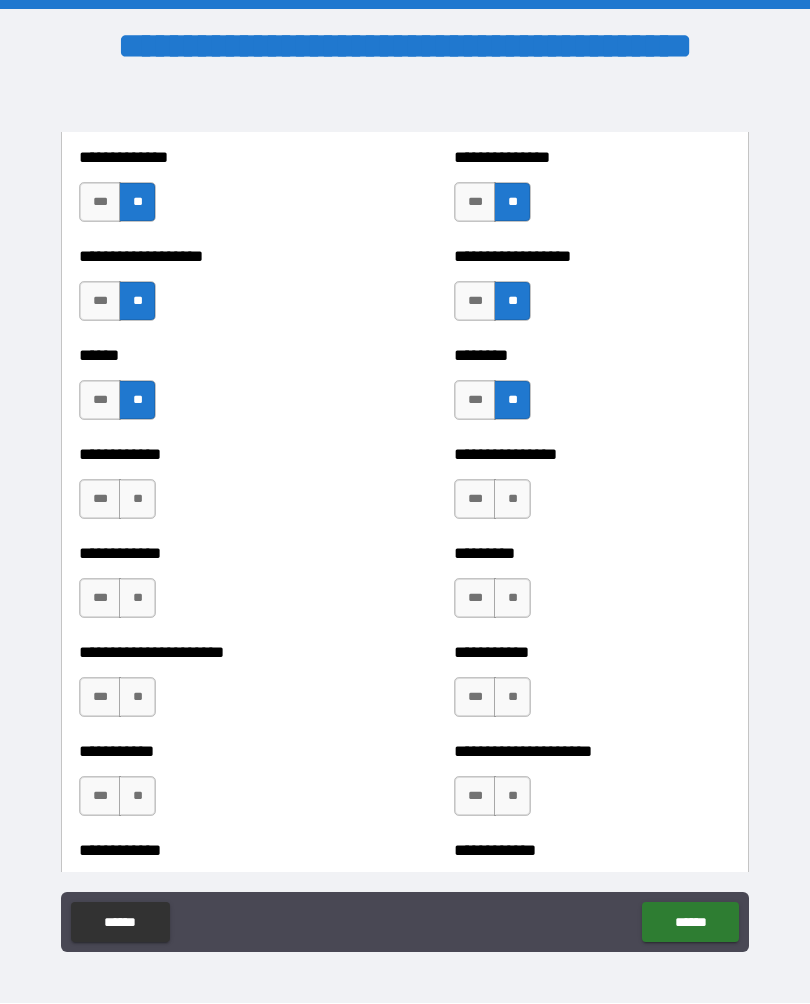 click on "**" at bounding box center [137, 500] 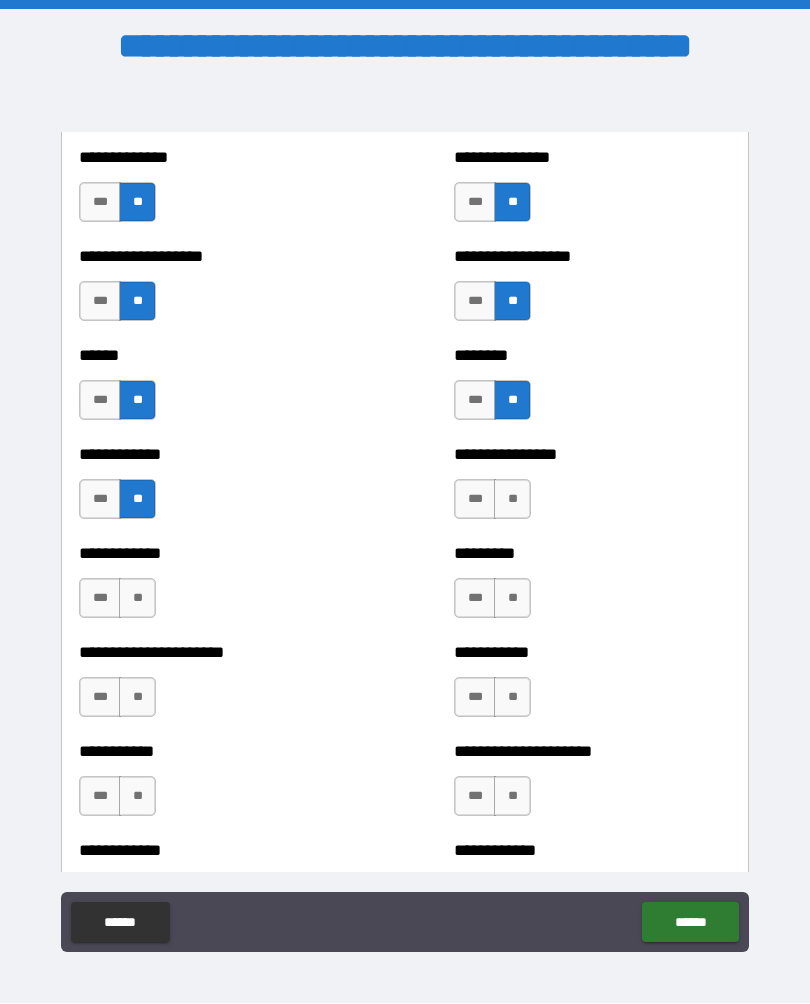 click on "**" at bounding box center [512, 500] 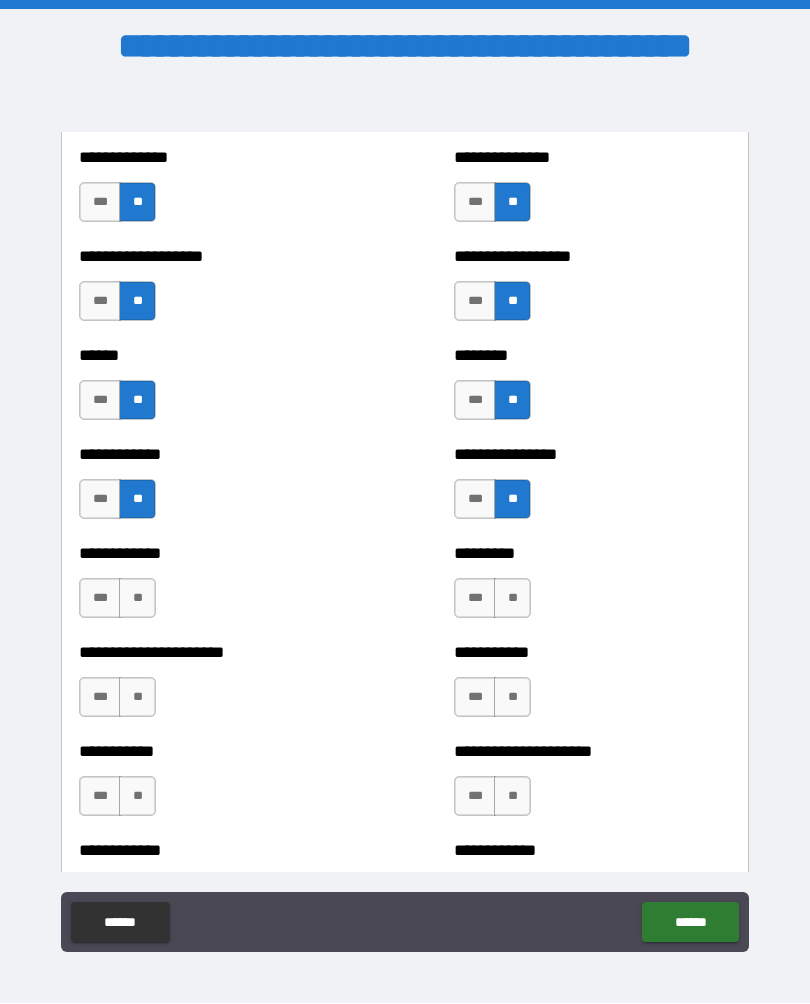 click on "**" at bounding box center (137, 599) 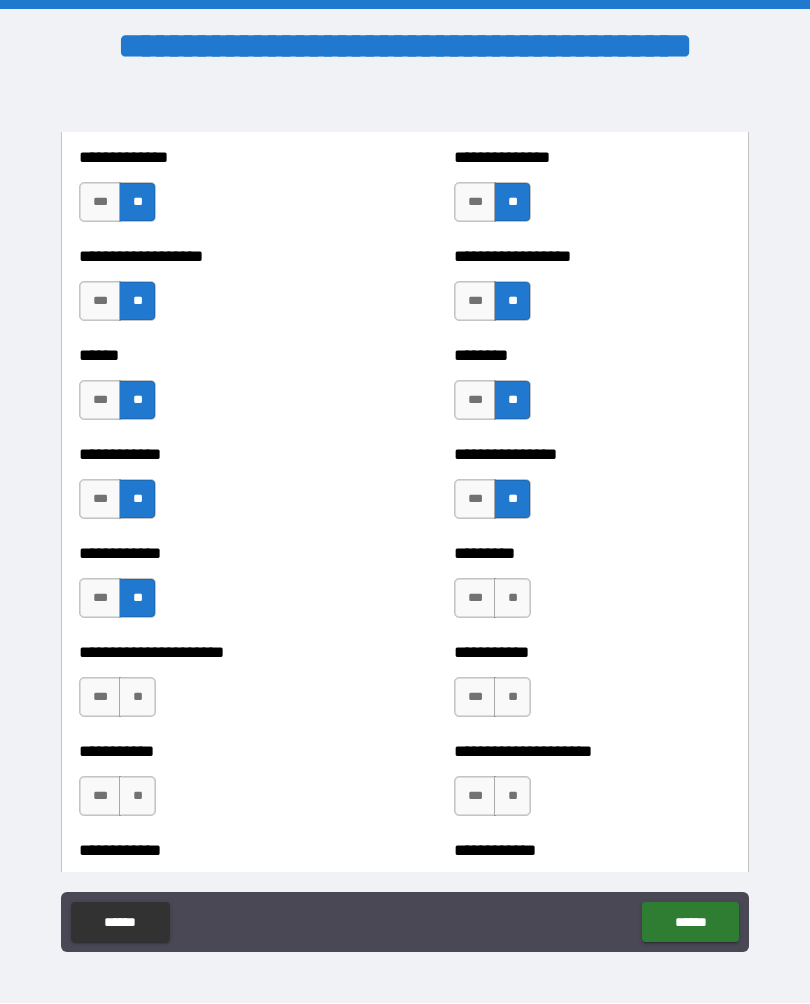 click on "**" at bounding box center (512, 599) 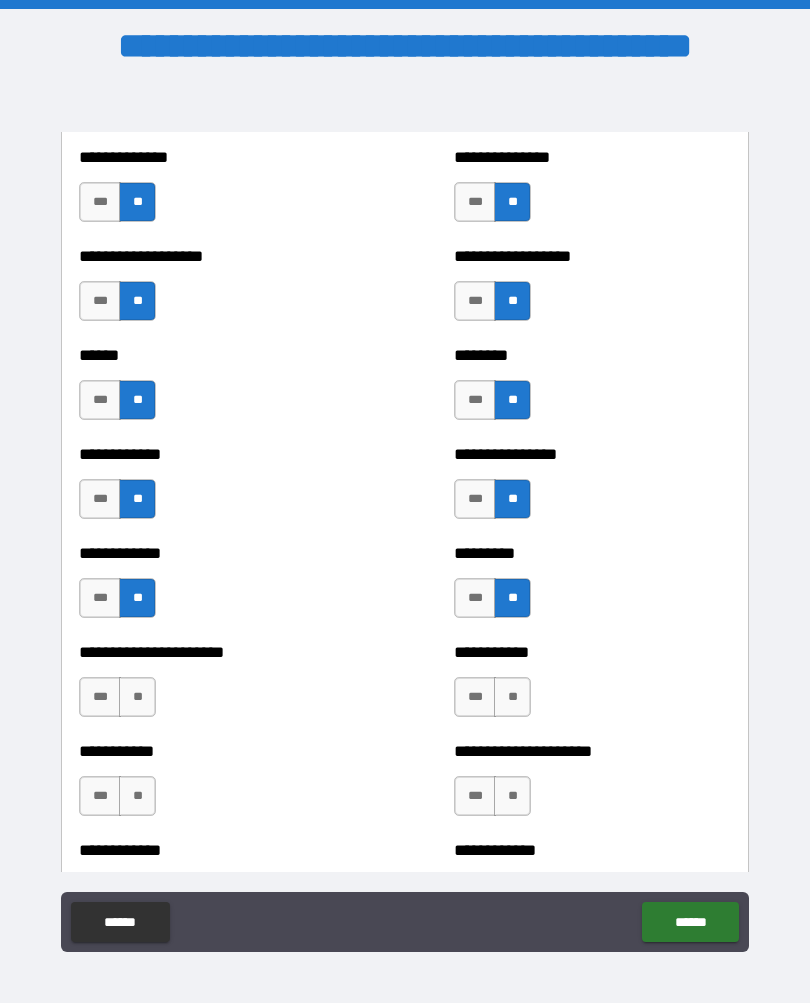 click on "**" at bounding box center (137, 698) 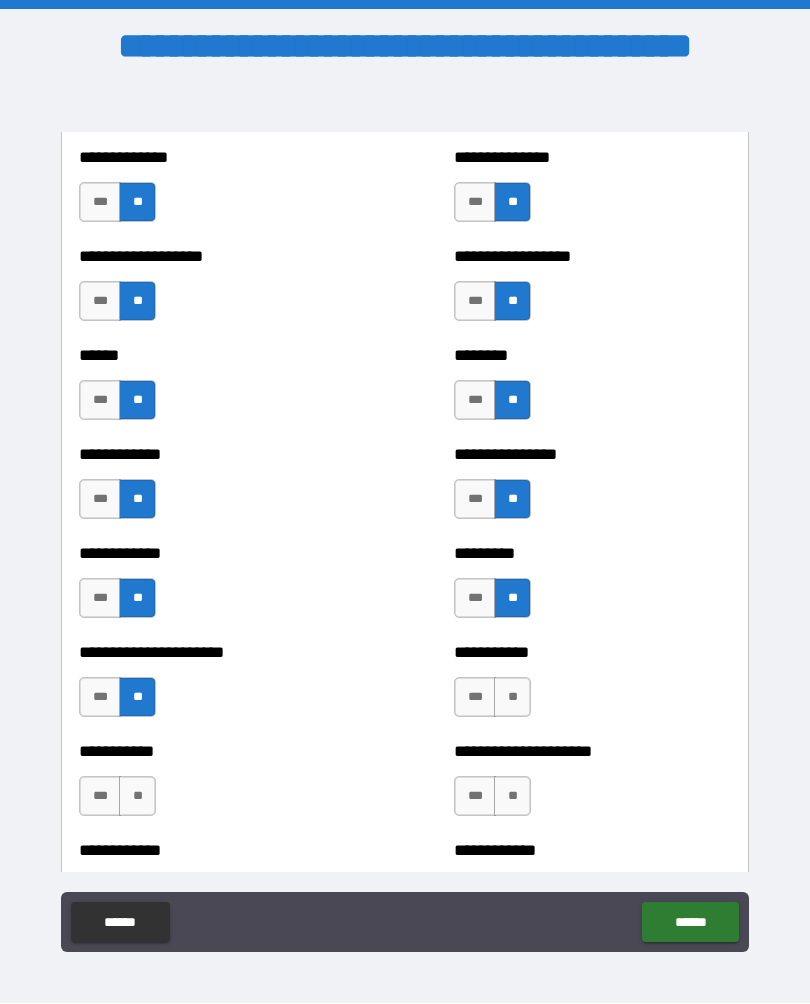 click on "**" at bounding box center [512, 698] 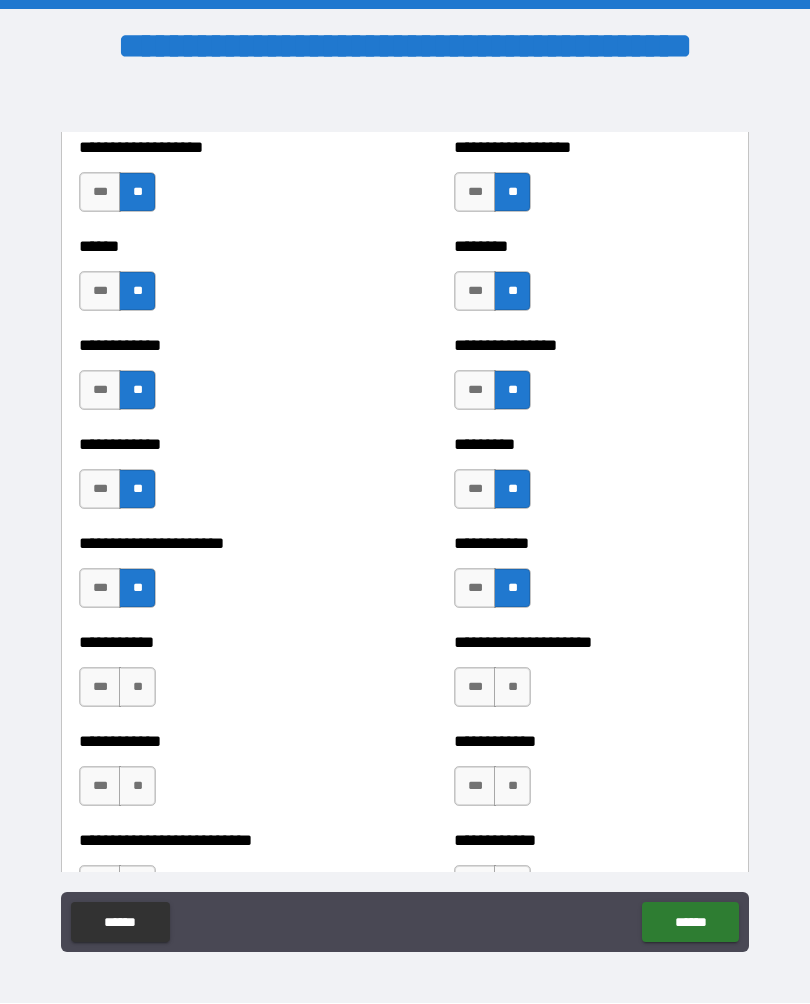 scroll, scrollTop: 5036, scrollLeft: 0, axis: vertical 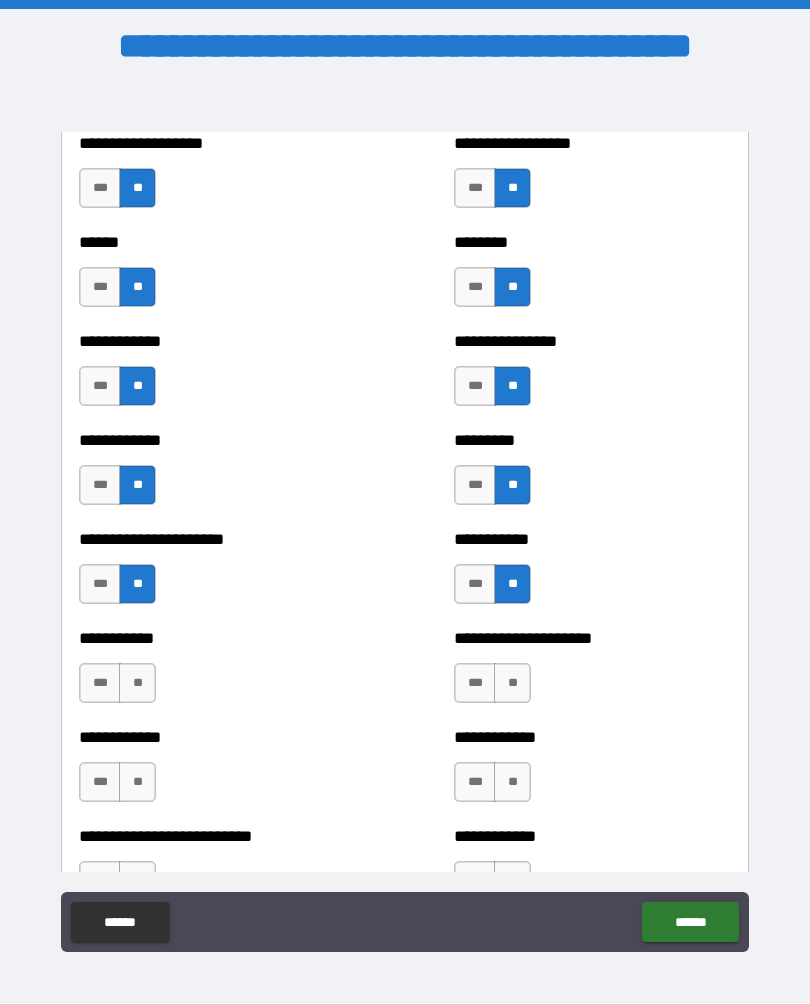 click on "***" at bounding box center [475, 585] 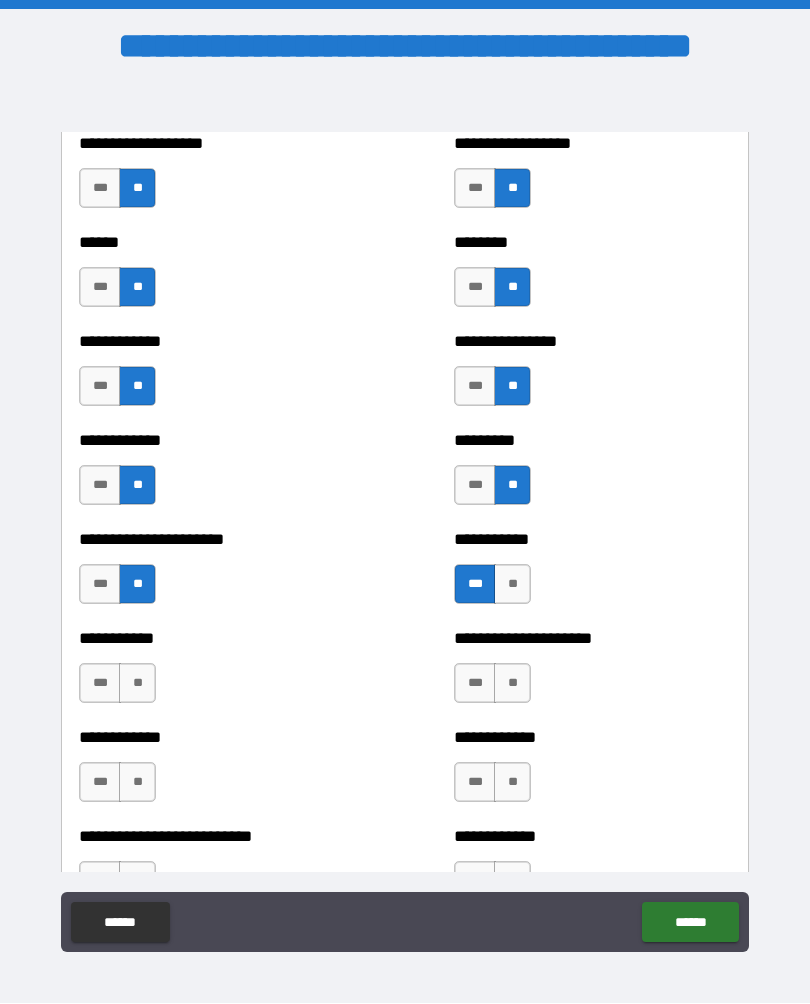 click on "**" at bounding box center [137, 684] 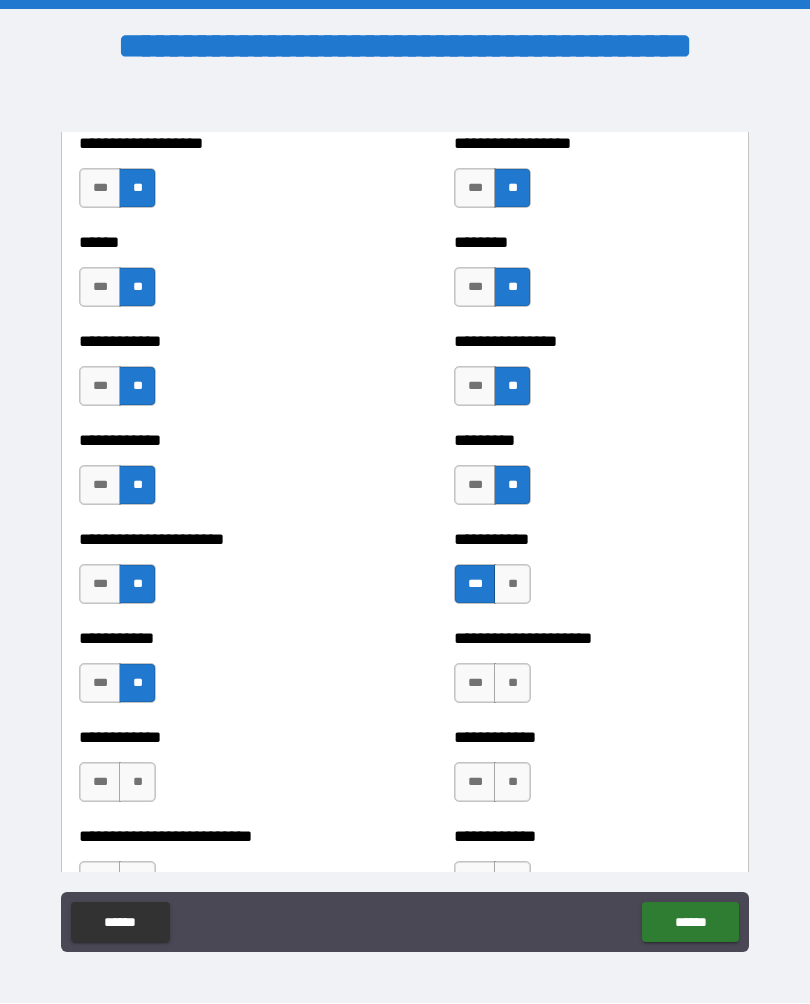 click on "**" at bounding box center [512, 684] 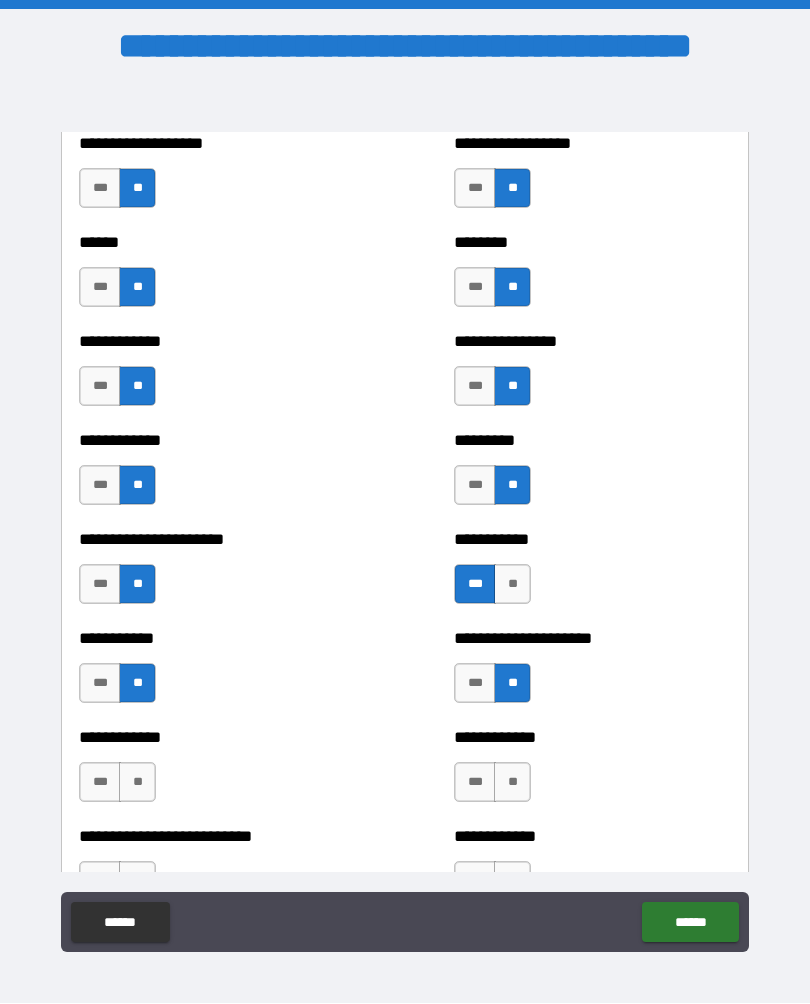 click on "**" at bounding box center (137, 783) 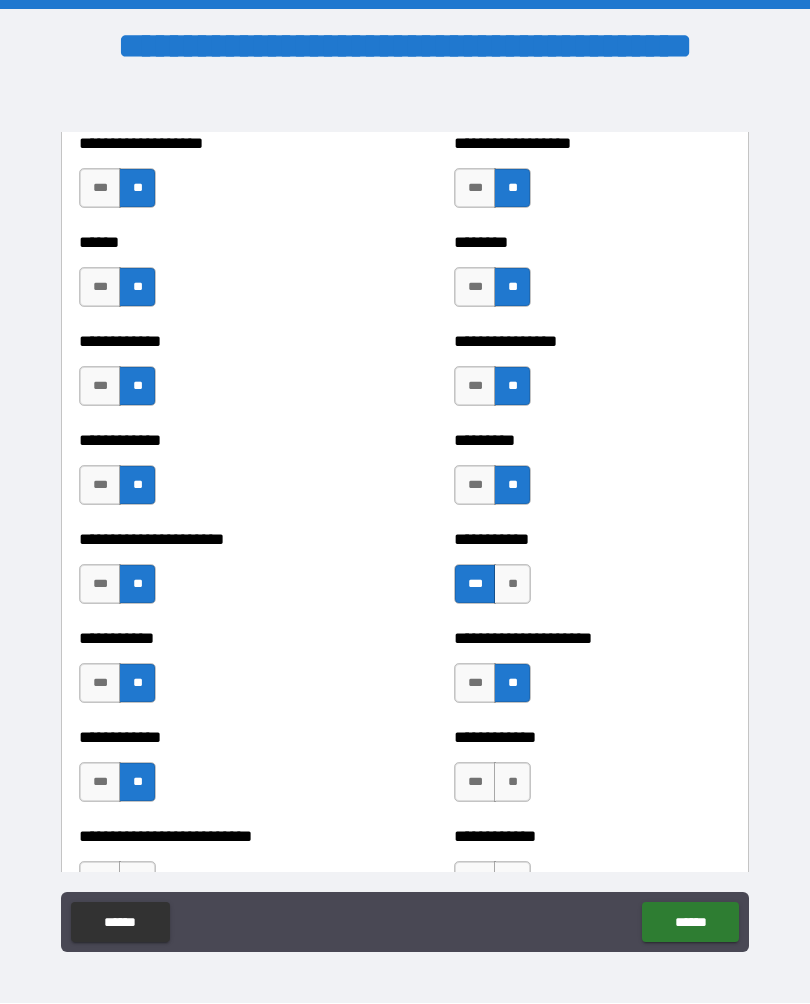 click on "**" at bounding box center (512, 783) 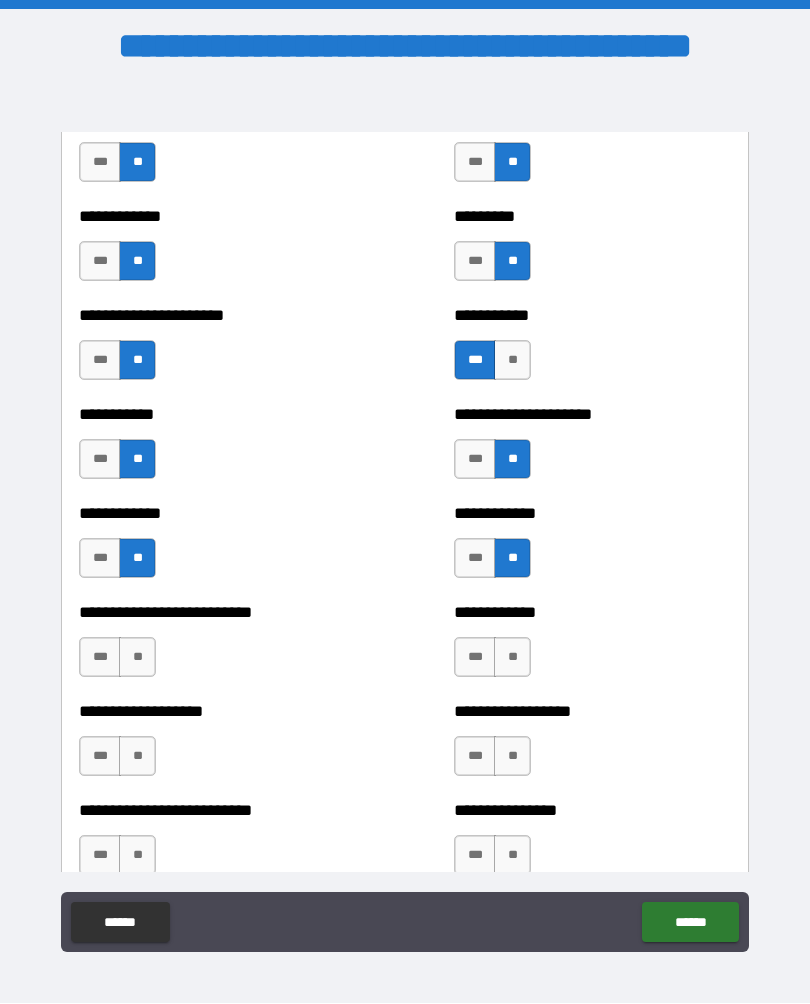 scroll, scrollTop: 5343, scrollLeft: 0, axis: vertical 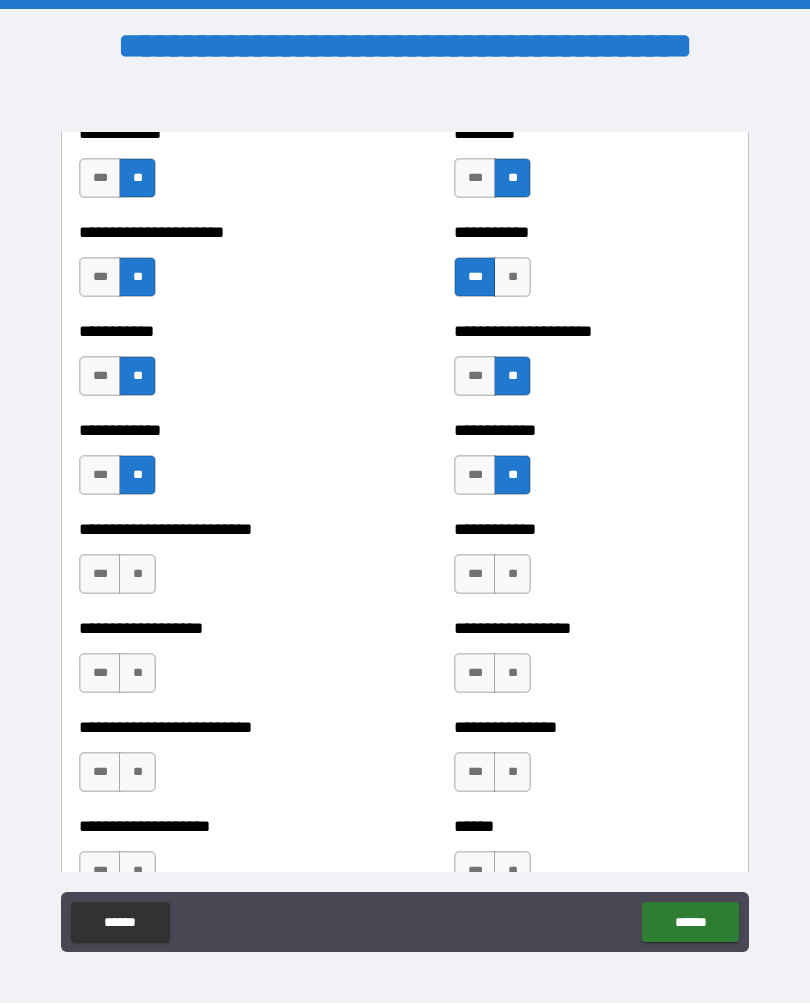 click on "**" at bounding box center (137, 575) 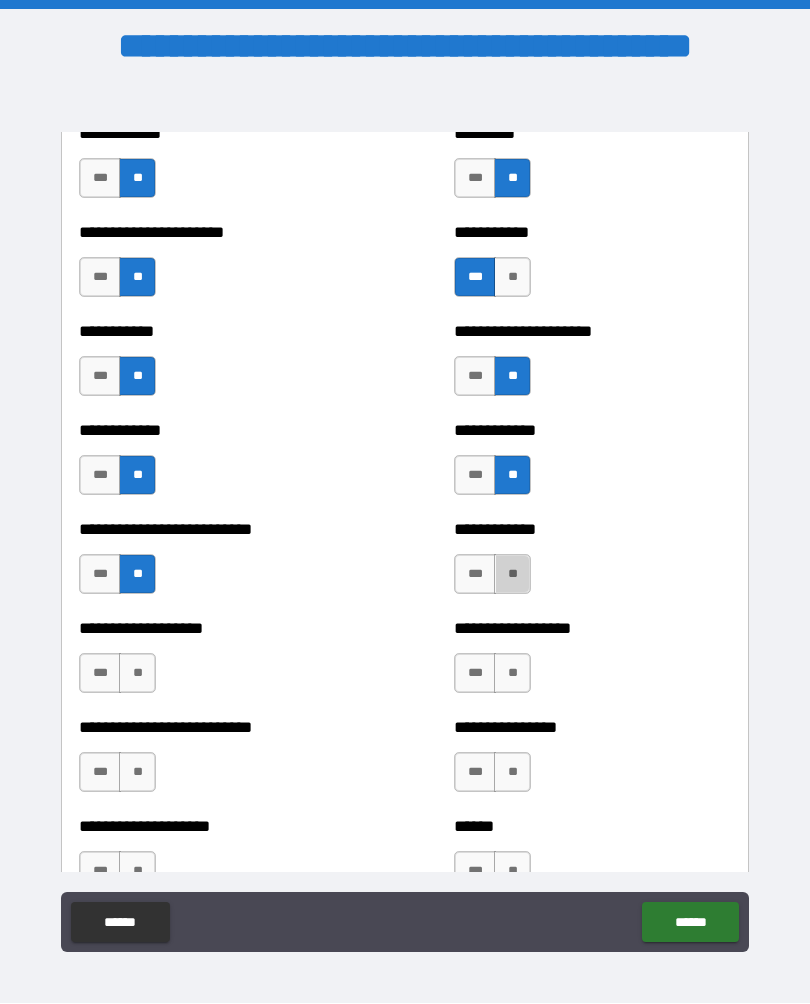 click on "**" at bounding box center (512, 575) 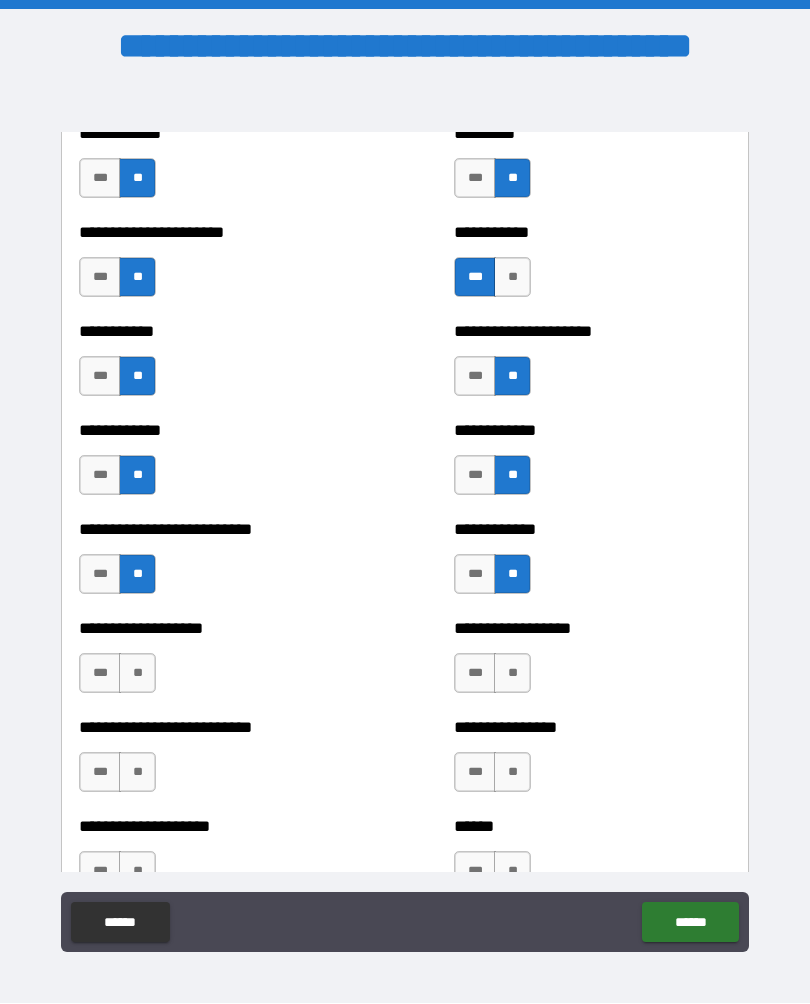 click on "**" at bounding box center (137, 674) 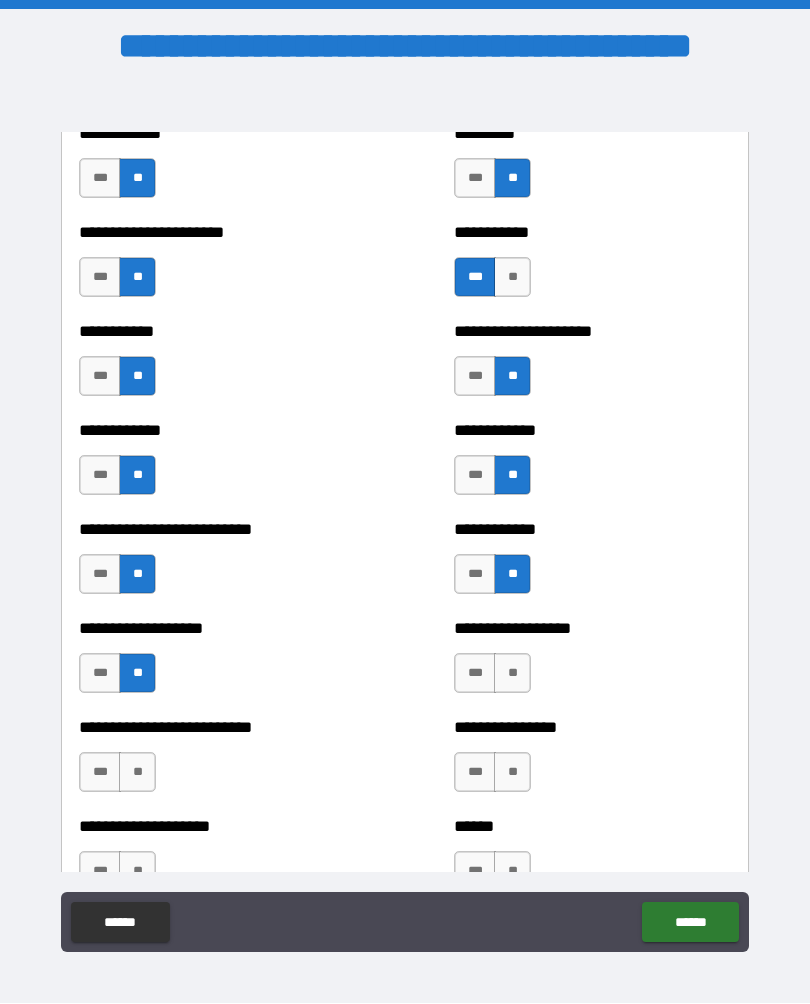 click on "**" at bounding box center [512, 674] 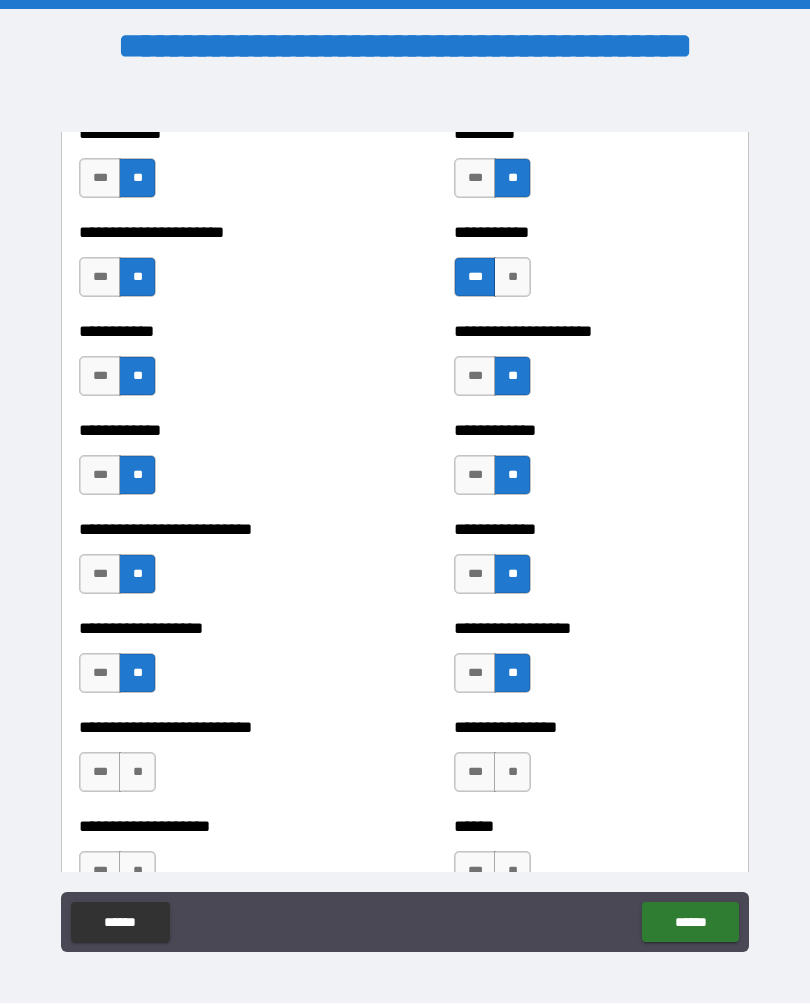 click on "**" at bounding box center [137, 773] 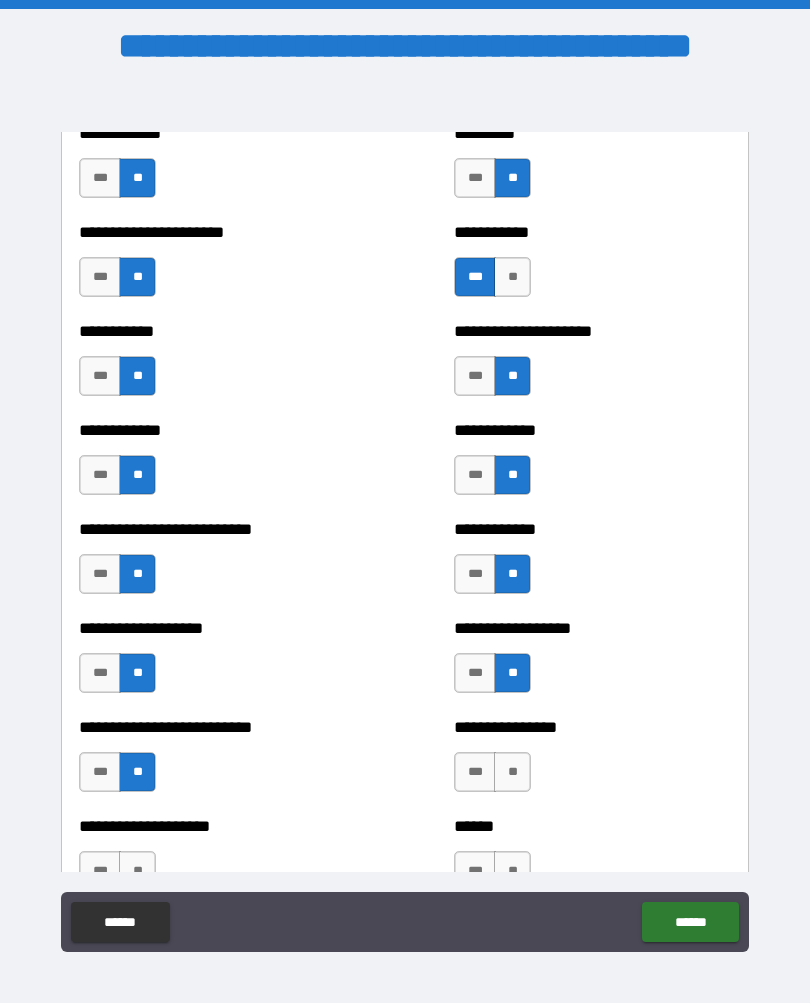click on "**" at bounding box center [512, 773] 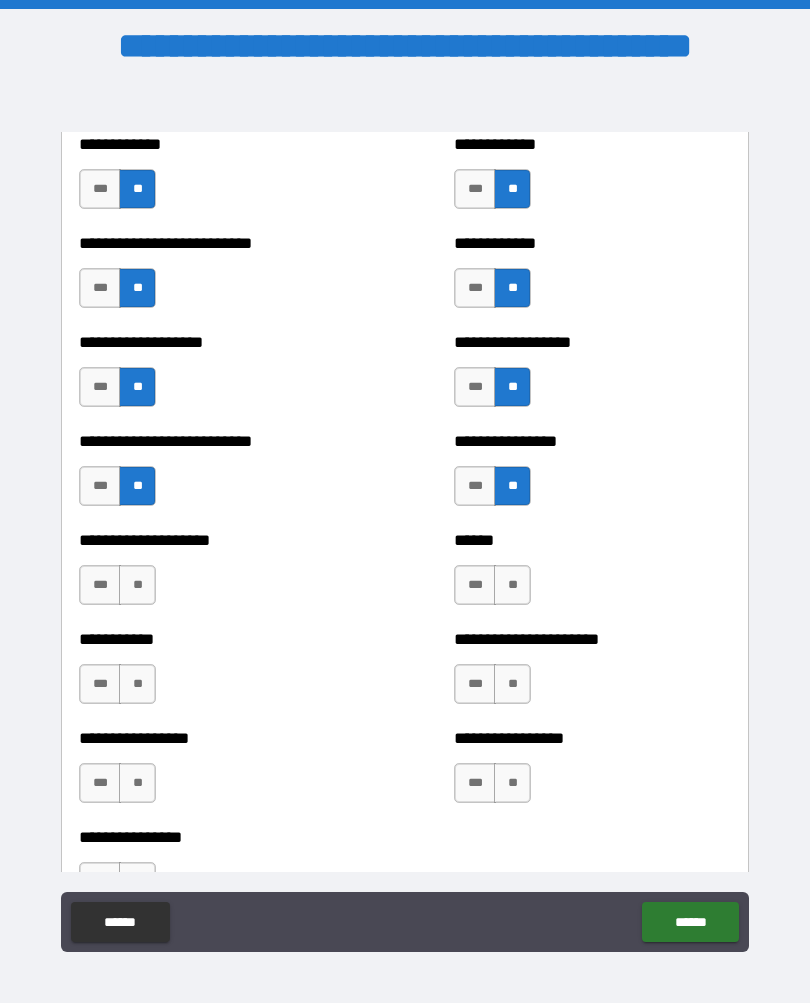 scroll, scrollTop: 5649, scrollLeft: 0, axis: vertical 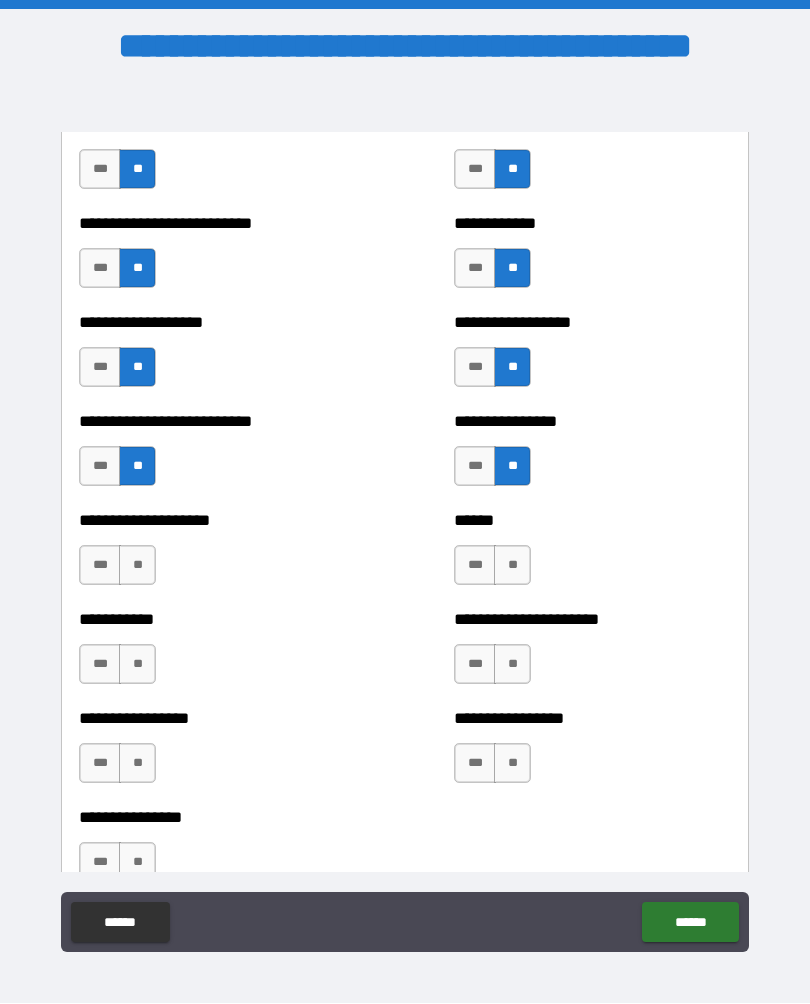 click on "**" at bounding box center [137, 566] 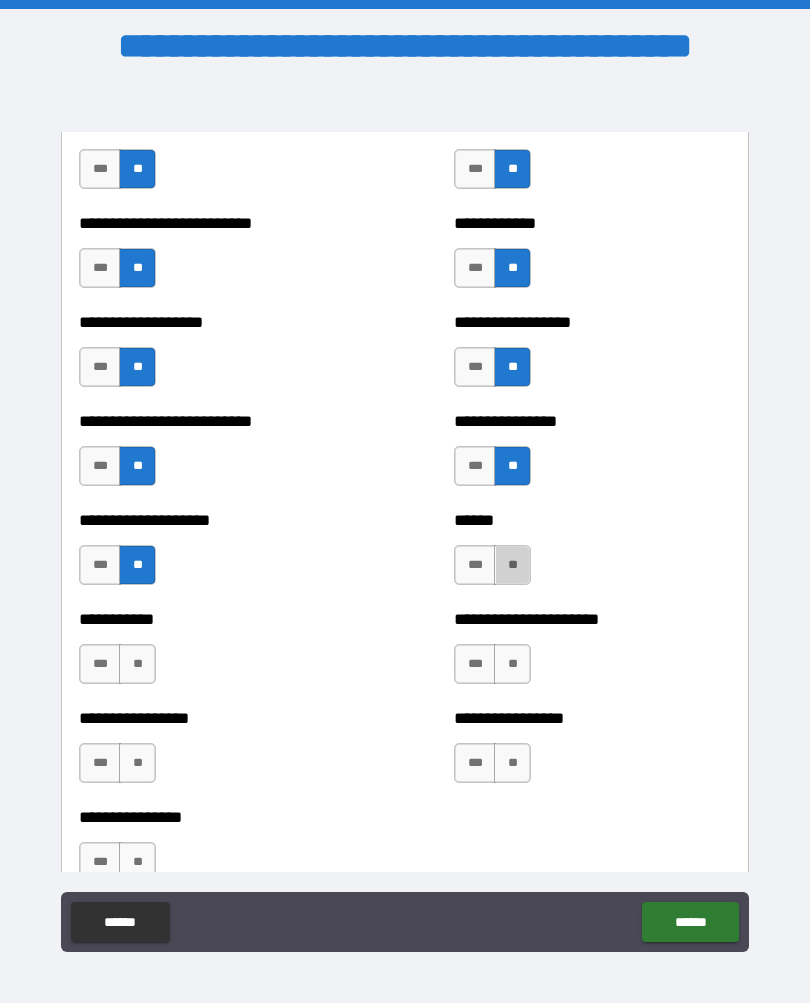 click on "**" at bounding box center [512, 566] 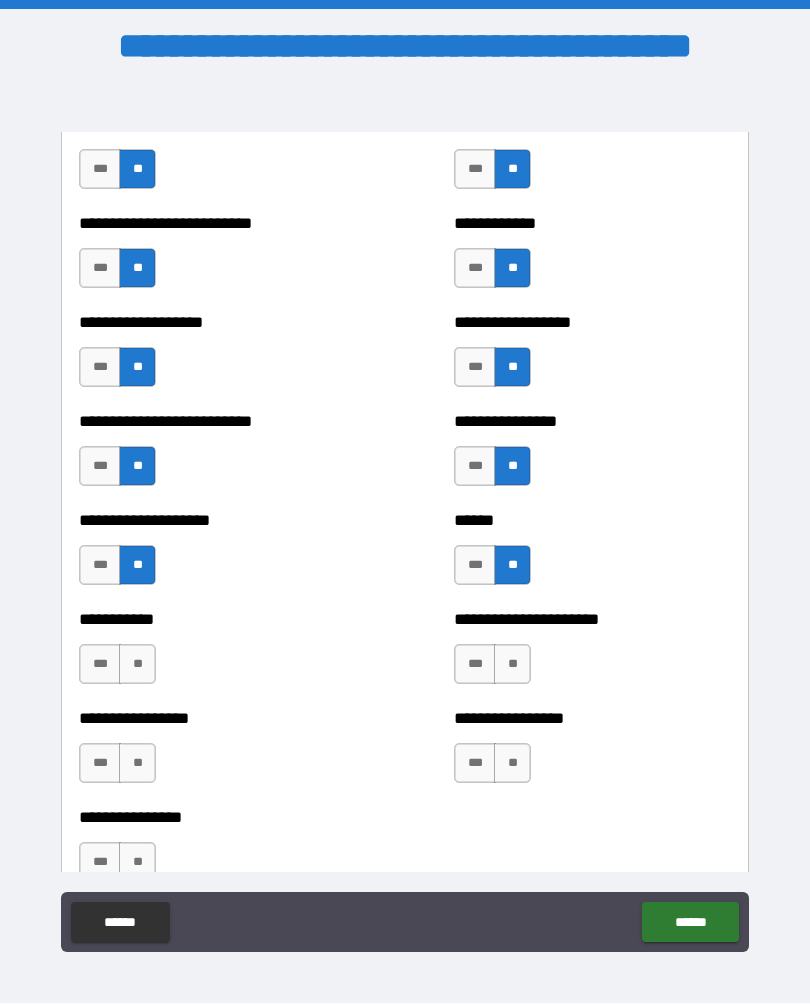 click on "**" at bounding box center [137, 665] 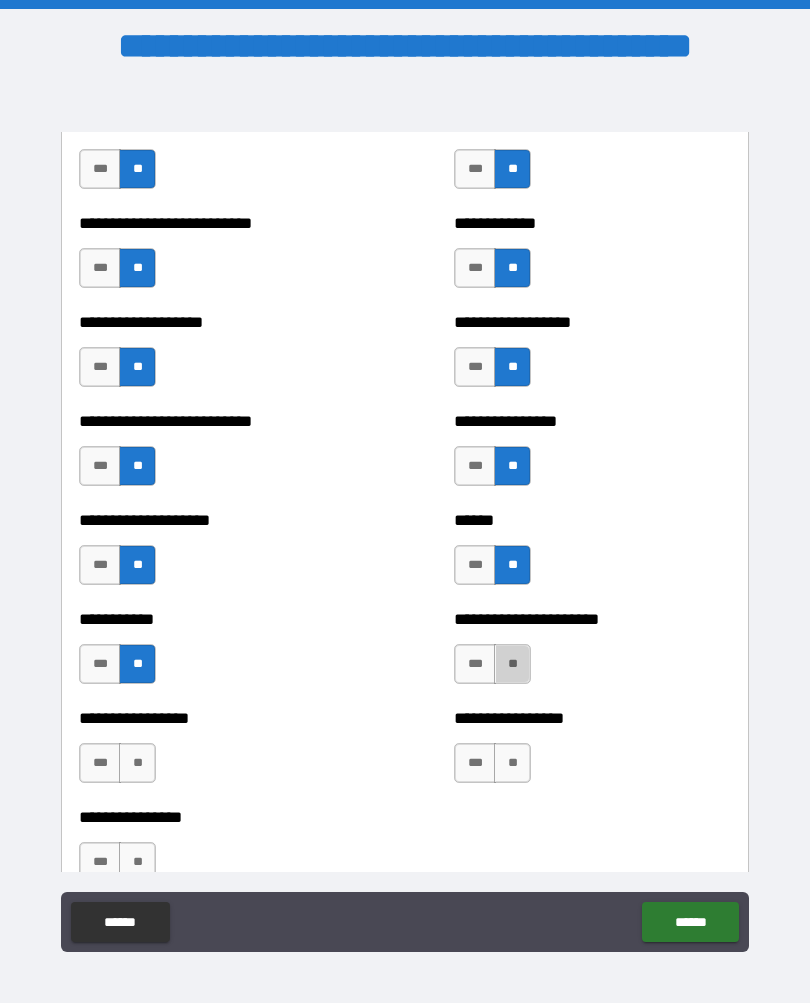 click on "**" at bounding box center (512, 665) 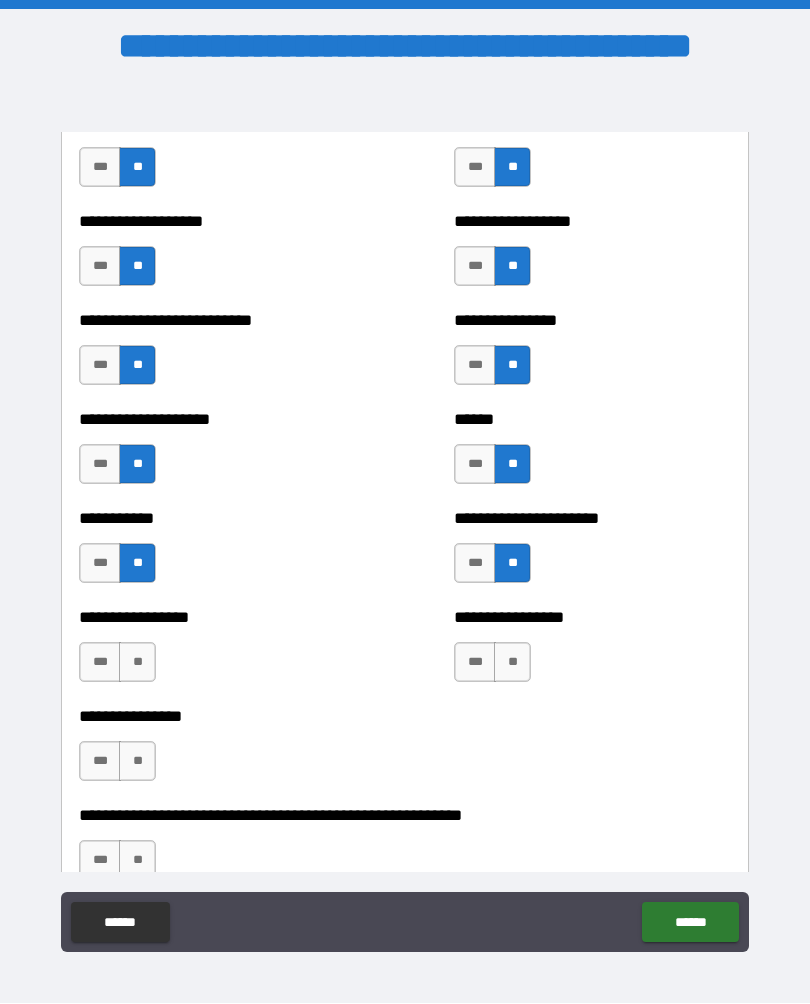 scroll, scrollTop: 5752, scrollLeft: 0, axis: vertical 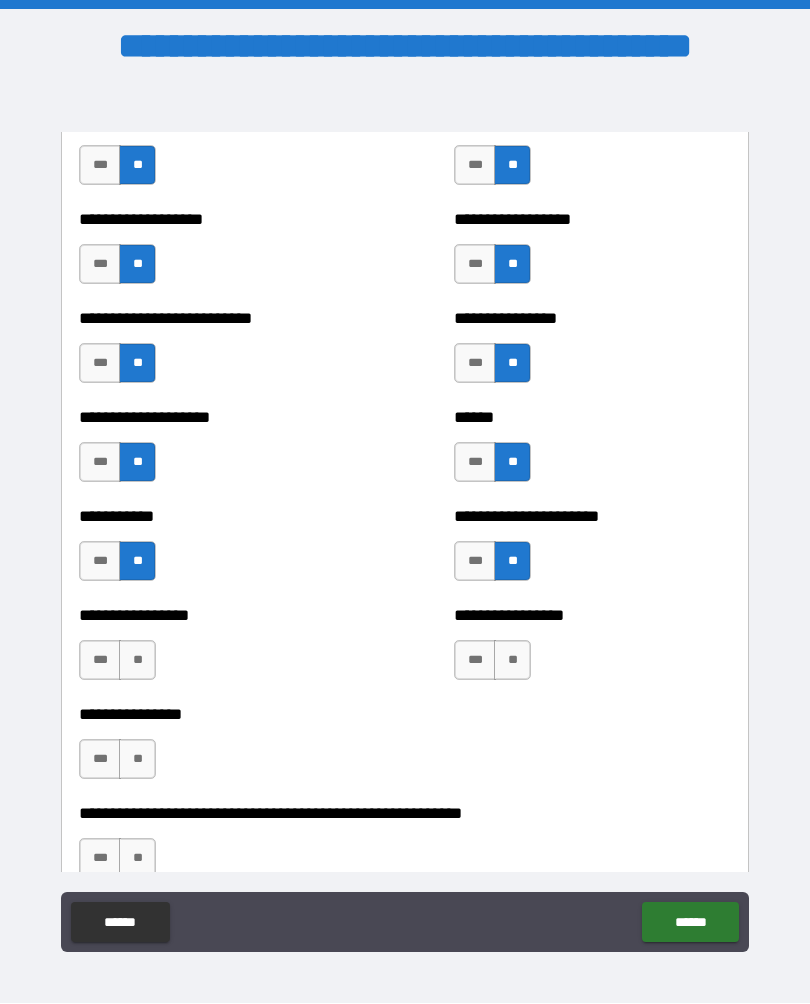 click on "**" at bounding box center (137, 661) 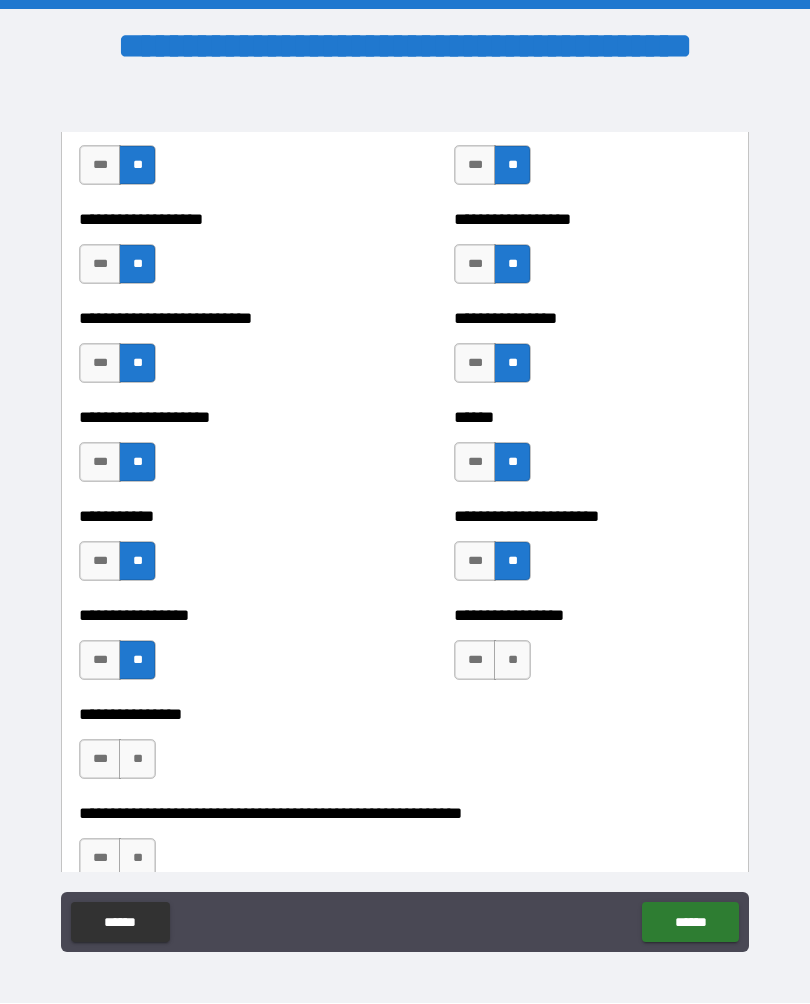 click on "**" at bounding box center [512, 661] 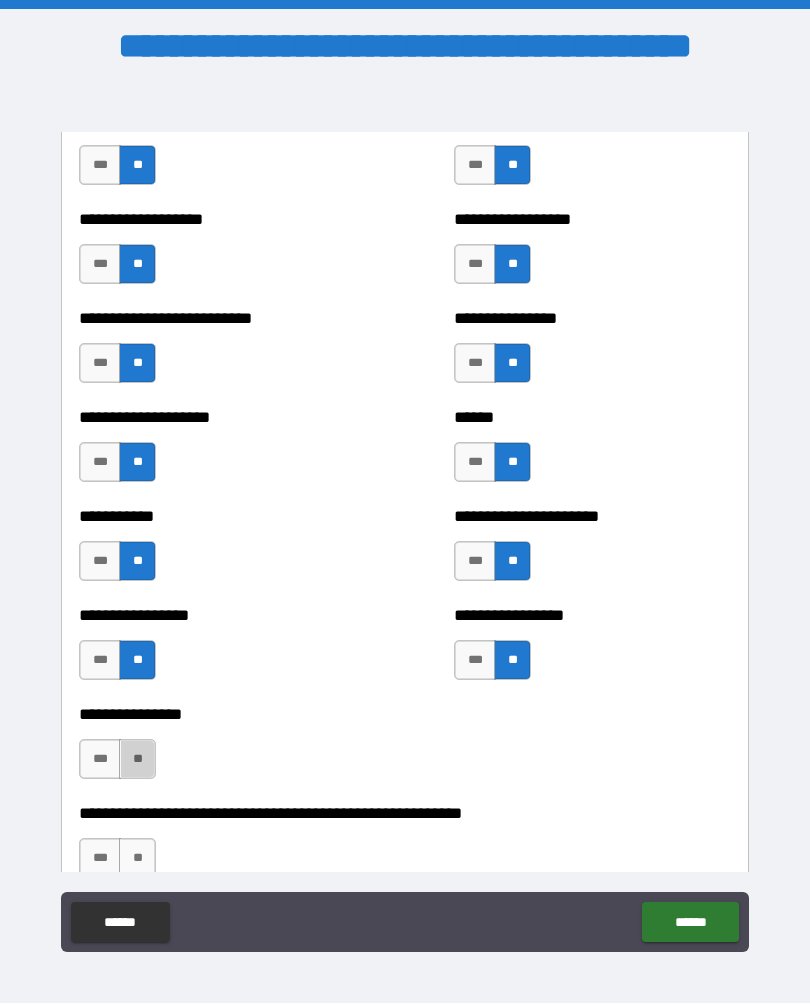 click on "**" at bounding box center [137, 760] 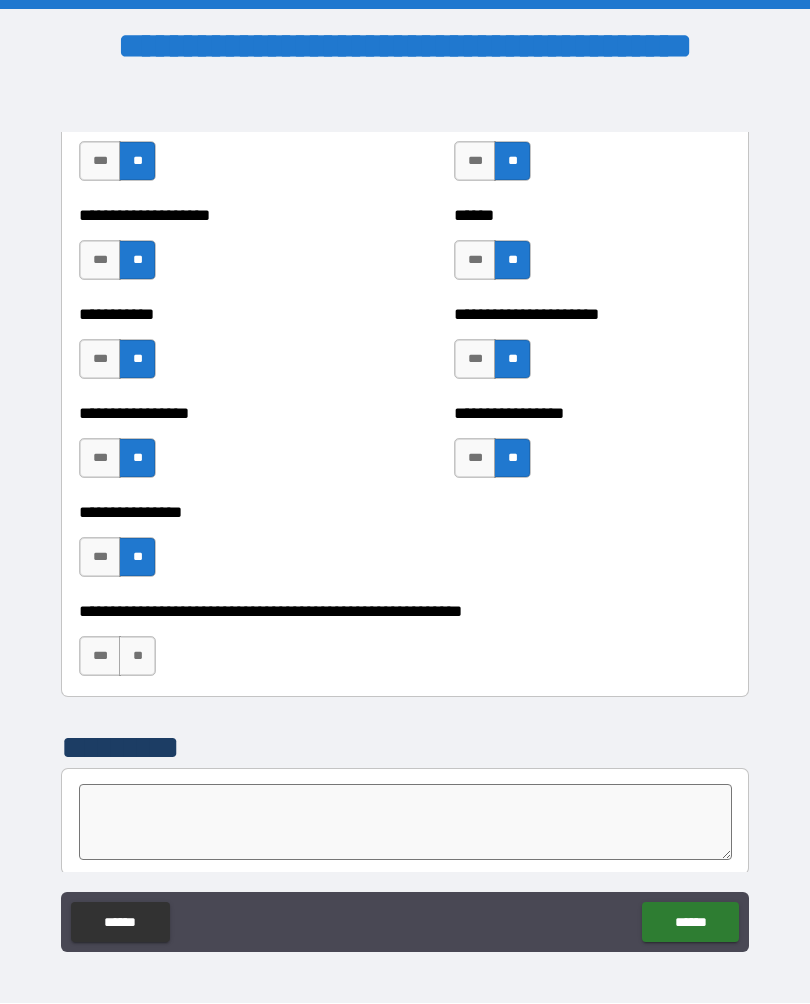 scroll, scrollTop: 5993, scrollLeft: 0, axis: vertical 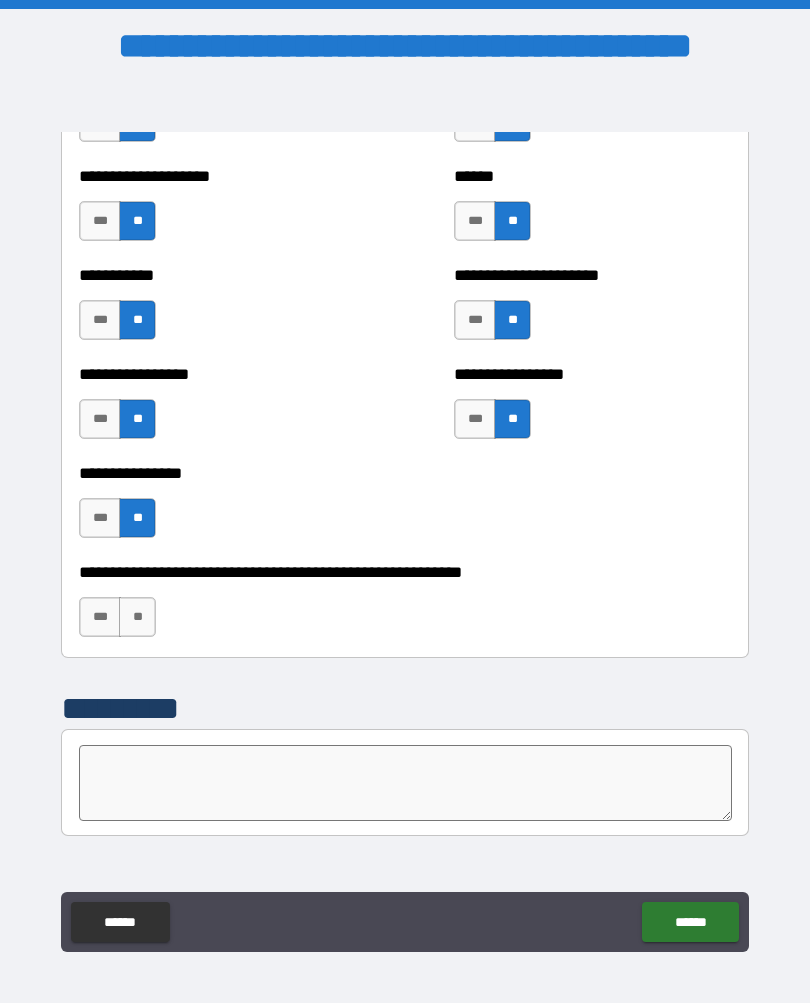 click on "**" at bounding box center [137, 618] 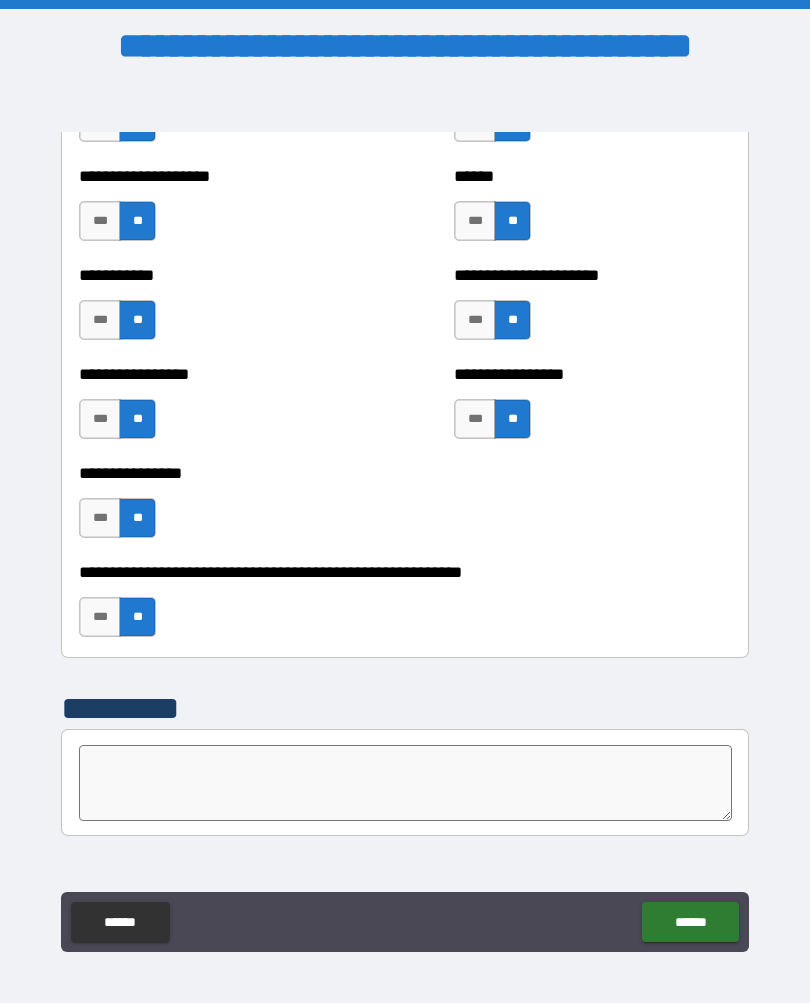 click on "******" at bounding box center (690, 923) 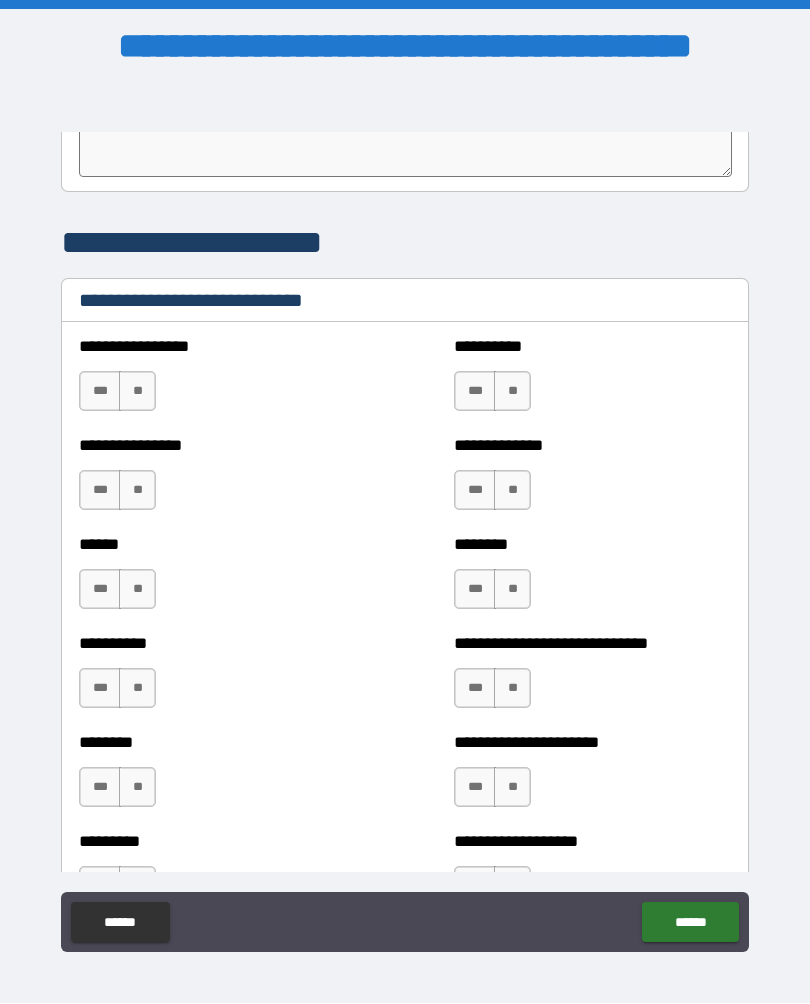scroll, scrollTop: 6639, scrollLeft: 0, axis: vertical 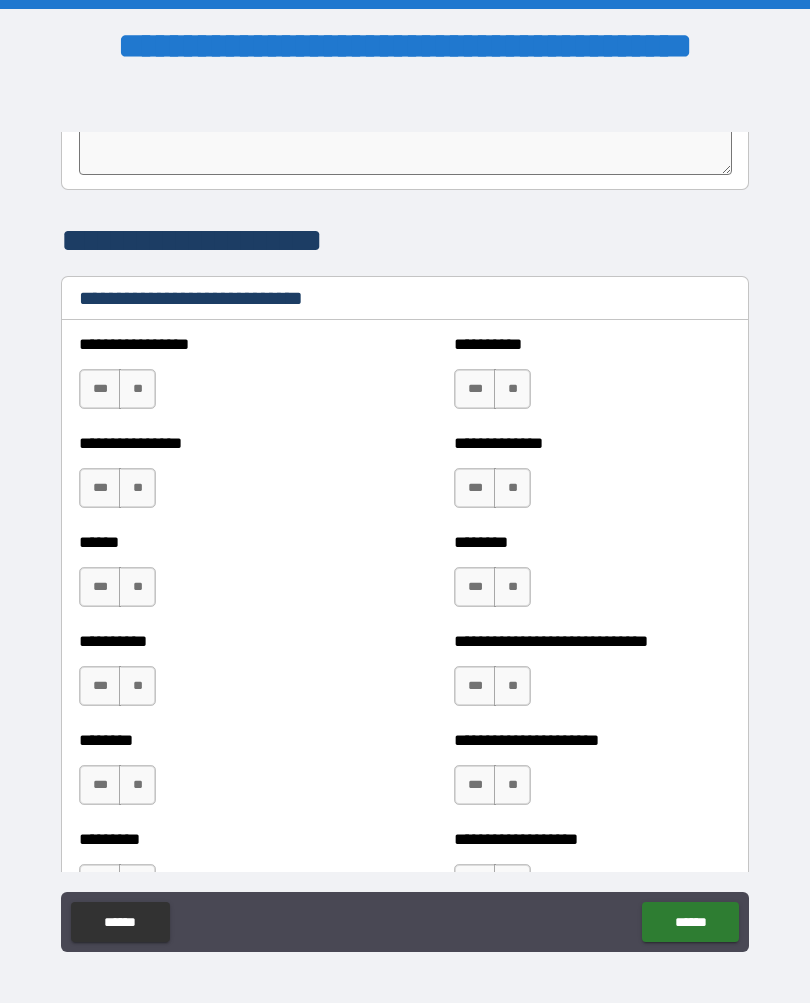 click on "**" at bounding box center [137, 390] 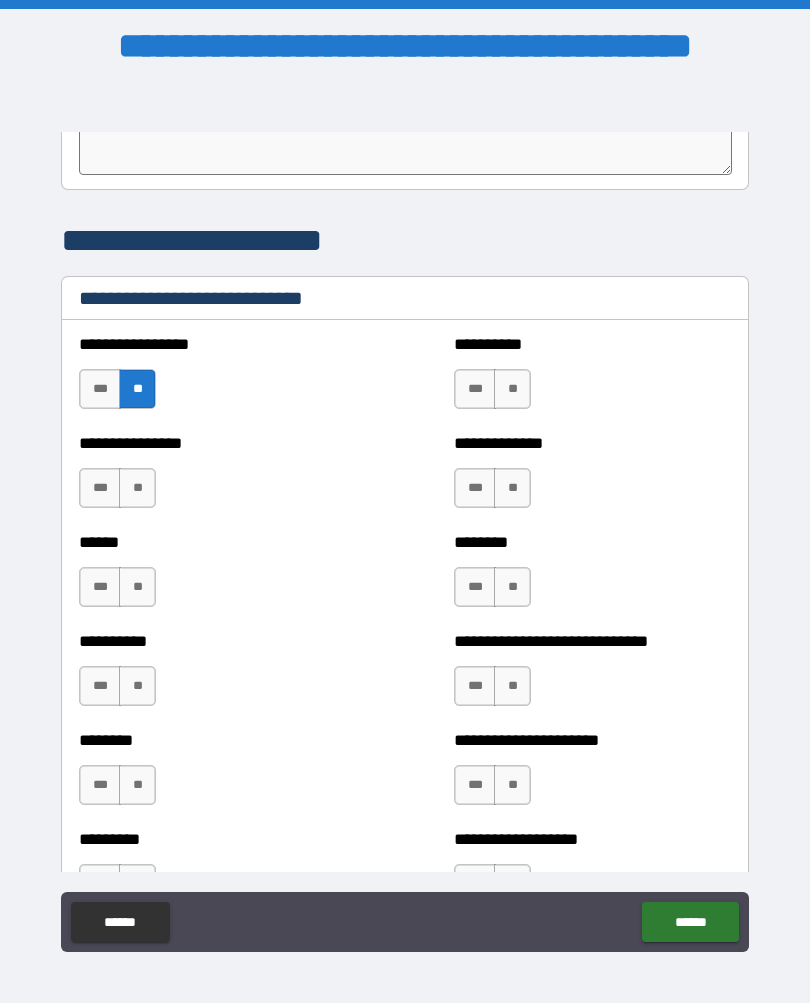click on "**" at bounding box center (512, 390) 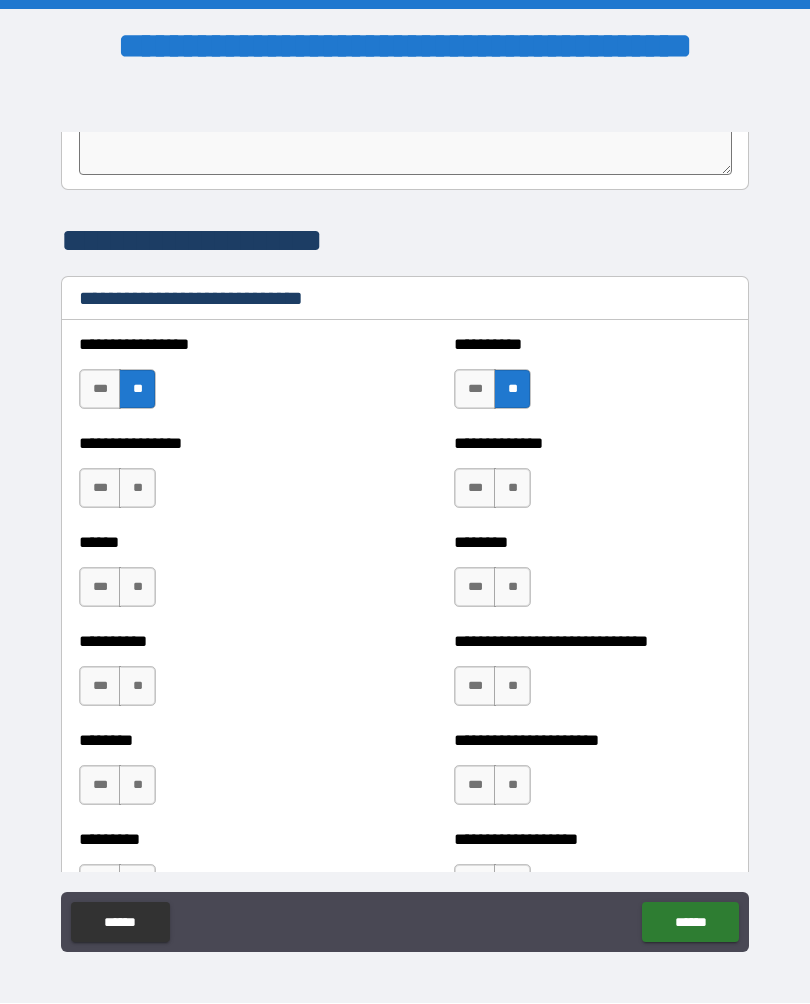 click on "***" at bounding box center [475, 489] 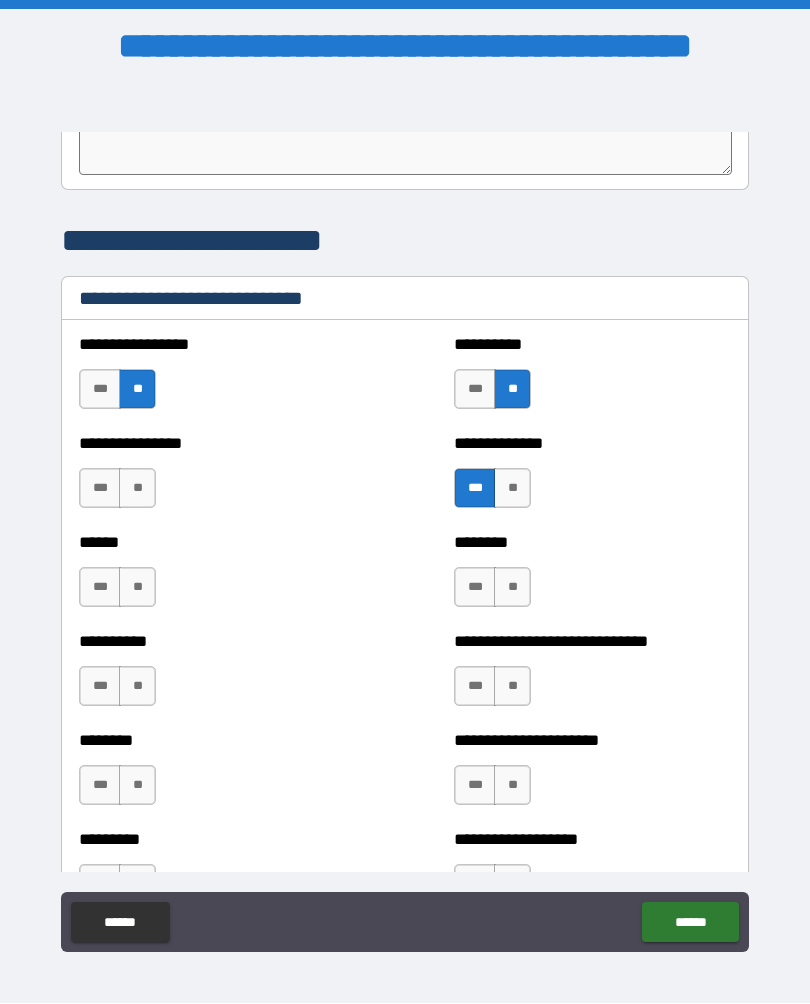 click on "**" at bounding box center [137, 489] 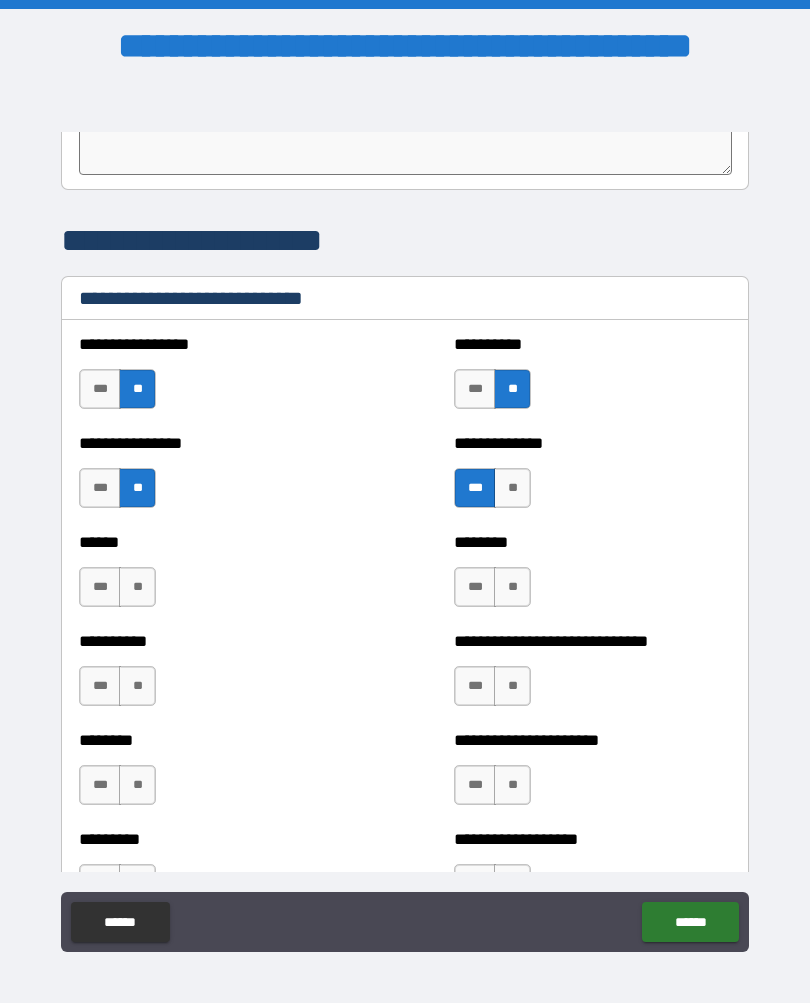 click on "**" at bounding box center (137, 588) 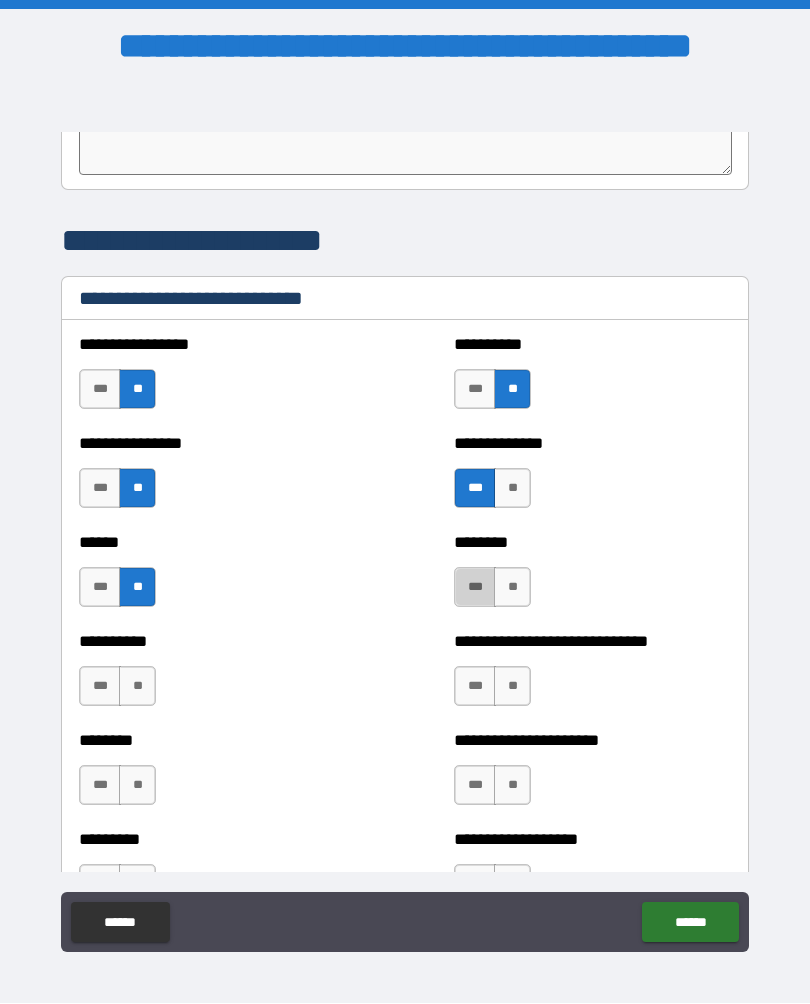 click on "***" at bounding box center (475, 588) 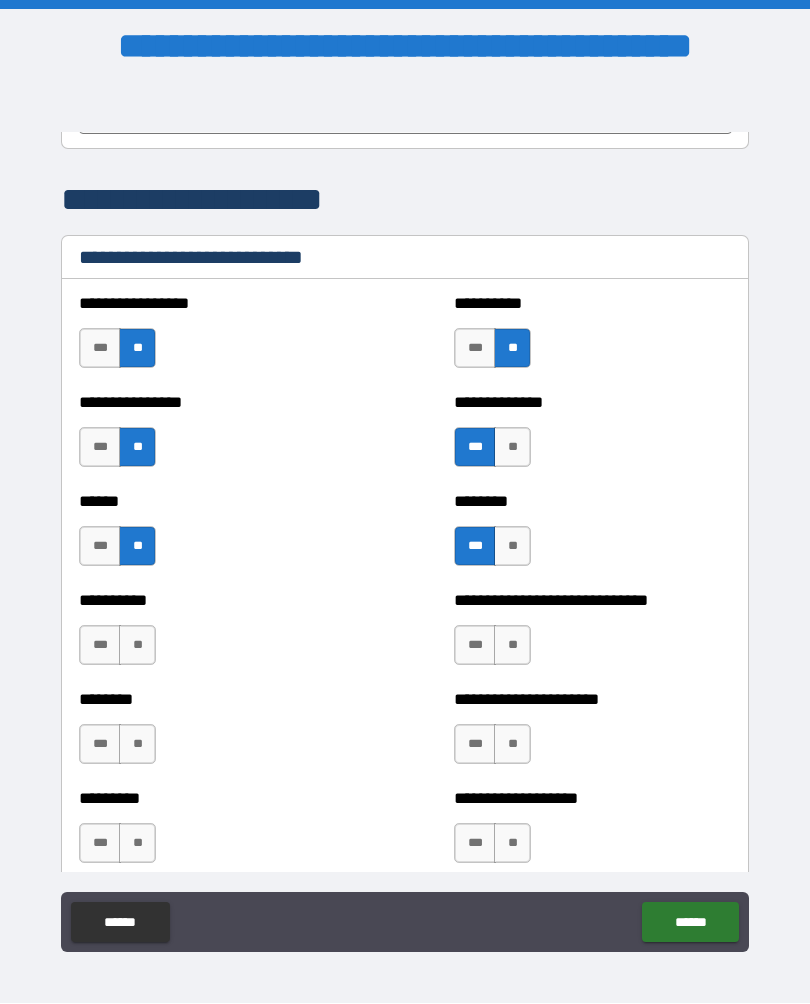 scroll, scrollTop: 6692, scrollLeft: 0, axis: vertical 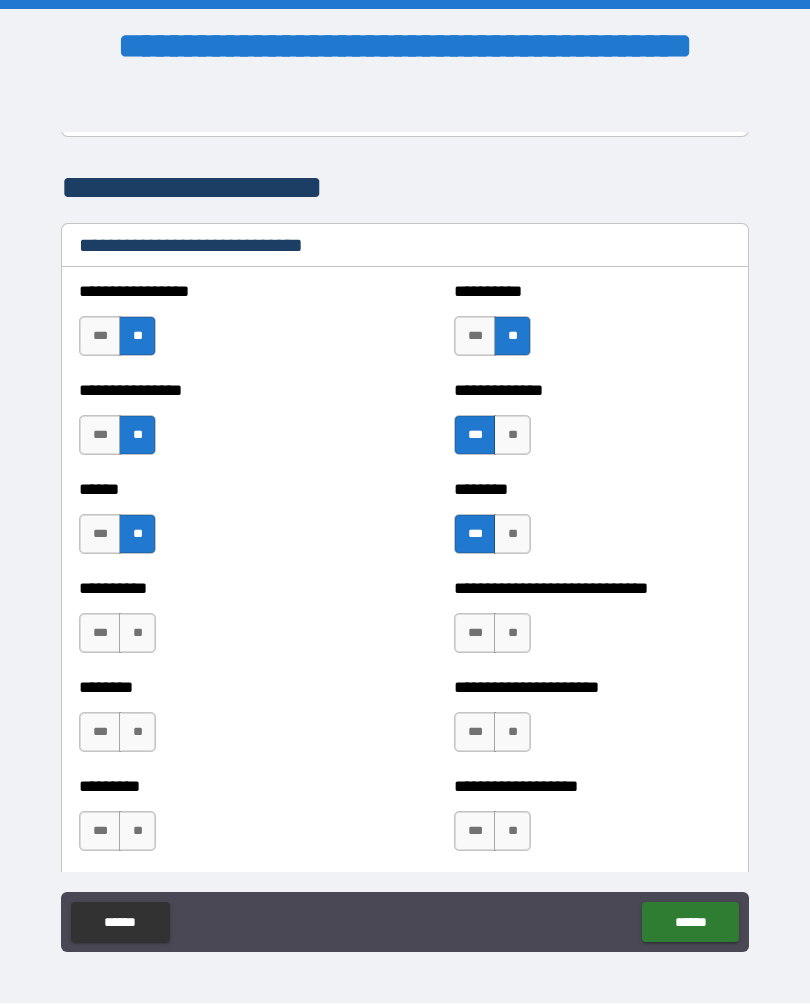 click on "**" at bounding box center (137, 634) 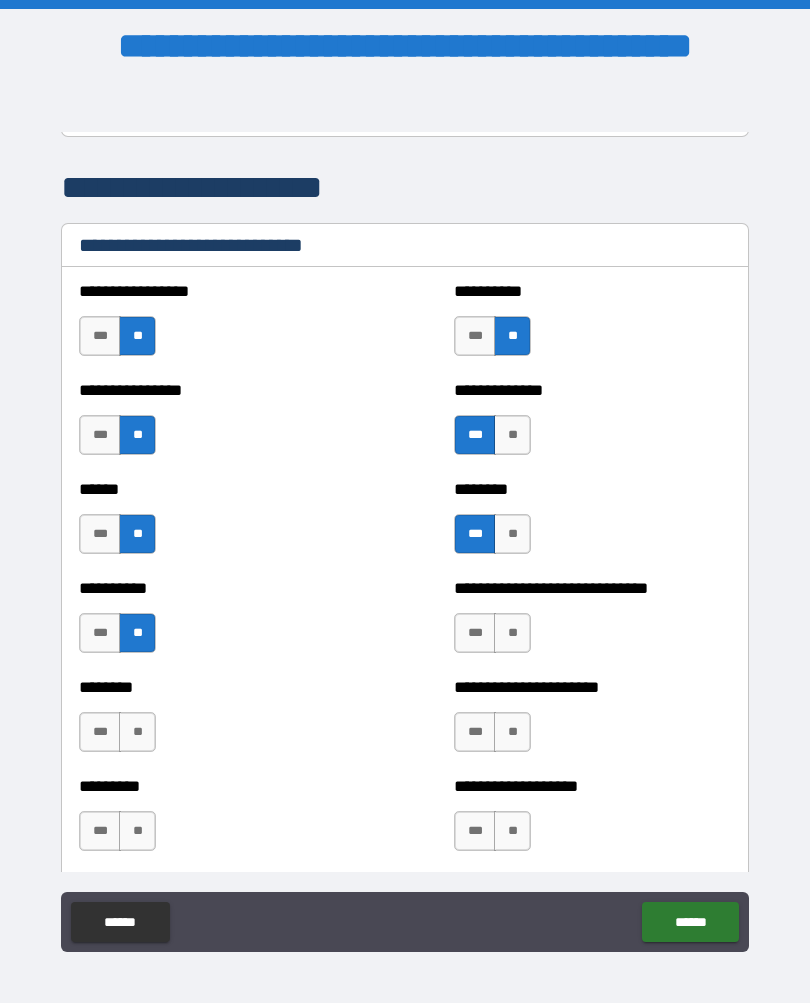 click on "**" at bounding box center [512, 634] 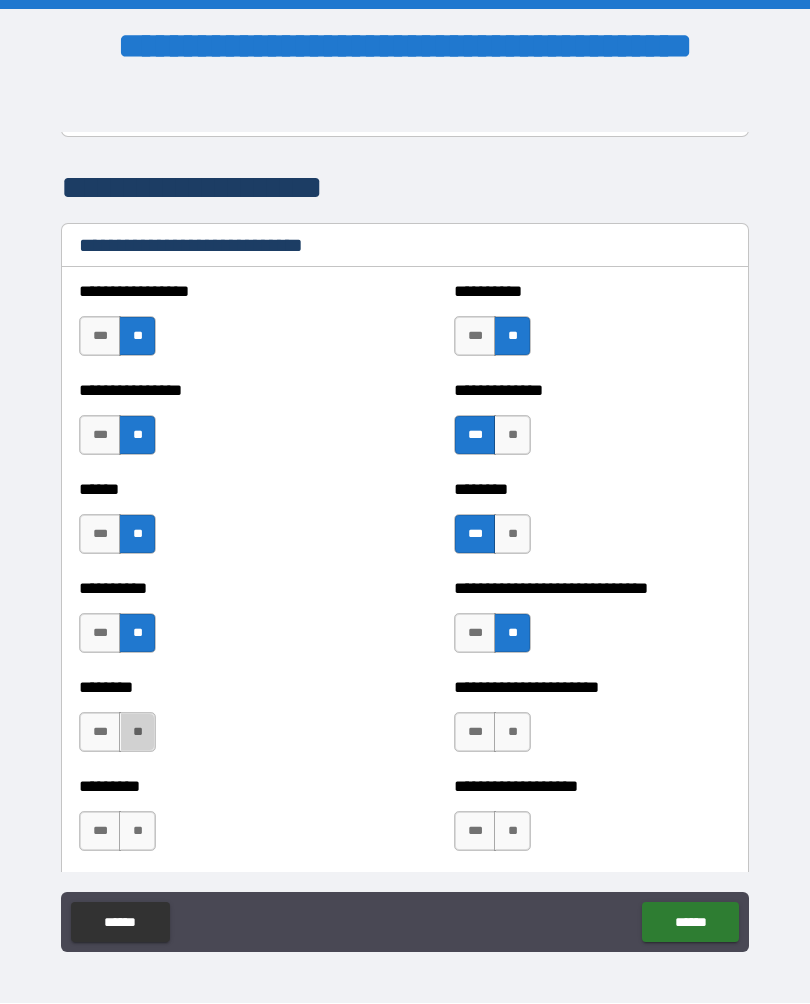 click on "**" at bounding box center [137, 733] 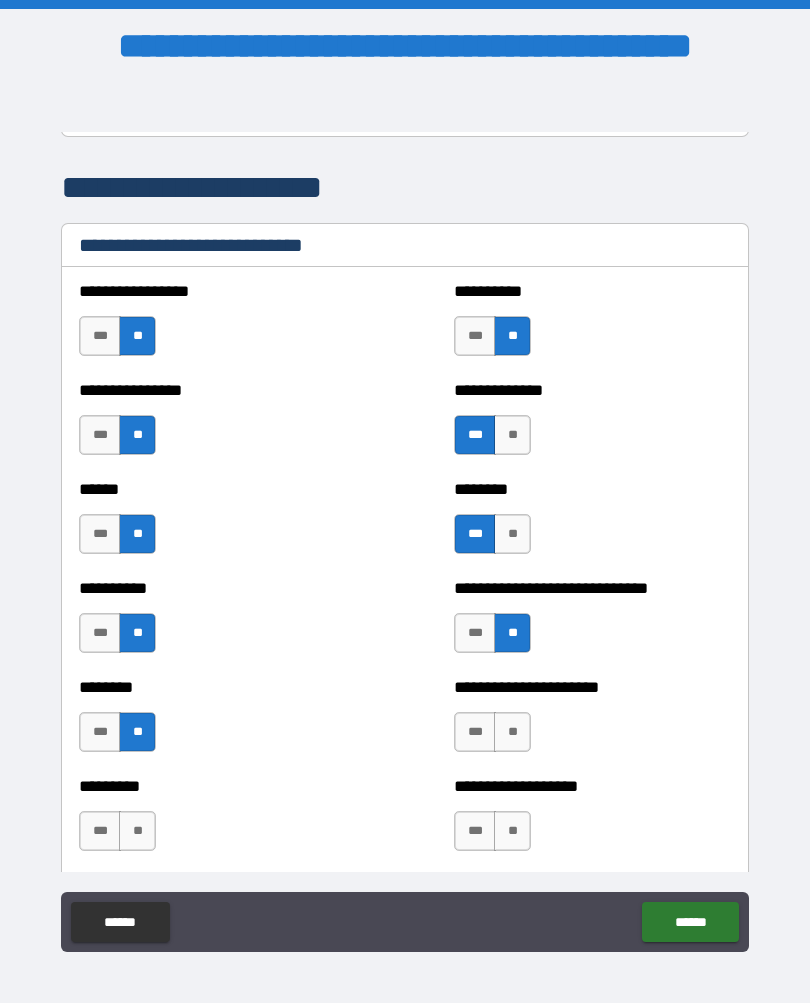 click on "**" at bounding box center (512, 733) 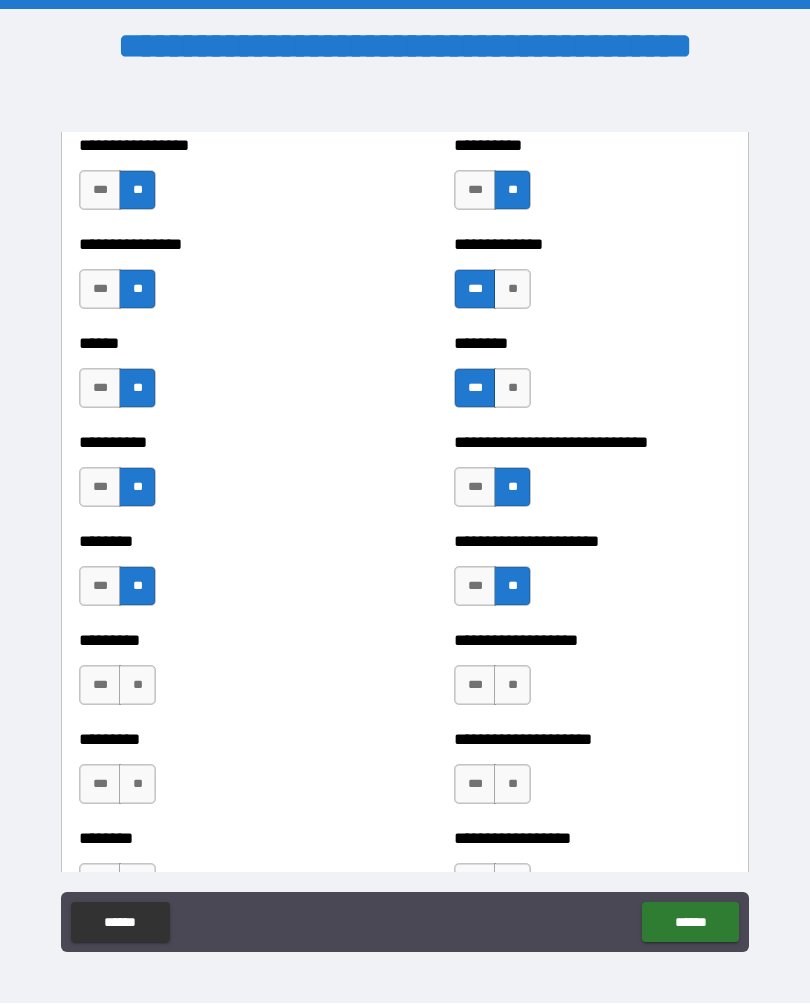 scroll, scrollTop: 6839, scrollLeft: 0, axis: vertical 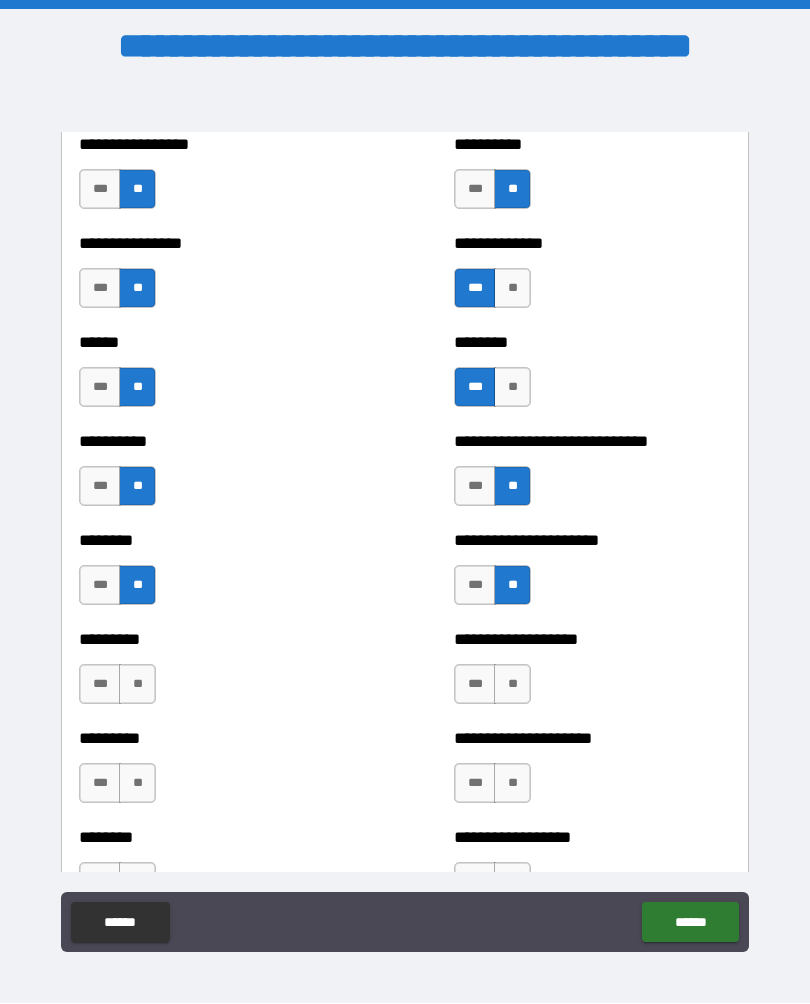 click on "**" at bounding box center (137, 685) 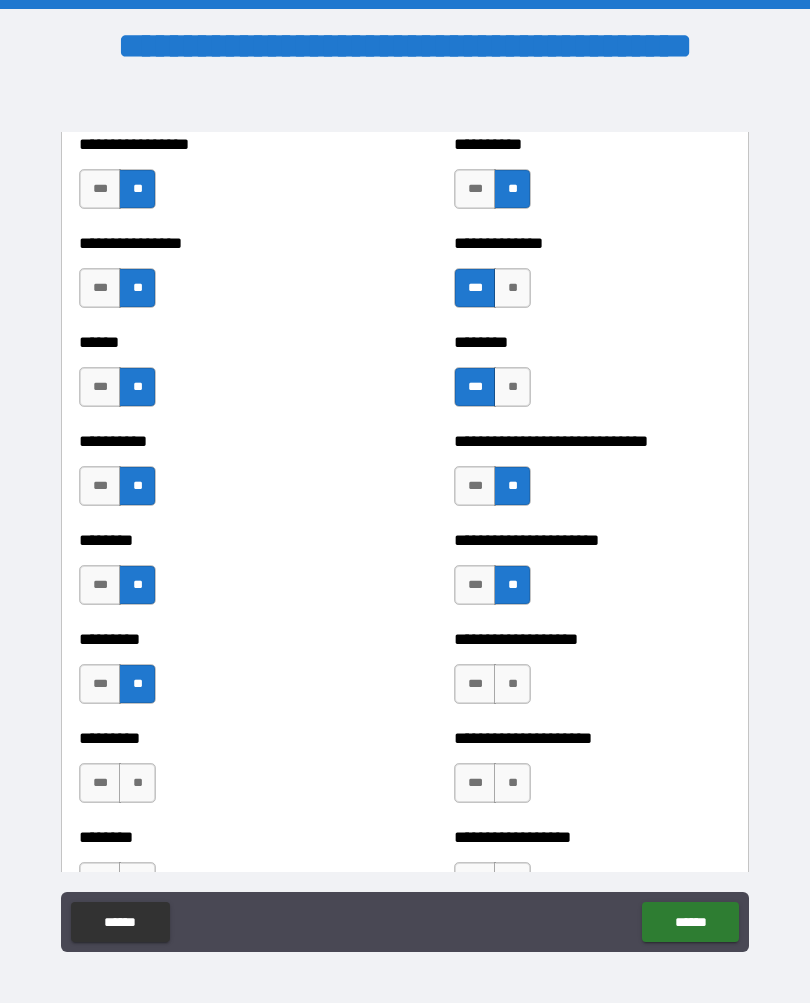 click on "**" at bounding box center (512, 685) 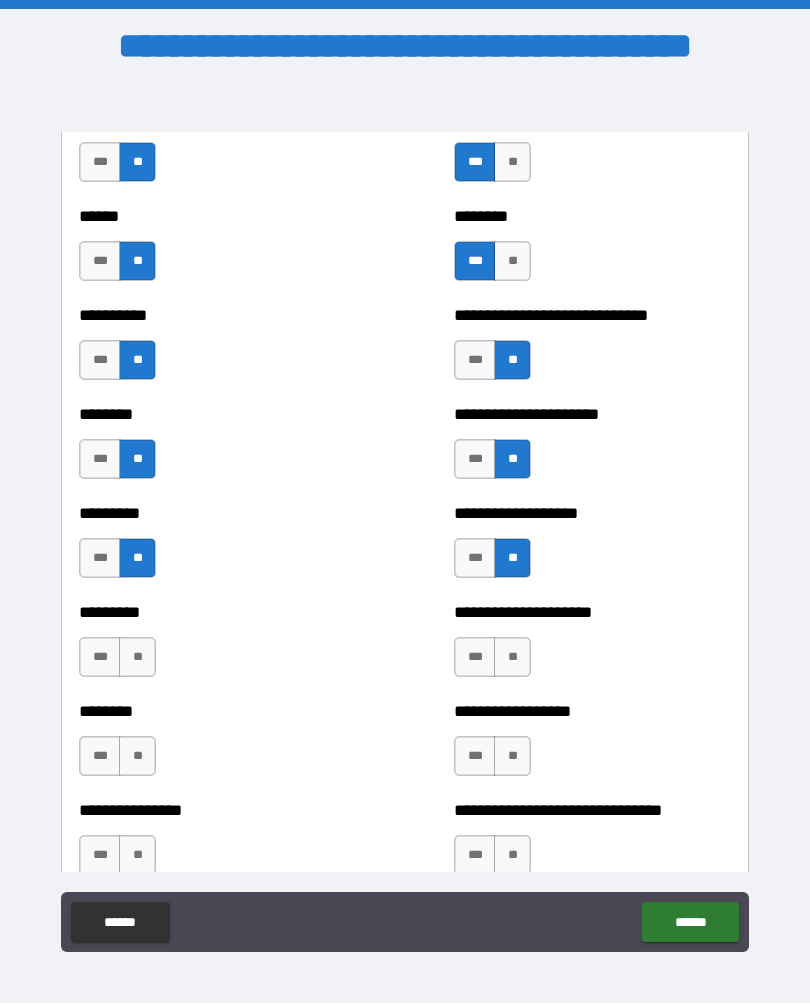 scroll, scrollTop: 6966, scrollLeft: 0, axis: vertical 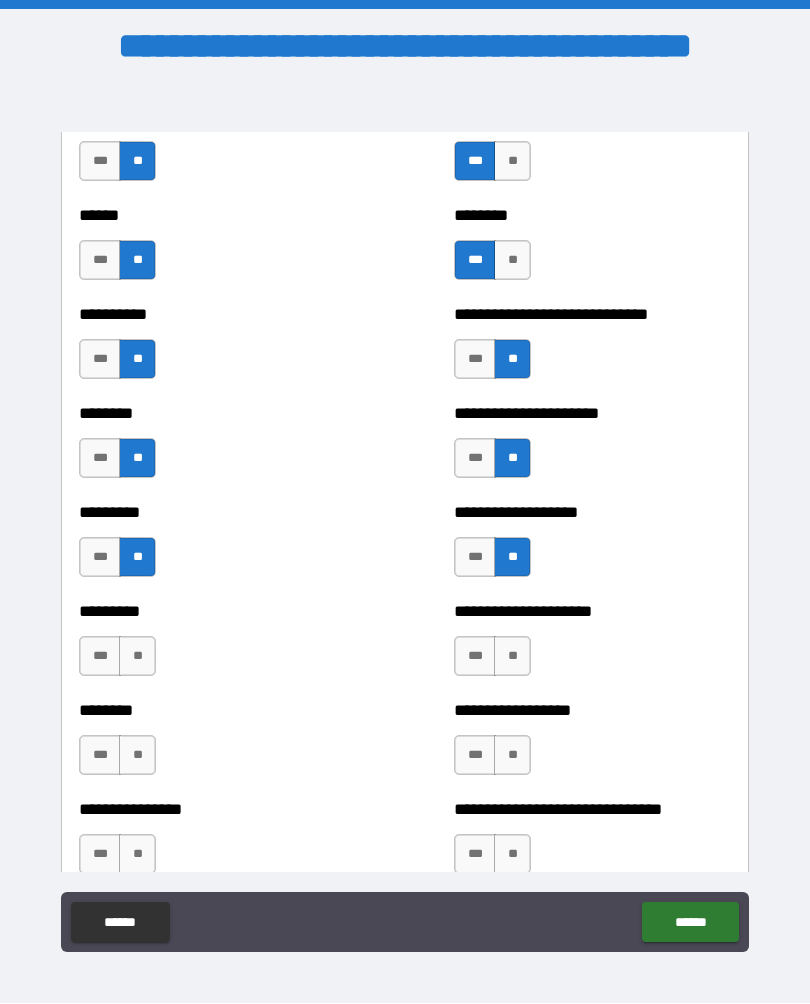 click on "**" at bounding box center (137, 657) 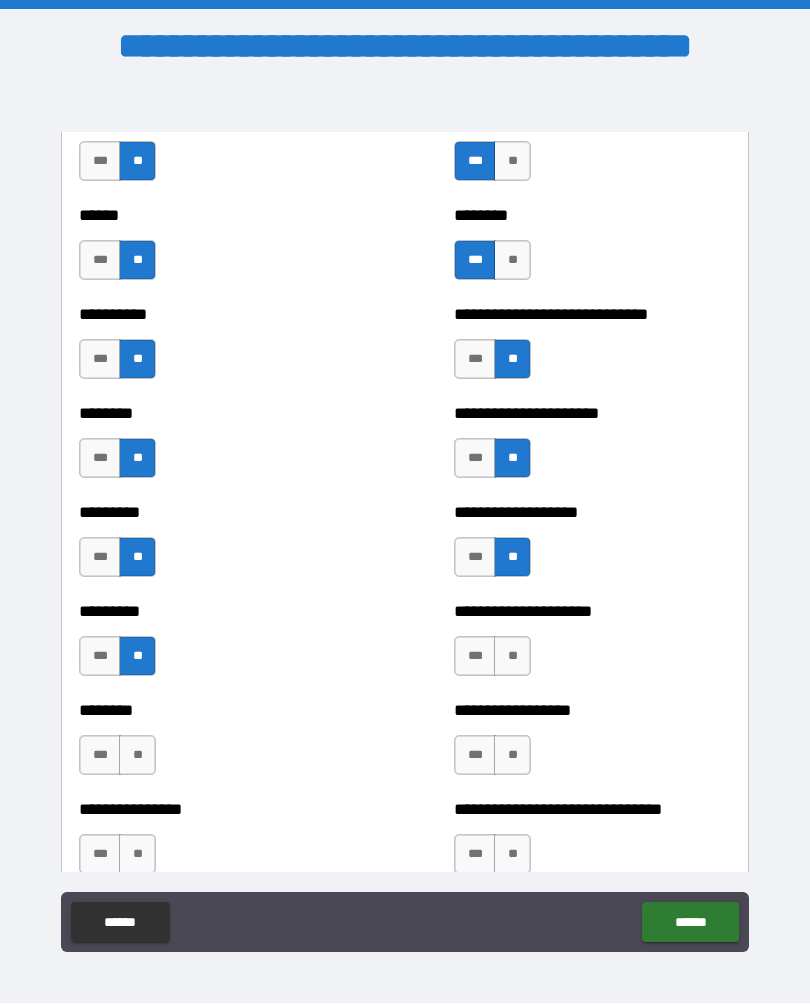 click on "**" at bounding box center (512, 657) 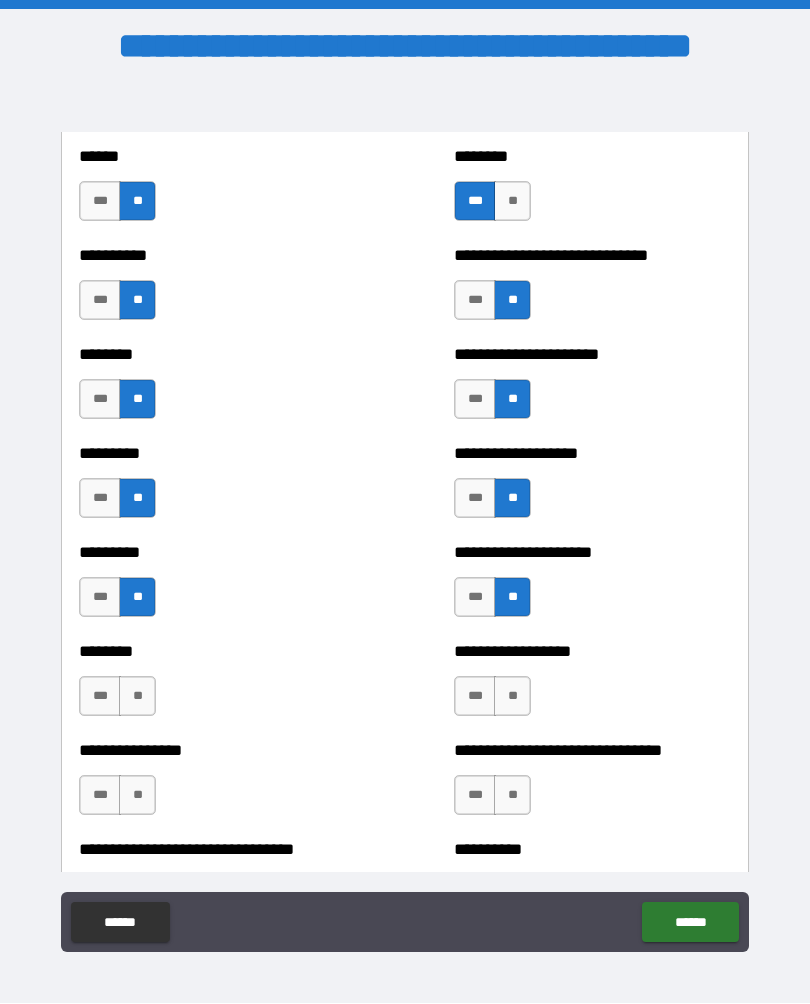 scroll, scrollTop: 7026, scrollLeft: 0, axis: vertical 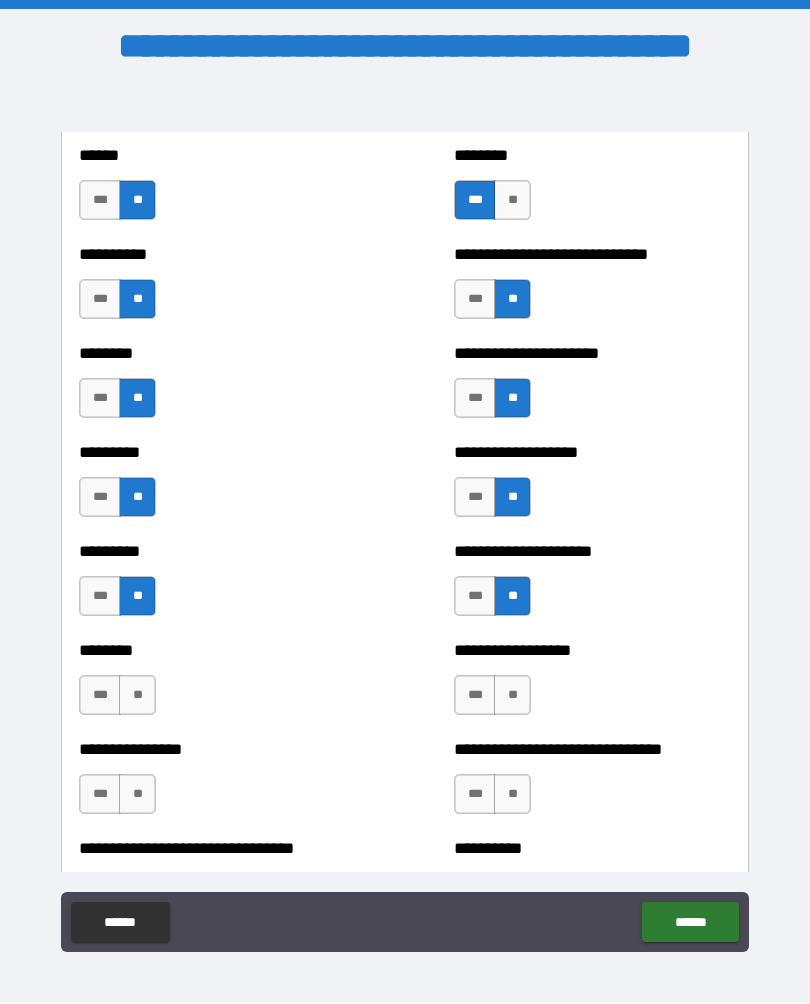 click on "**" at bounding box center [137, 696] 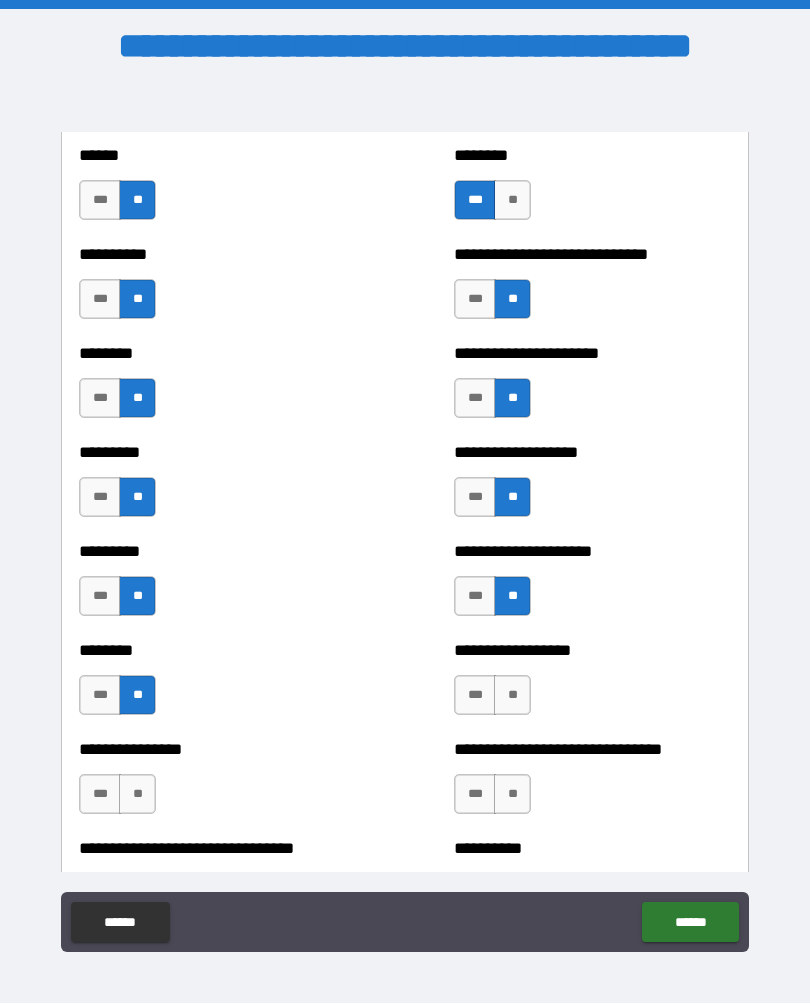 click on "**" at bounding box center [512, 696] 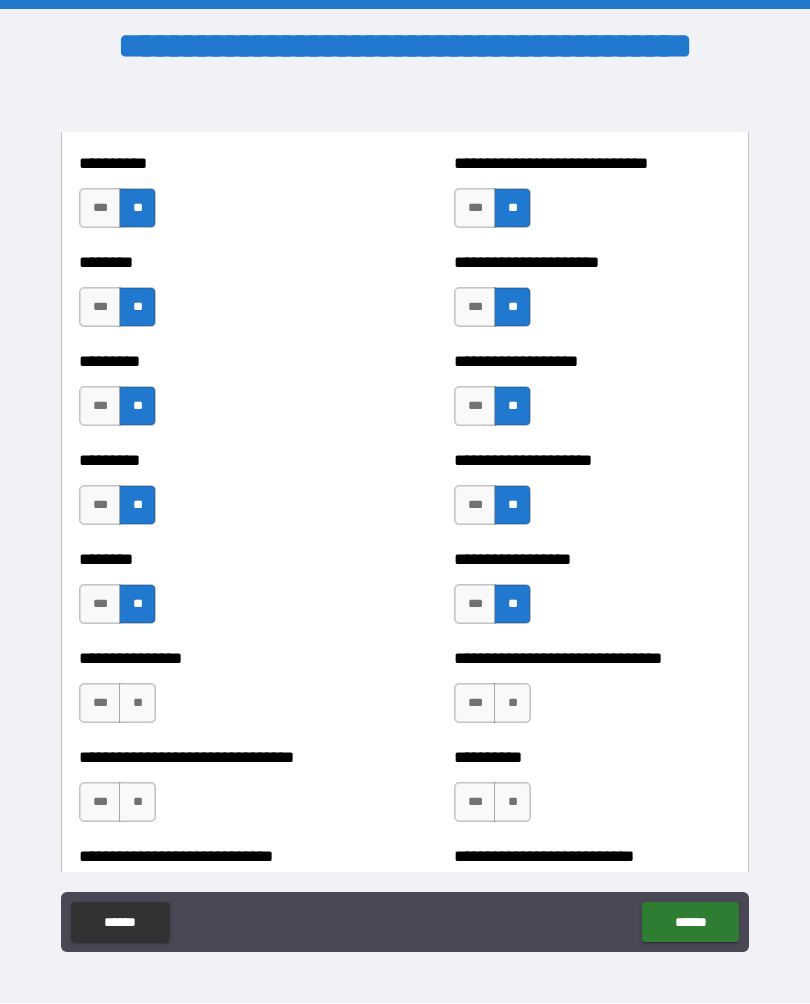 scroll, scrollTop: 7125, scrollLeft: 0, axis: vertical 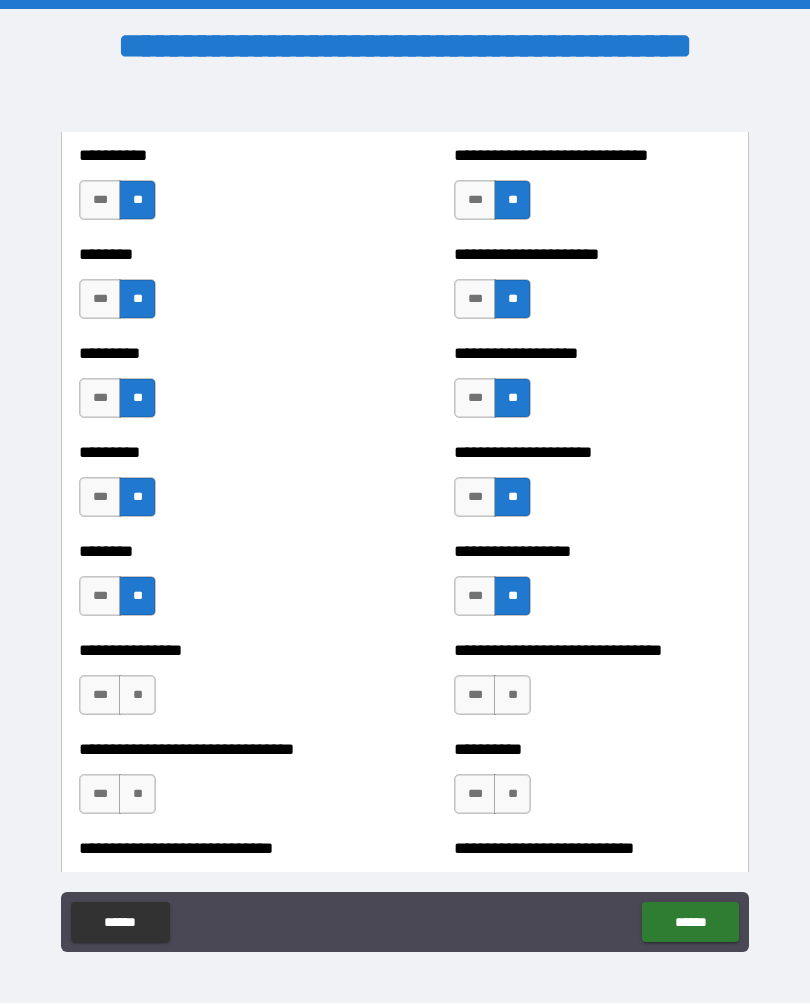 click on "**" at bounding box center [137, 696] 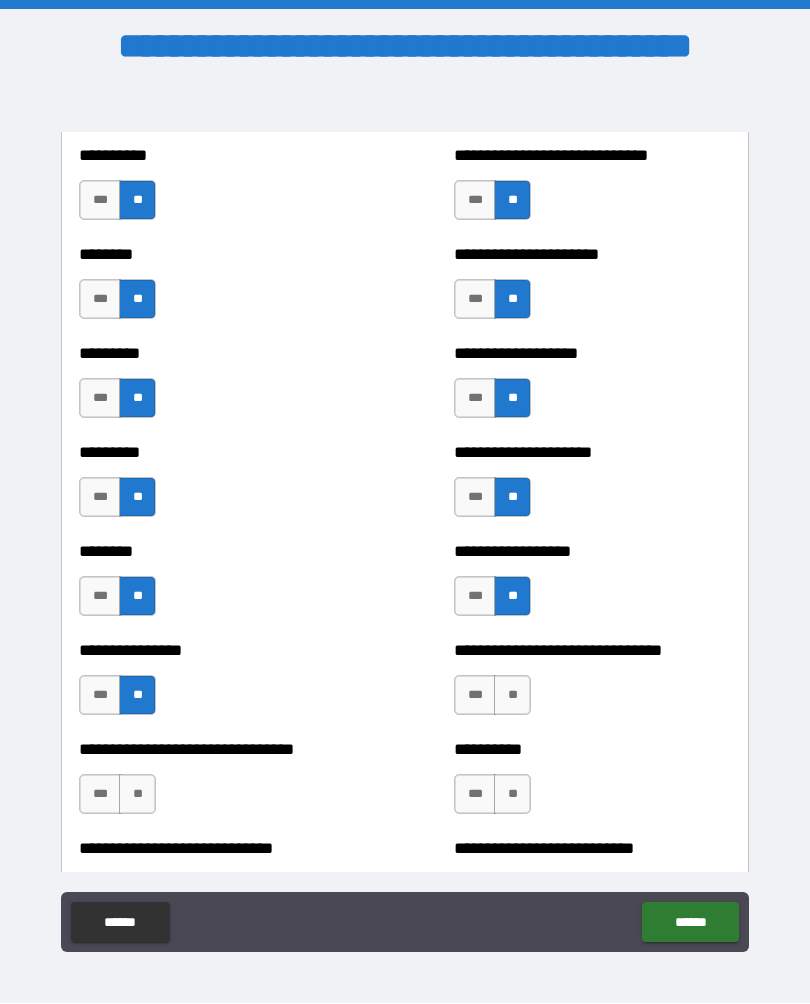 click on "**" at bounding box center [512, 696] 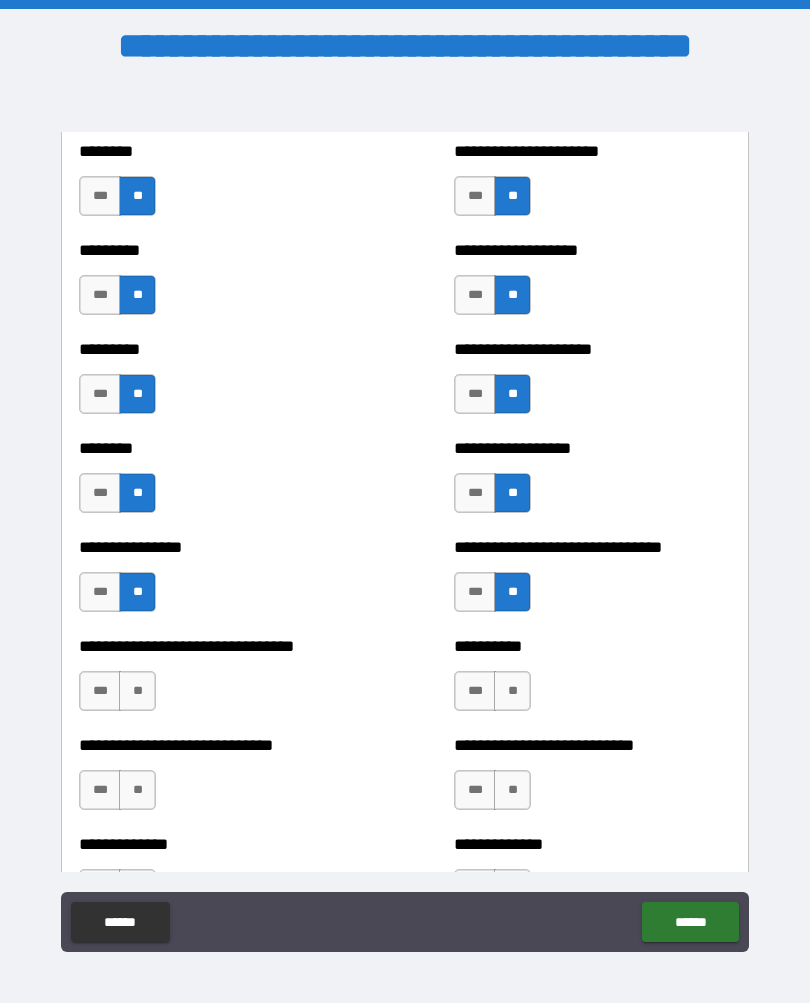 scroll, scrollTop: 7236, scrollLeft: 0, axis: vertical 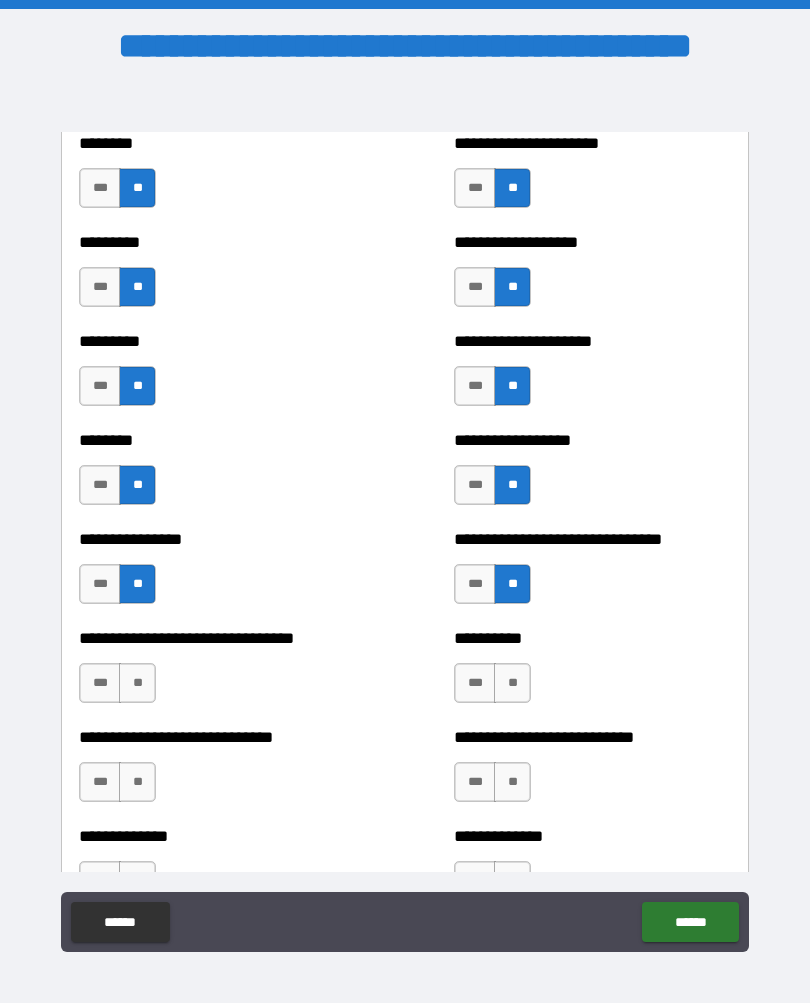 click on "**" at bounding box center [137, 684] 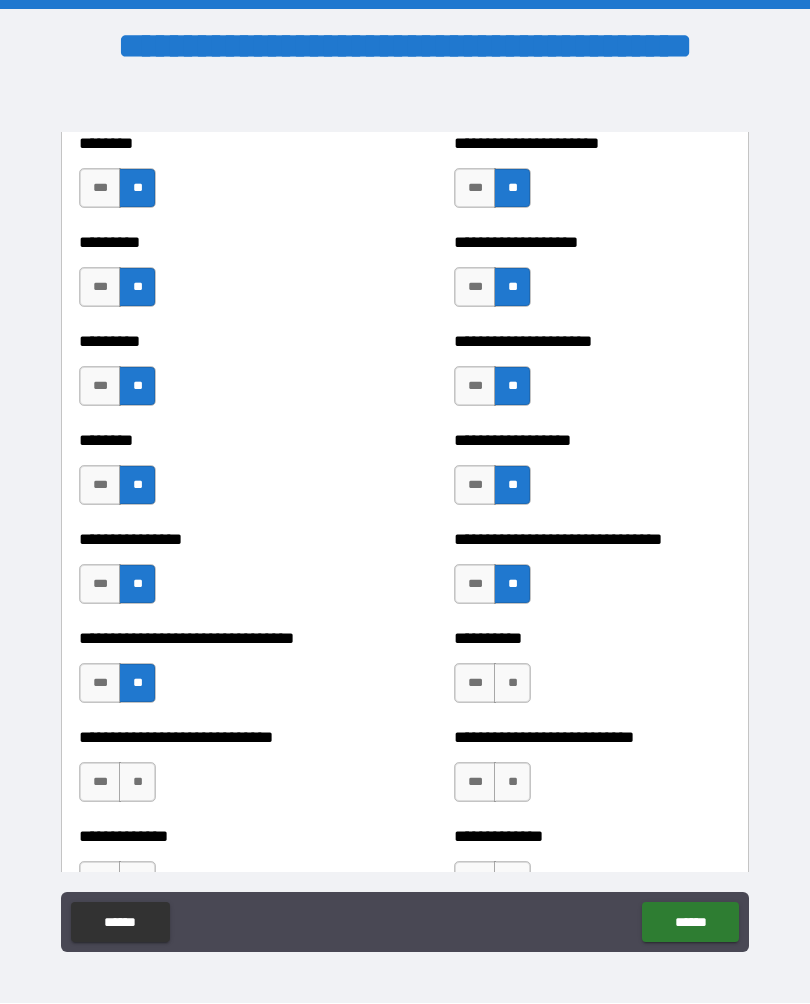 click on "**" at bounding box center [512, 684] 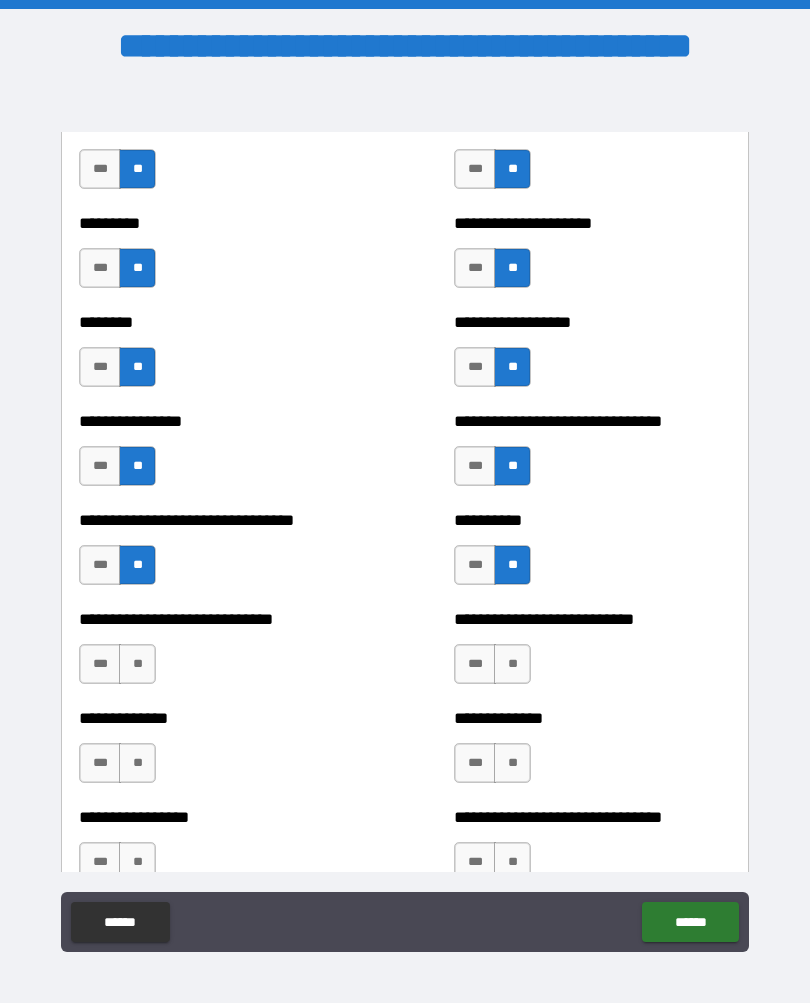 scroll, scrollTop: 7362, scrollLeft: 0, axis: vertical 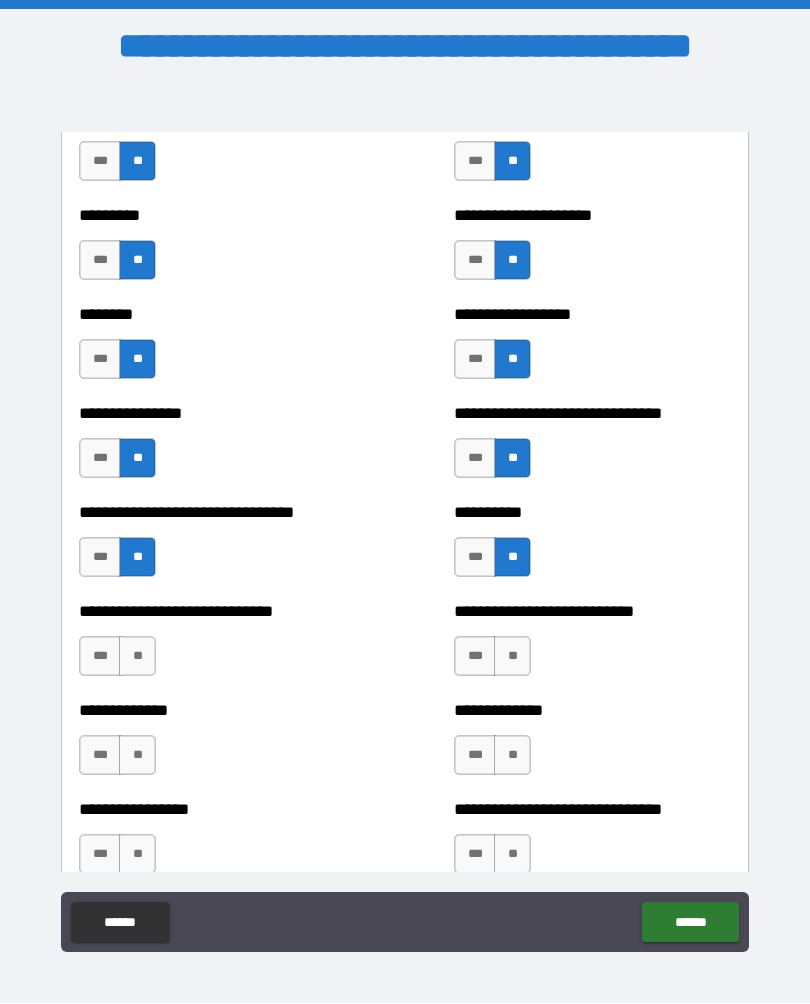 click on "**" at bounding box center [137, 657] 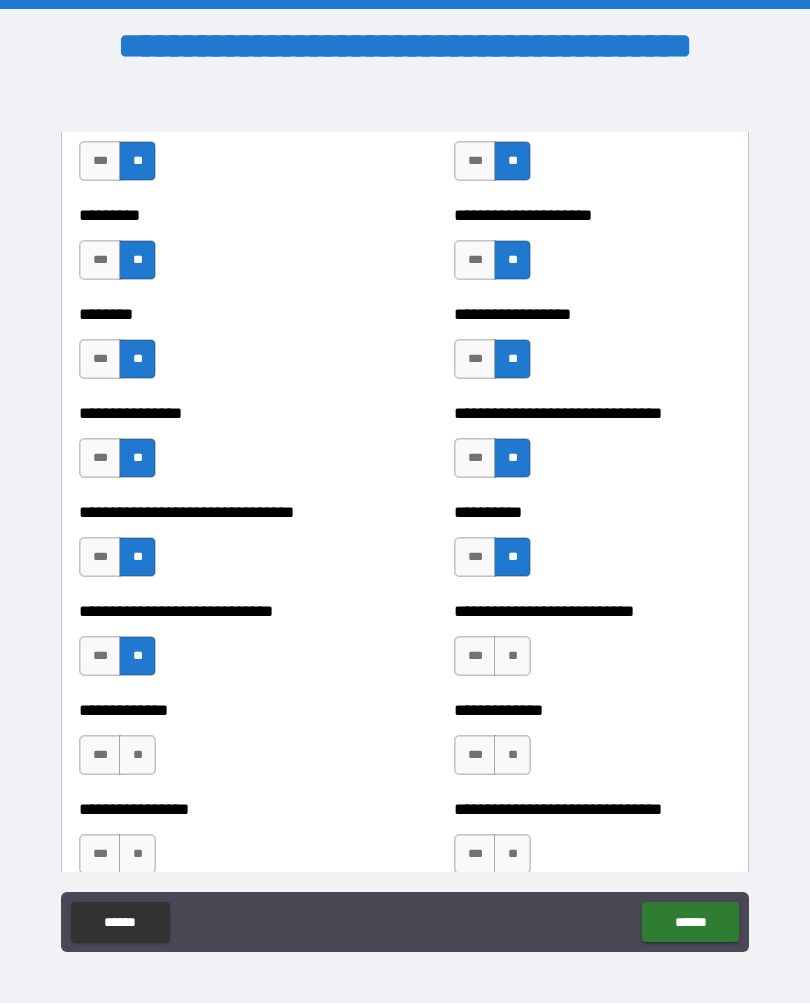 click on "**" at bounding box center [512, 657] 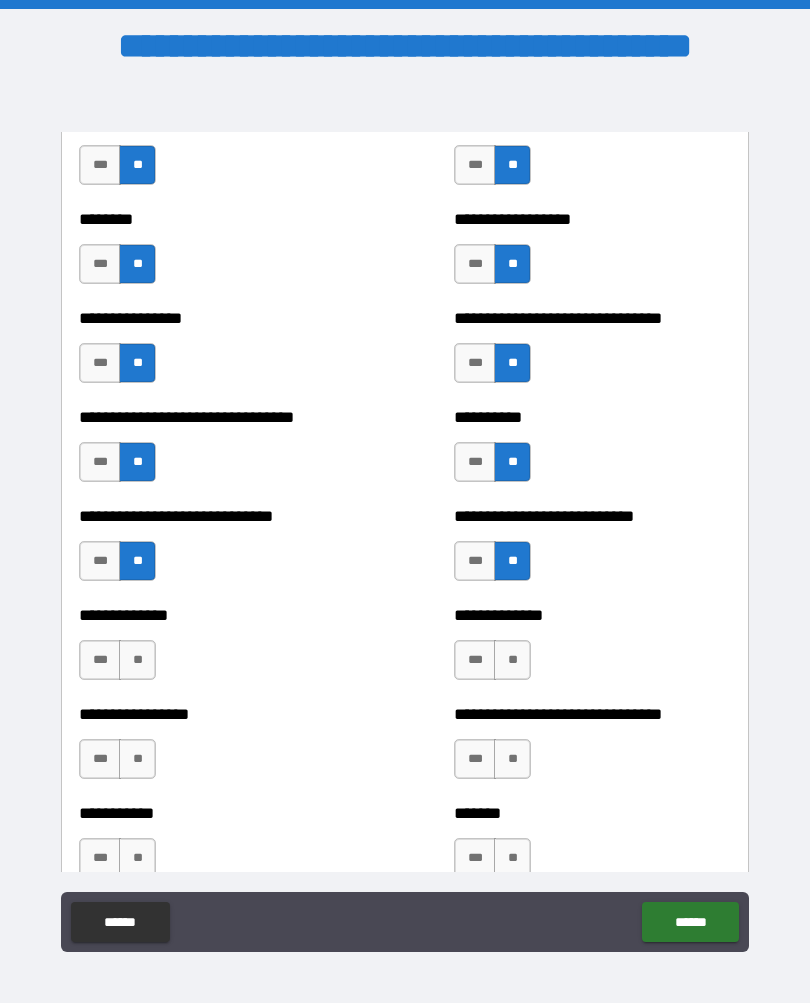 scroll, scrollTop: 7464, scrollLeft: 0, axis: vertical 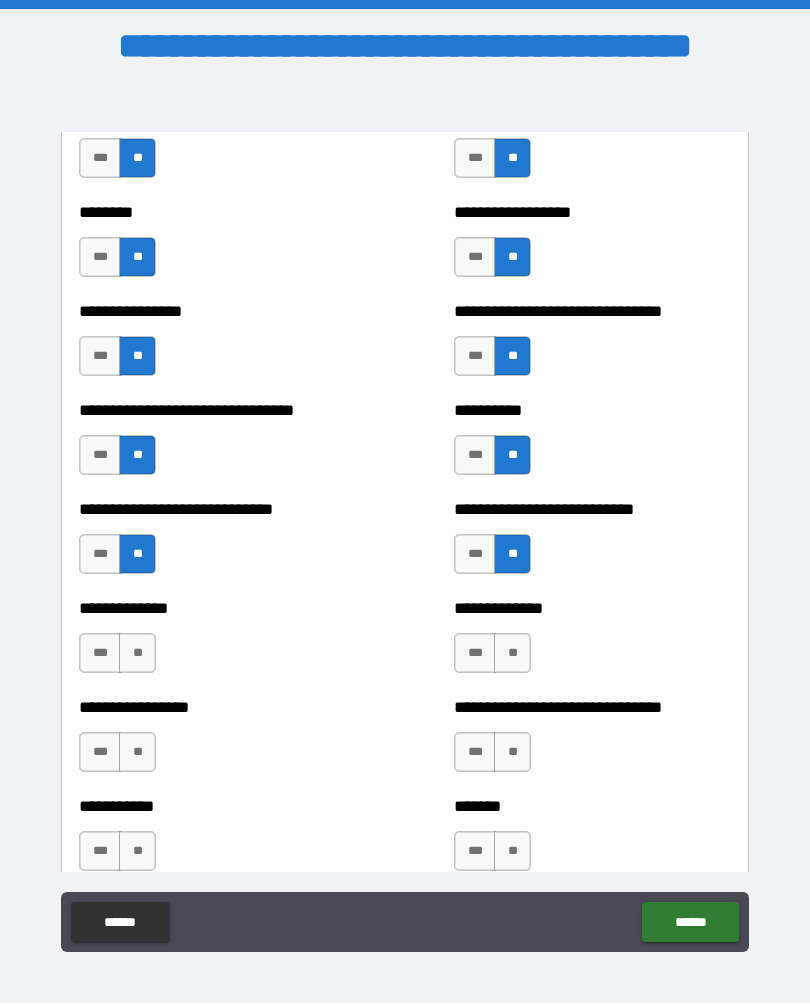 click on "**" at bounding box center (137, 654) 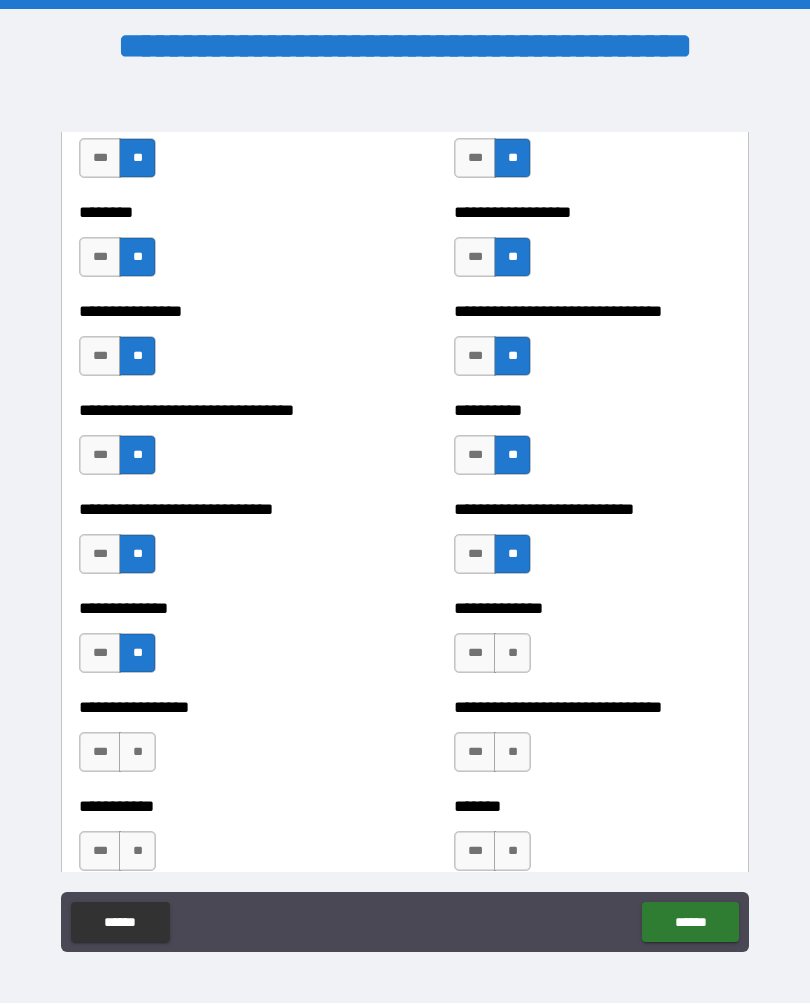 click on "**" at bounding box center (512, 654) 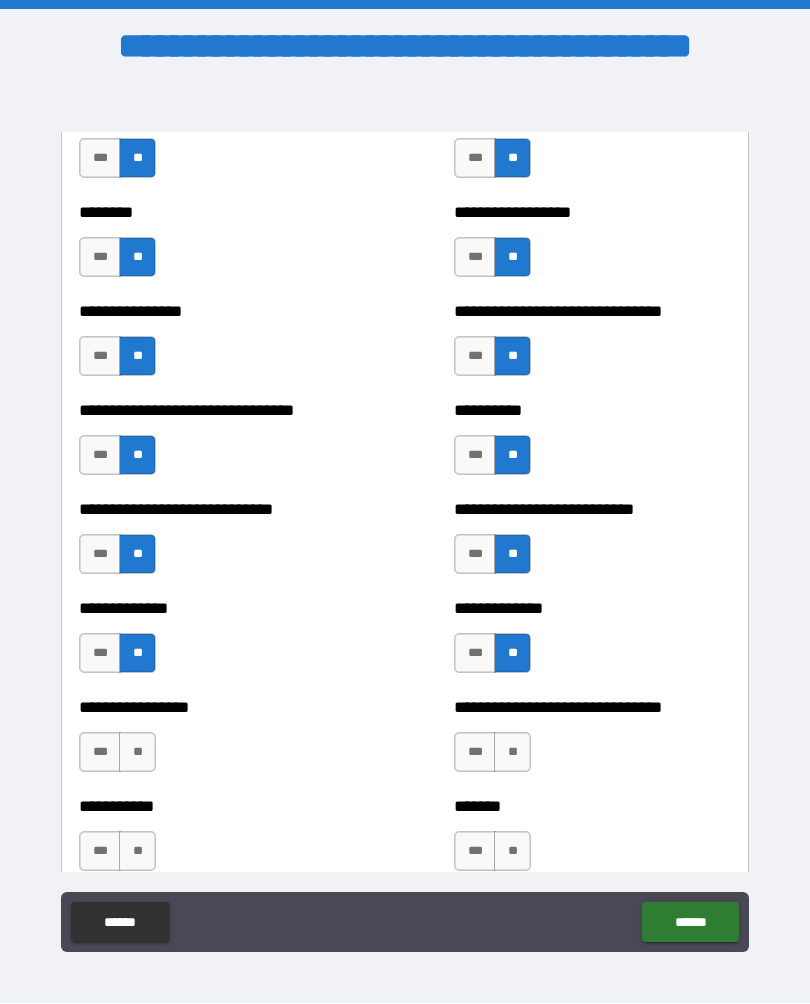 click on "**" at bounding box center [137, 753] 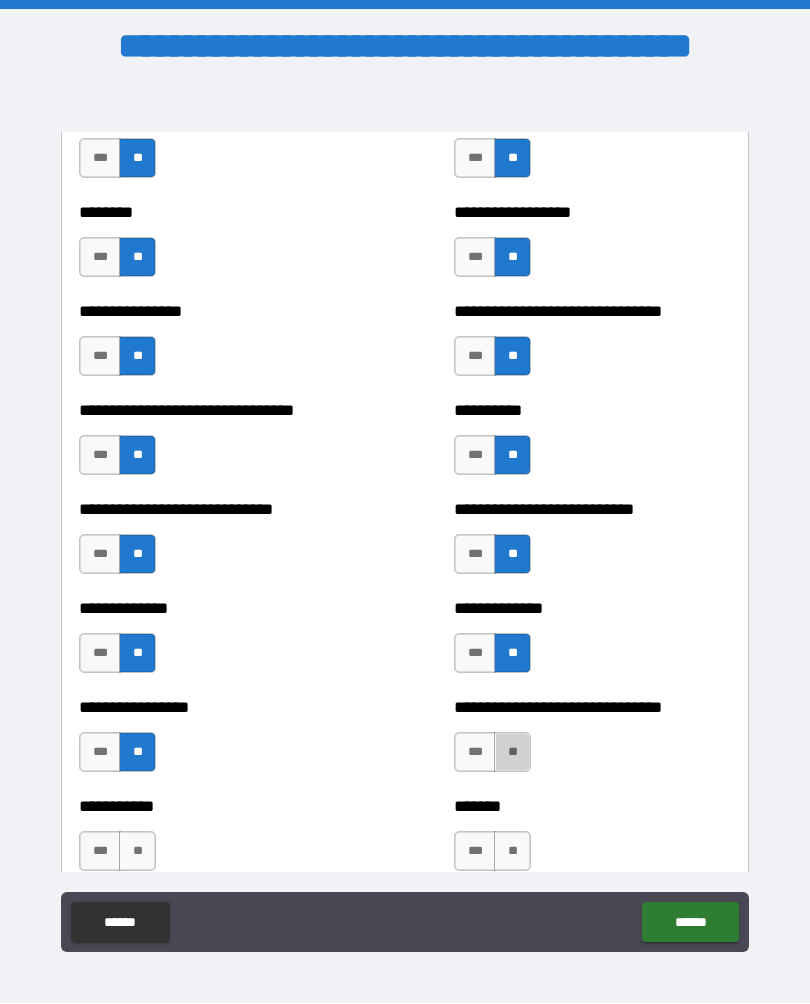 click on "**" at bounding box center (512, 753) 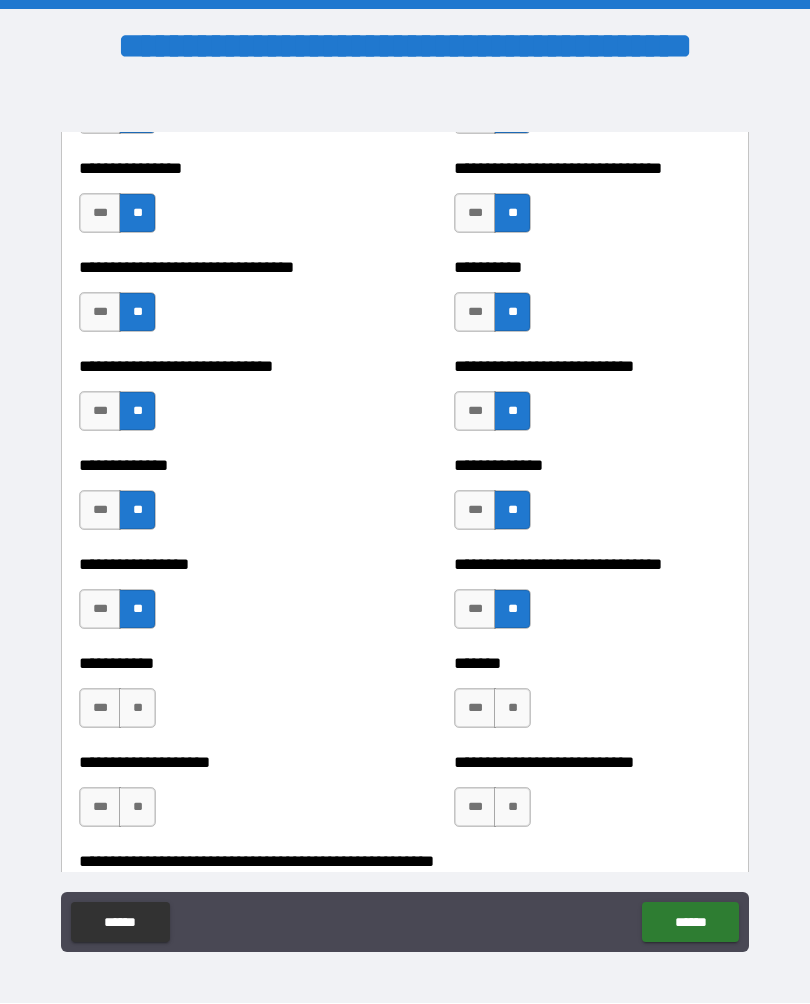 scroll, scrollTop: 7625, scrollLeft: 0, axis: vertical 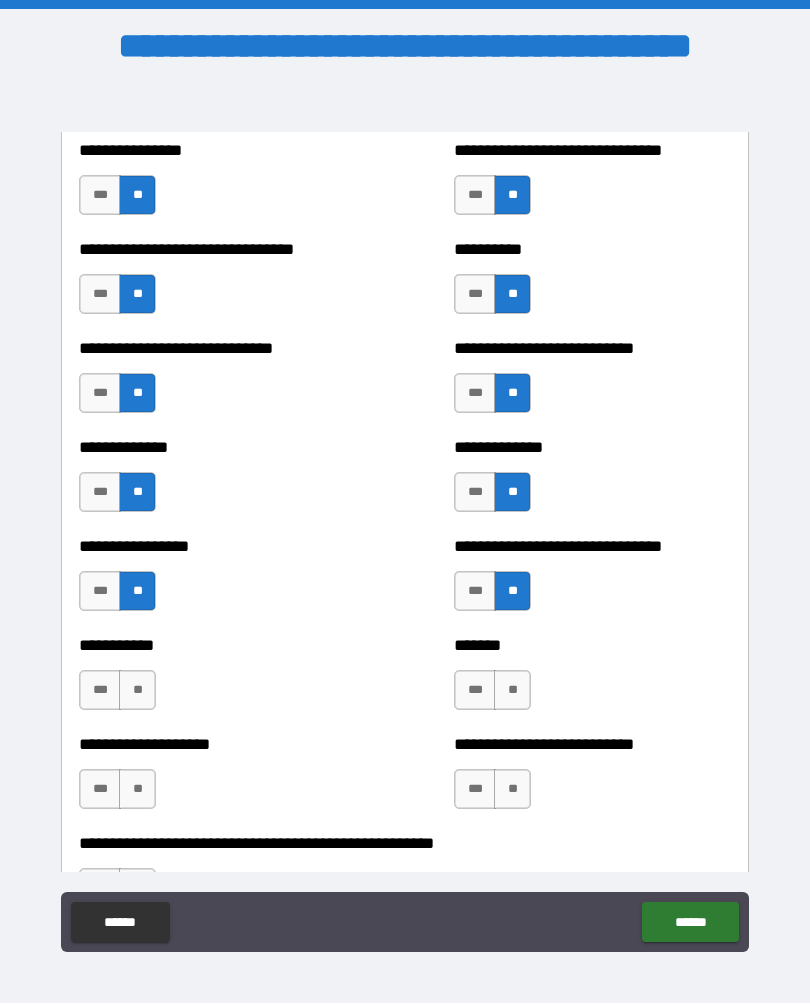 click on "**" at bounding box center [137, 691] 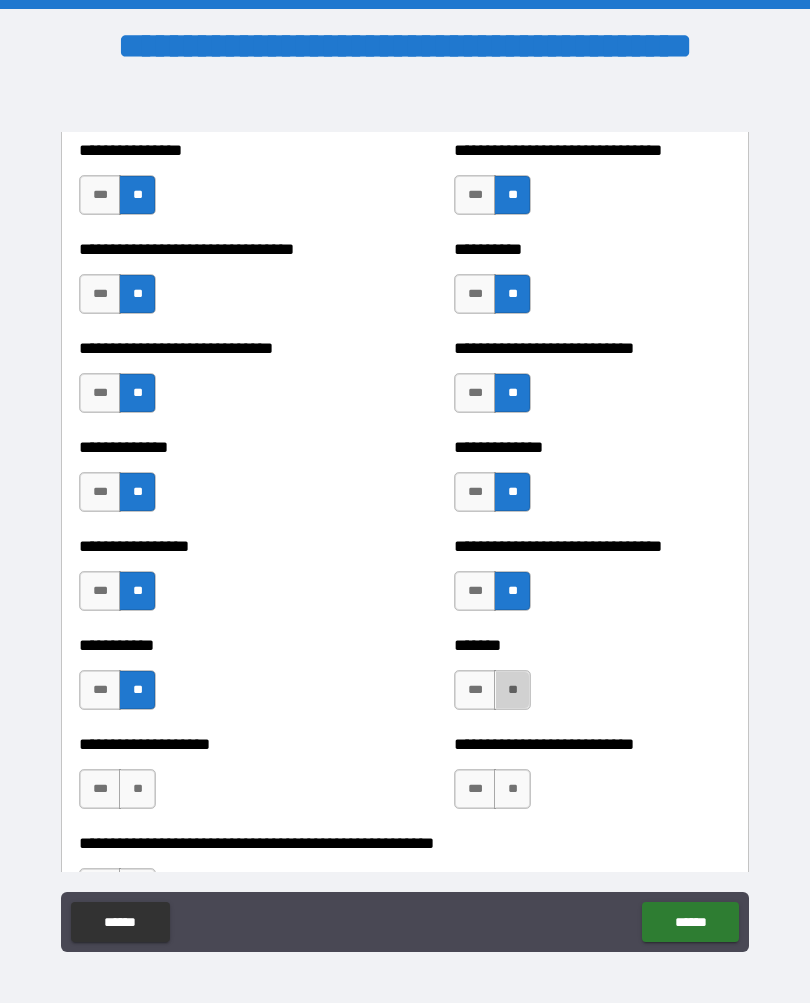 click on "**" at bounding box center [512, 691] 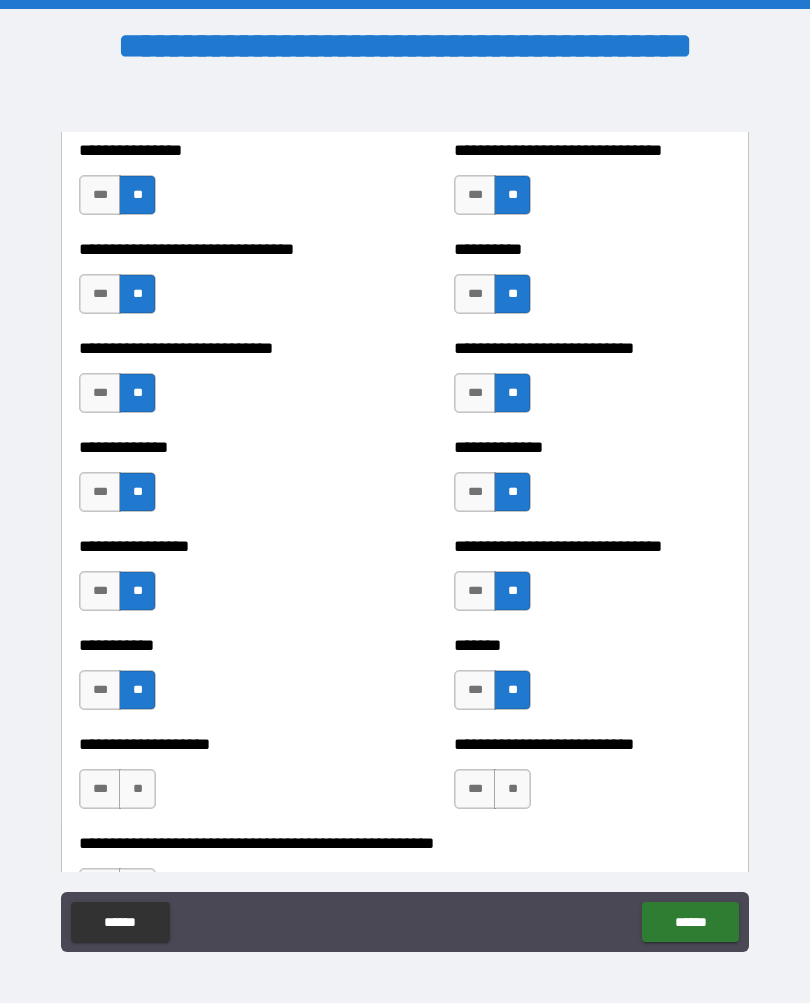 click on "***" at bounding box center [100, 790] 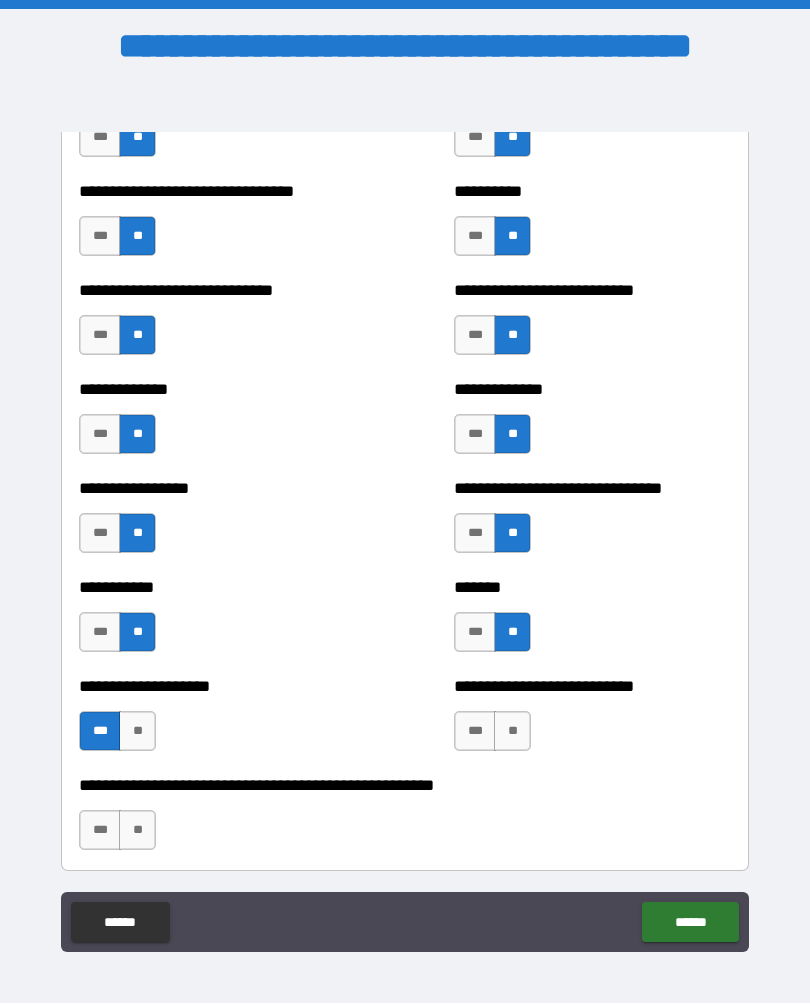 scroll, scrollTop: 7685, scrollLeft: 0, axis: vertical 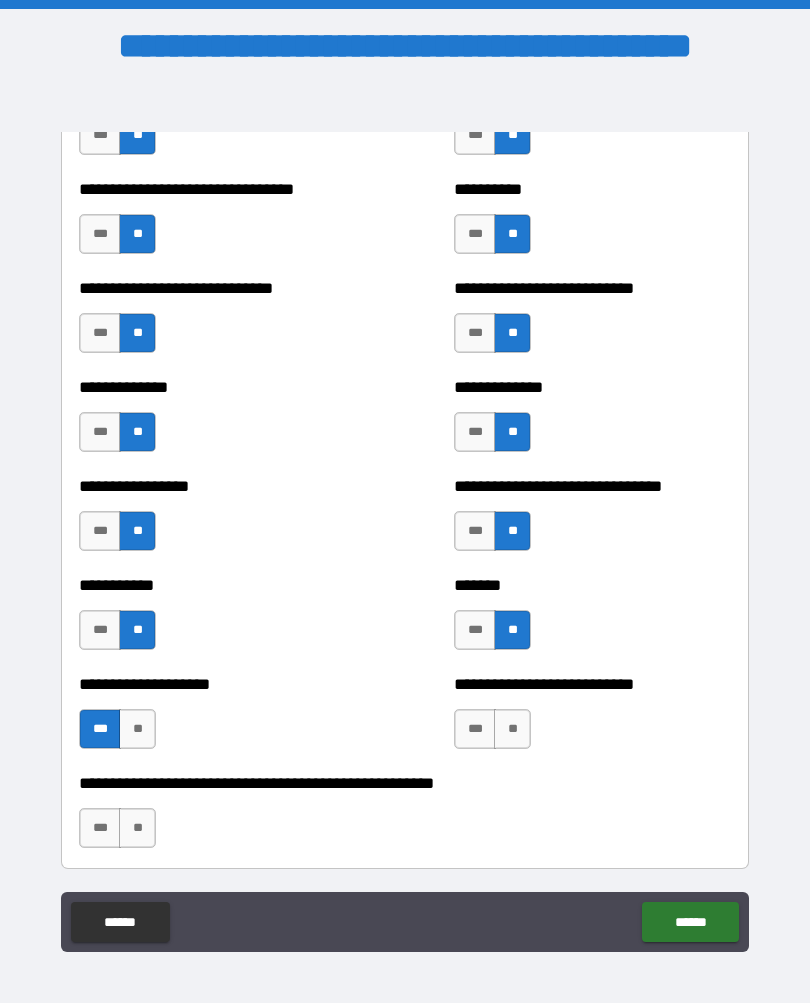 click on "***" at bounding box center [475, 730] 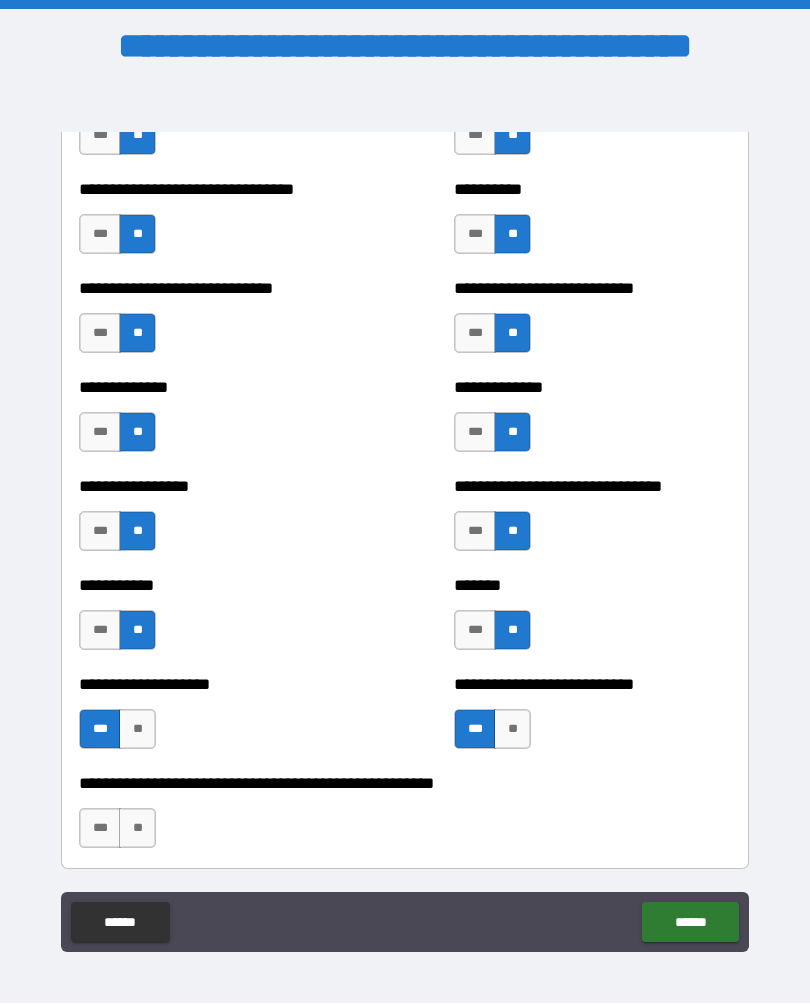 click on "**" at bounding box center [512, 730] 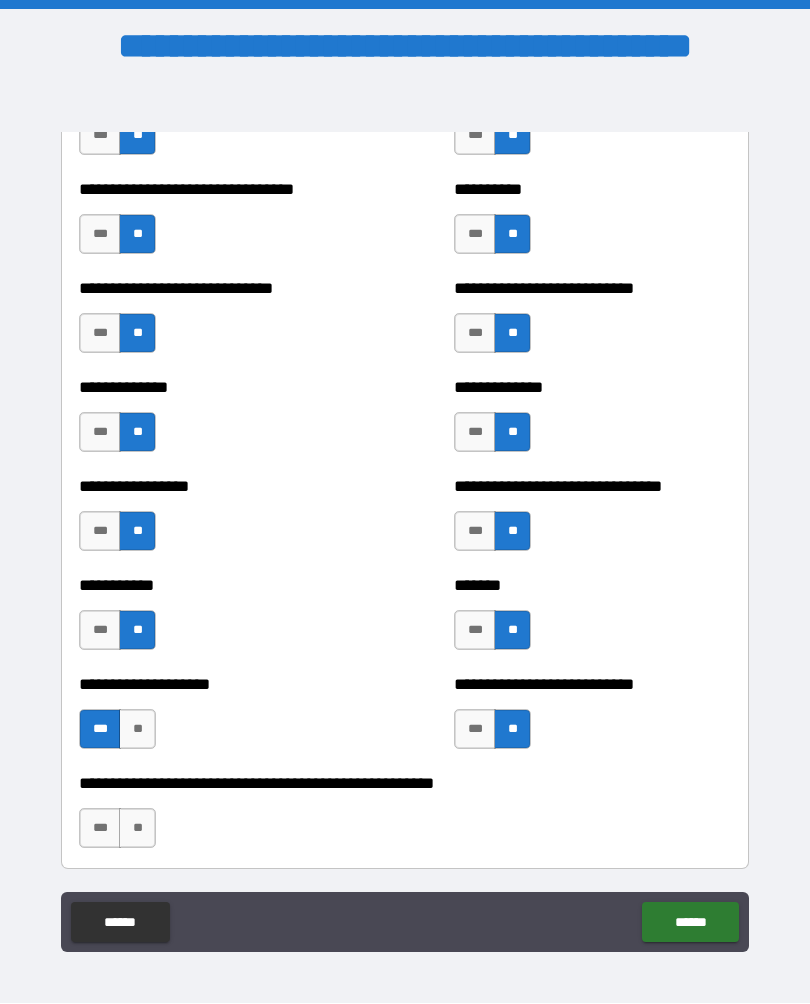 scroll, scrollTop: 7732, scrollLeft: 0, axis: vertical 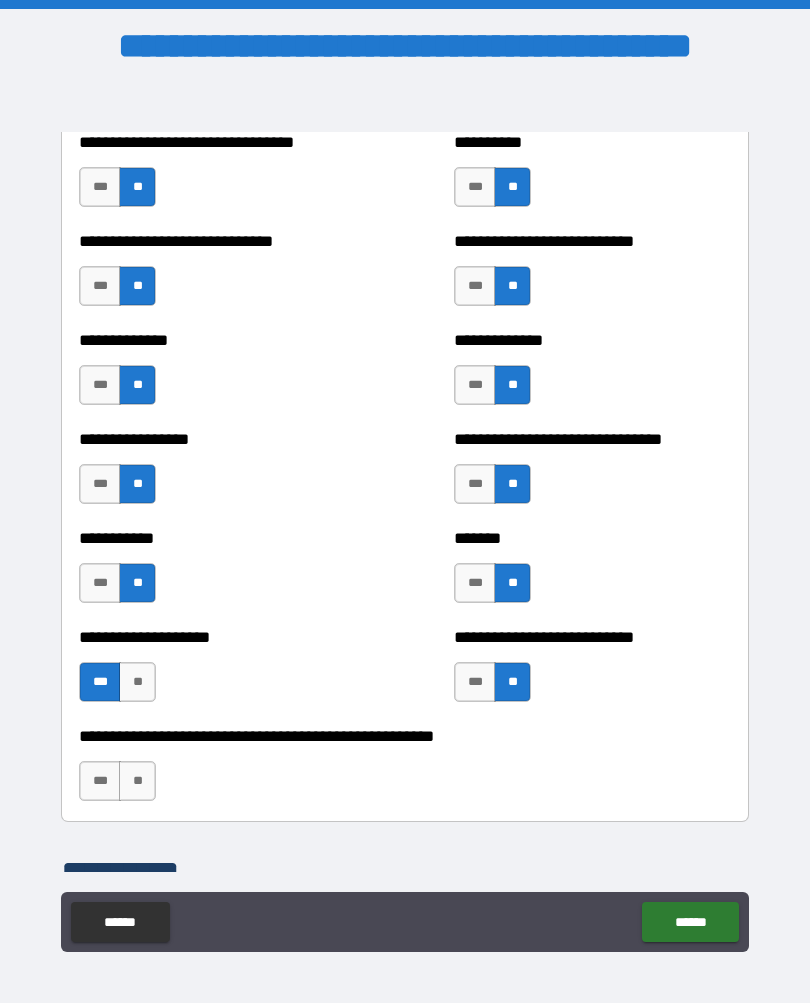 click on "**" at bounding box center (137, 782) 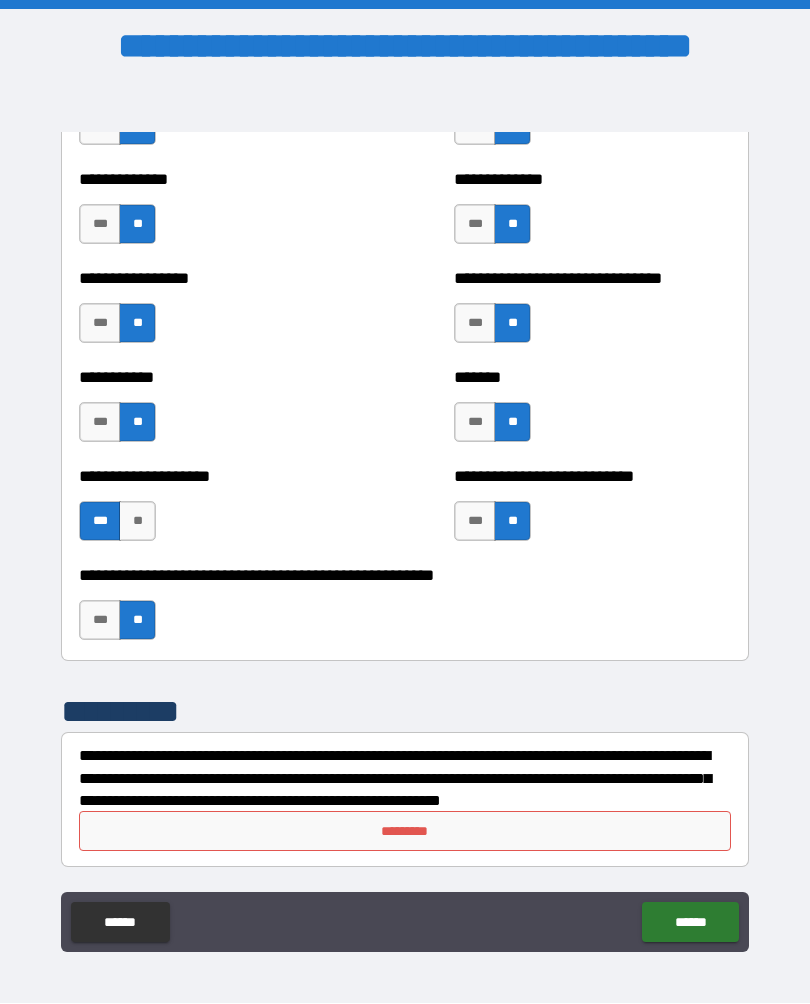 scroll, scrollTop: 7893, scrollLeft: 0, axis: vertical 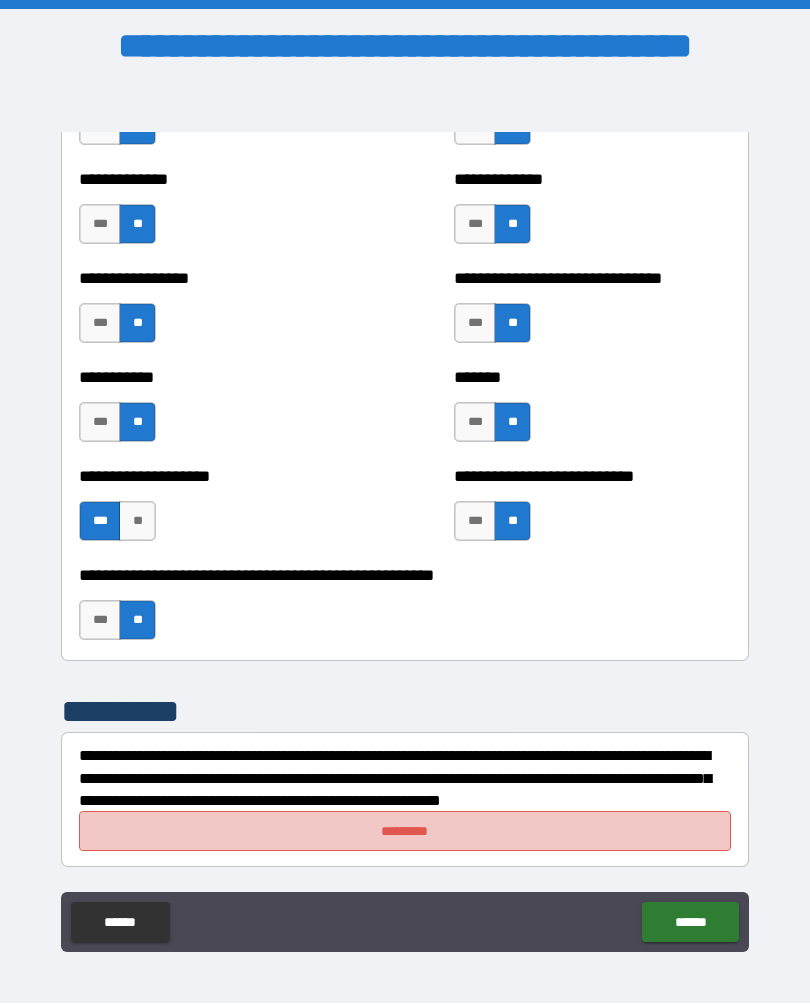 click on "*********" at bounding box center [405, 832] 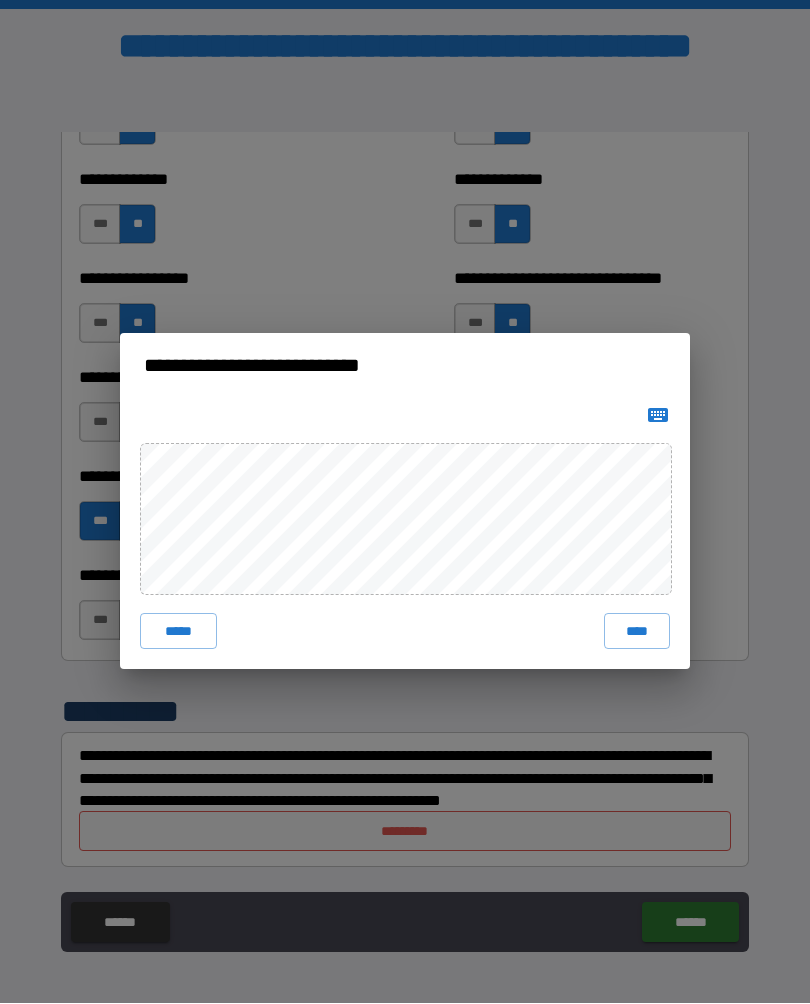 click on "****" at bounding box center [637, 632] 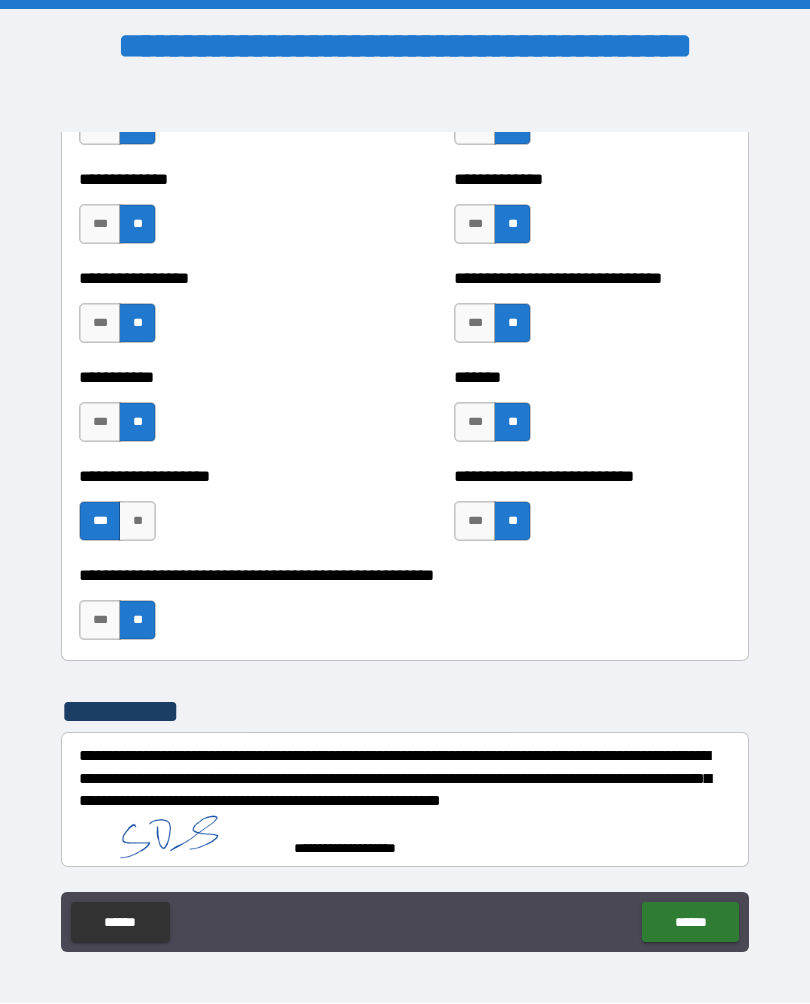 scroll, scrollTop: 7883, scrollLeft: 0, axis: vertical 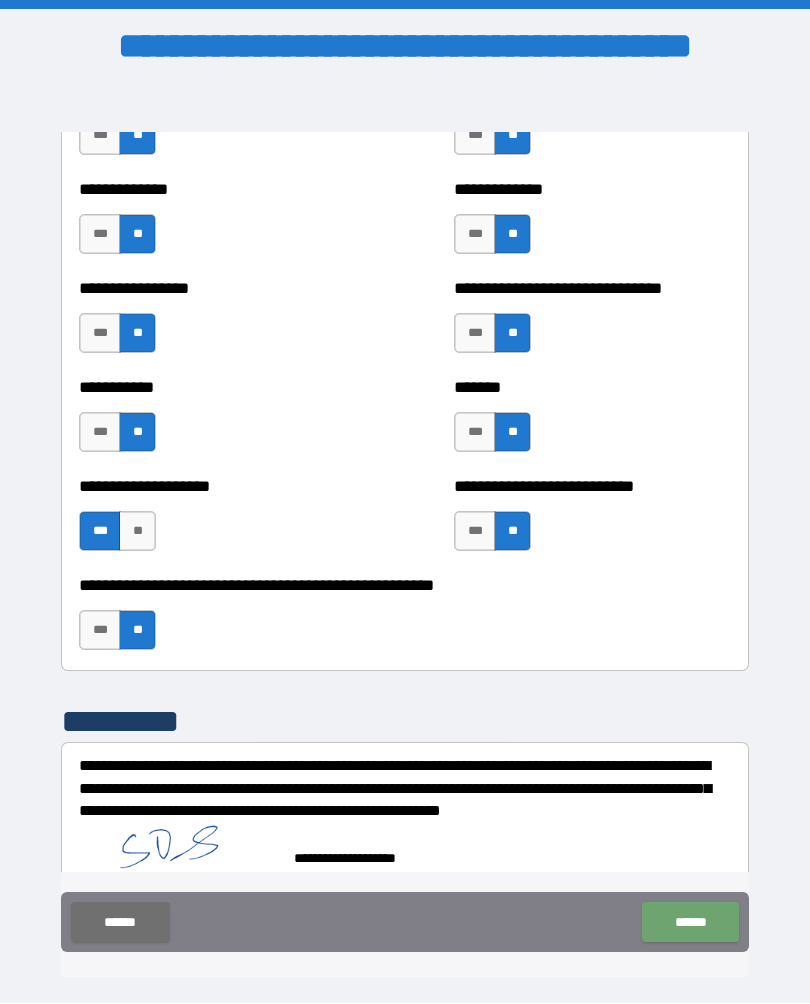 click on "******" at bounding box center (690, 923) 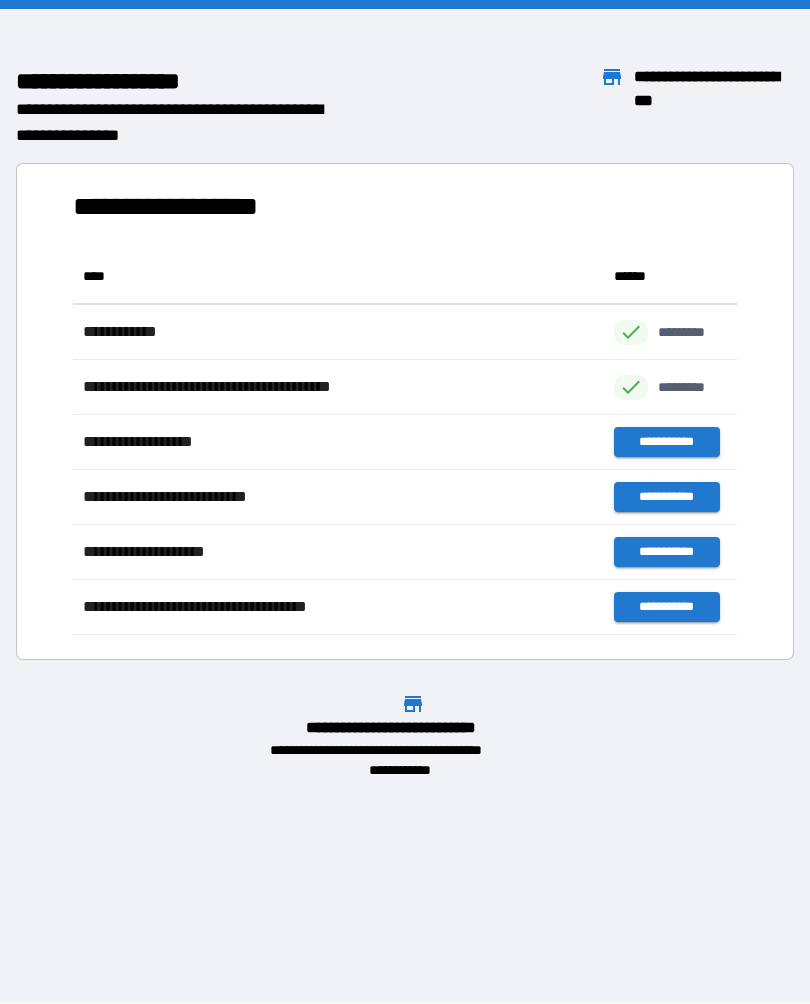 scroll, scrollTop: 386, scrollLeft: 664, axis: both 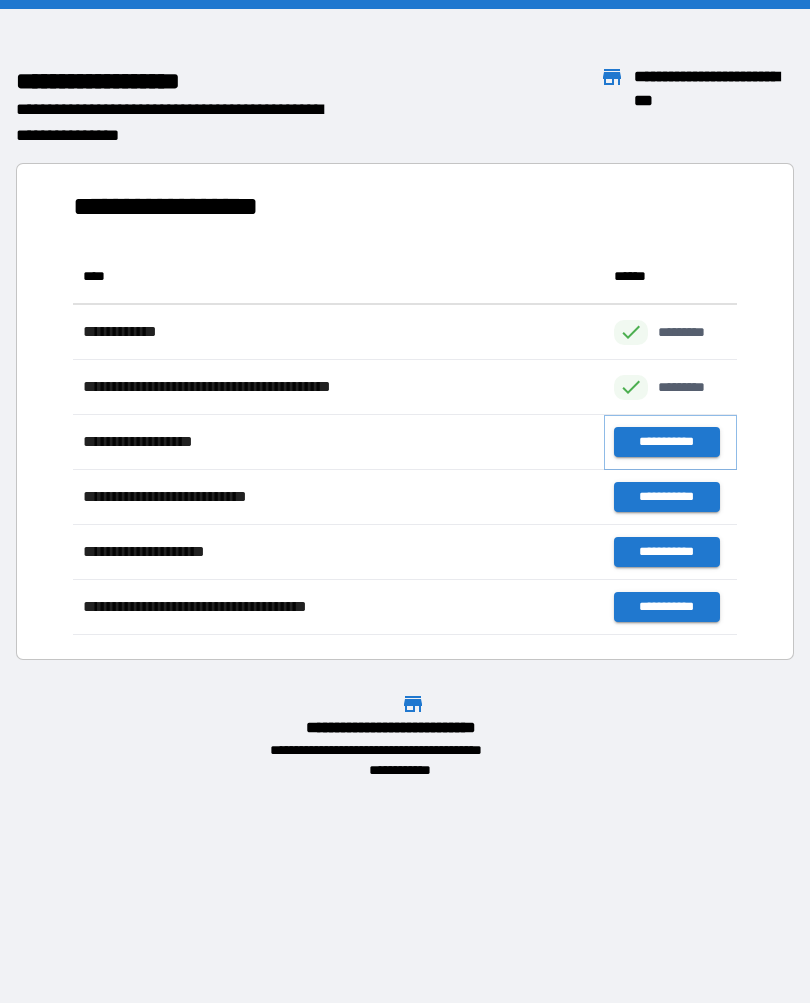 click on "**********" at bounding box center [666, 443] 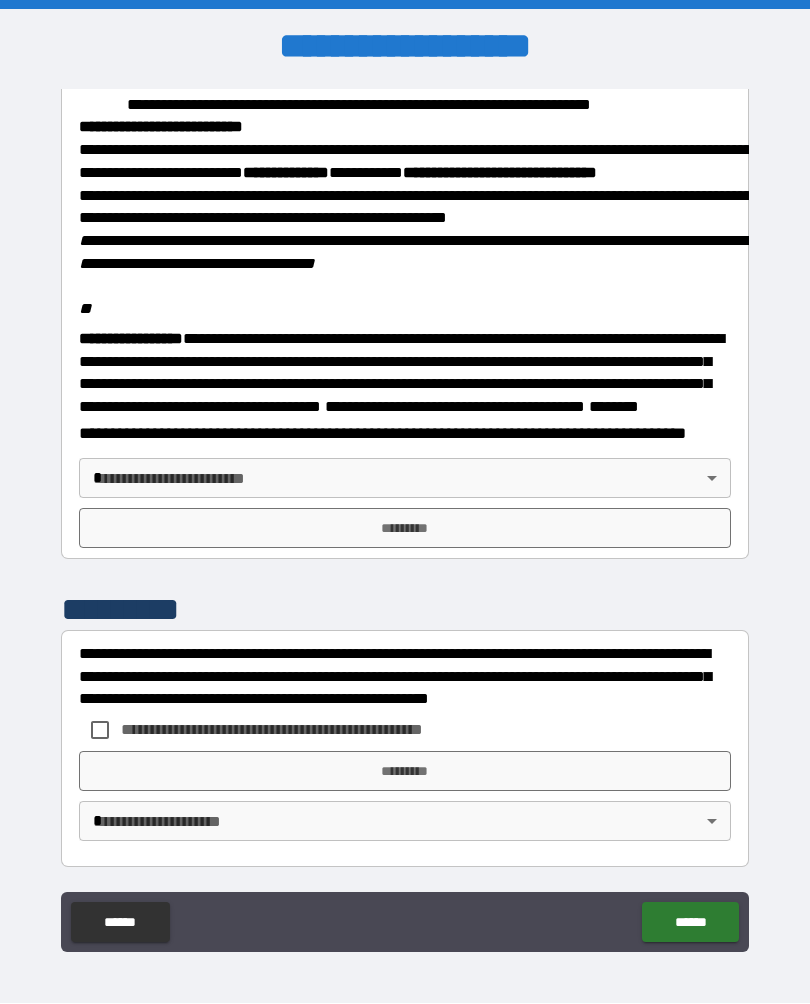 scroll, scrollTop: 2326, scrollLeft: 0, axis: vertical 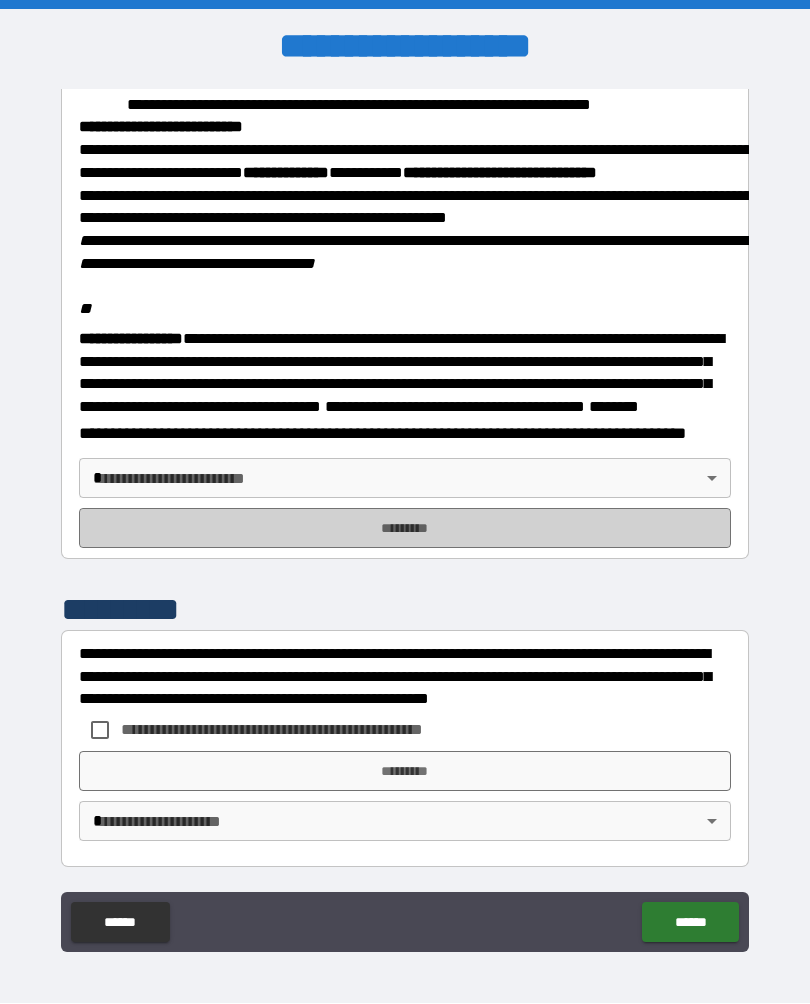 click on "*********" at bounding box center [405, 529] 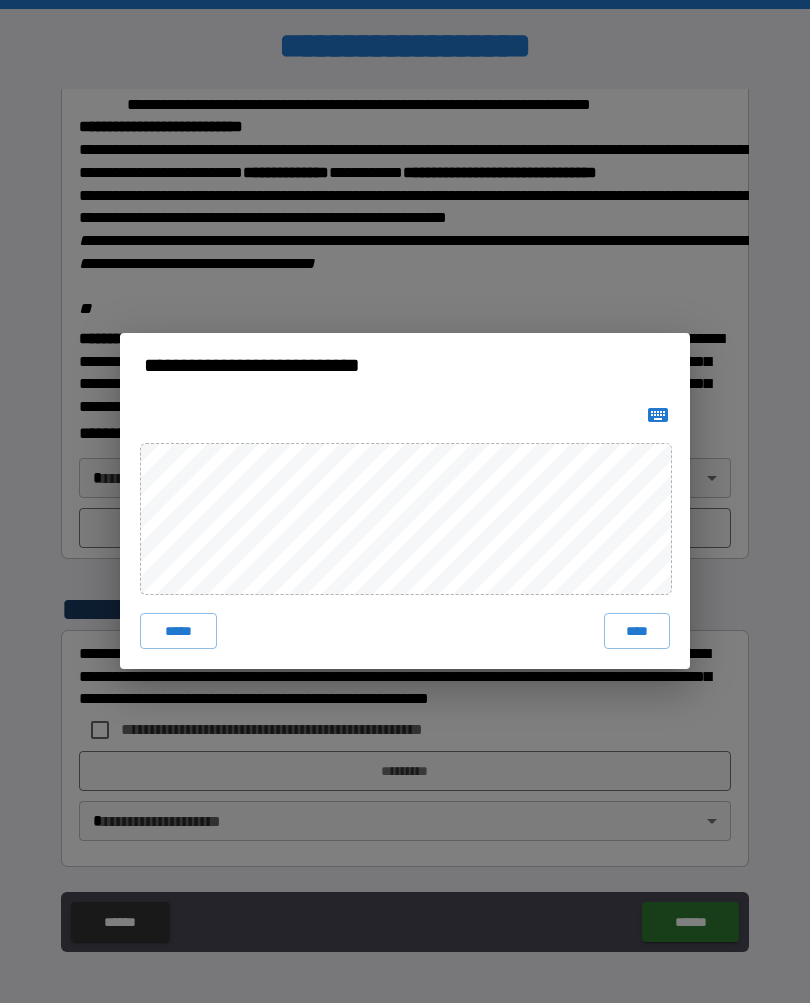 click on "****" at bounding box center (637, 632) 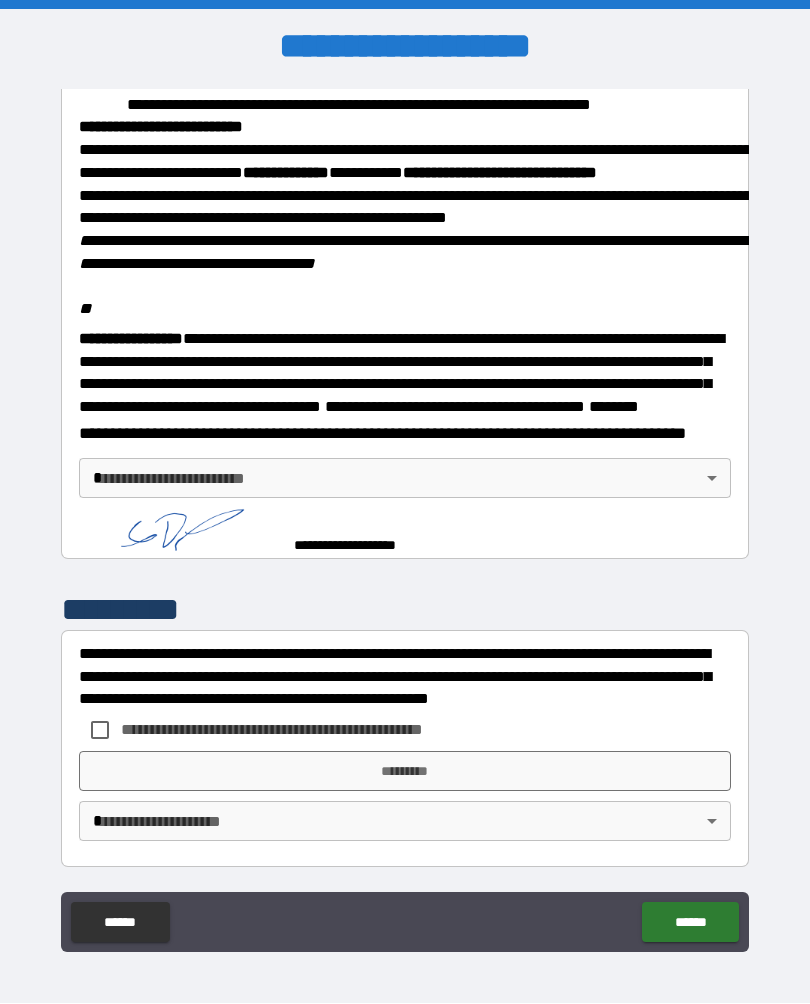 scroll, scrollTop: 2316, scrollLeft: 0, axis: vertical 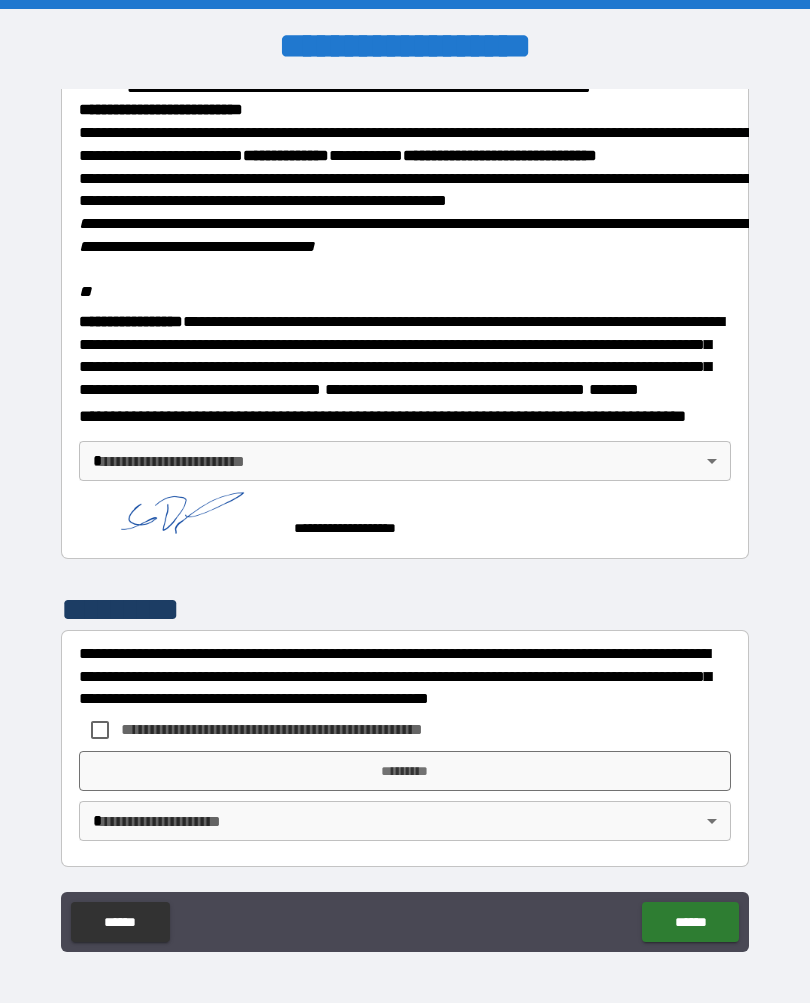 click on "**********" at bounding box center (405, 519) 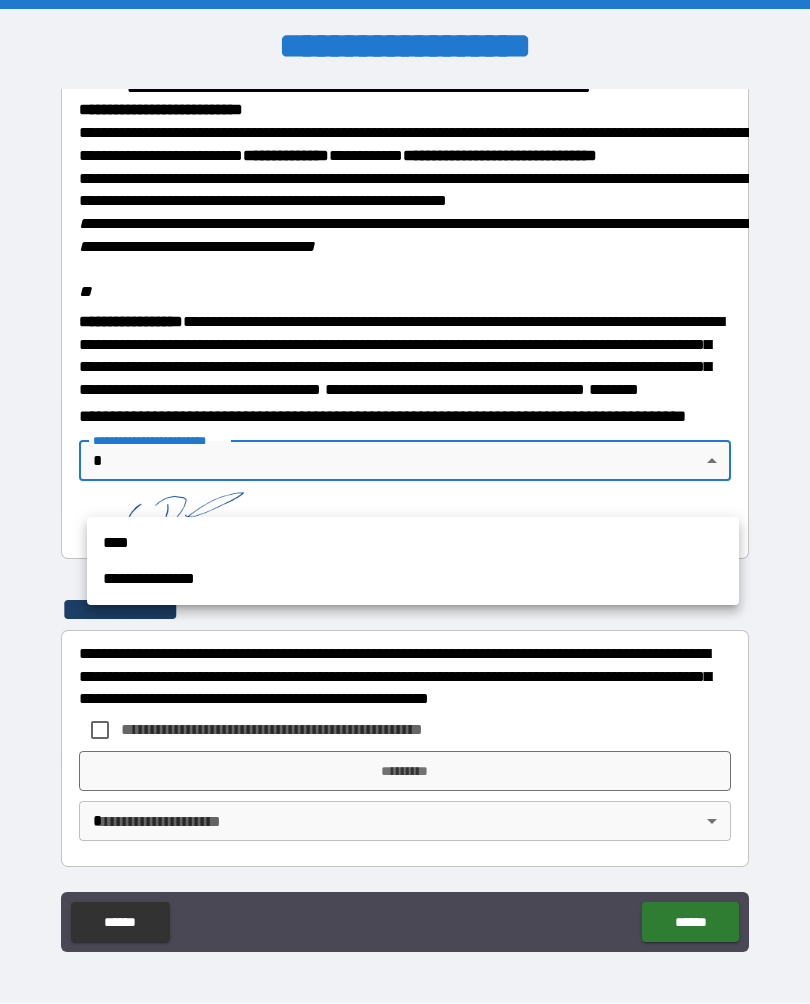 click on "**********" at bounding box center (413, 580) 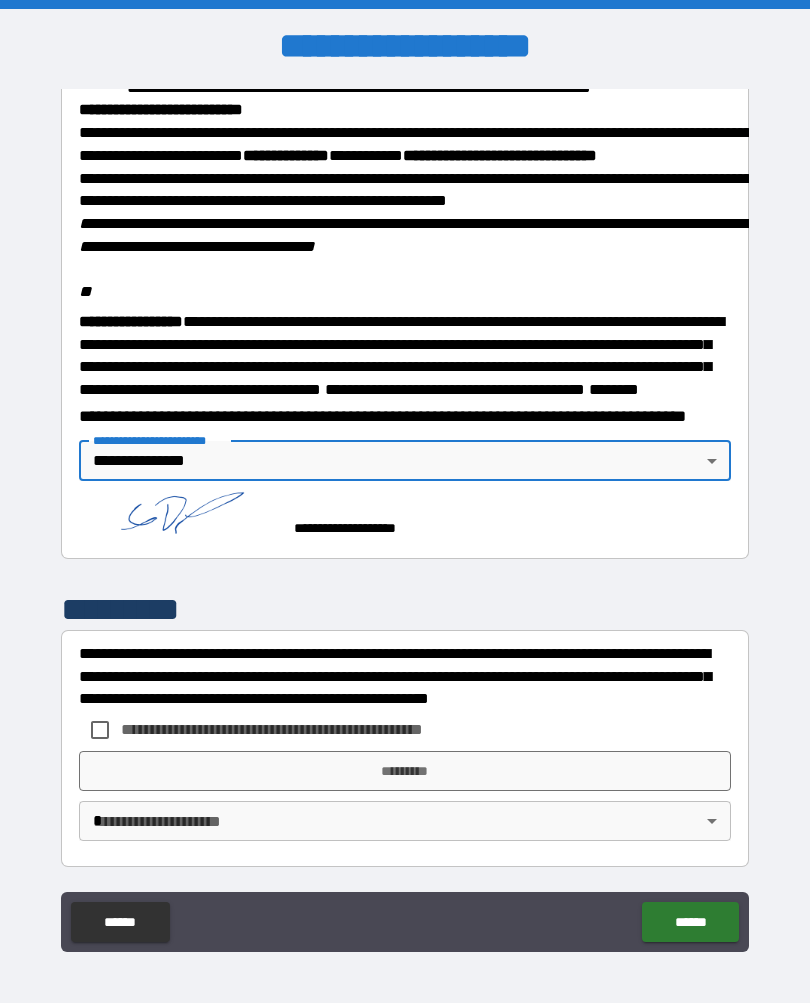 type on "**********" 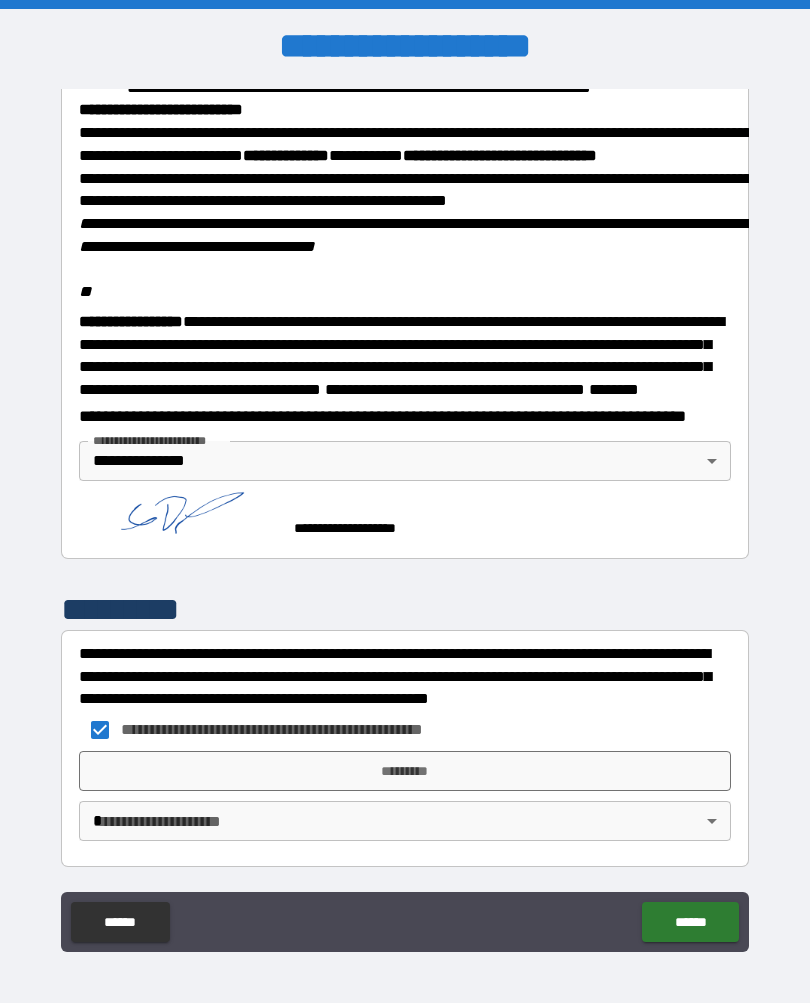 scroll, scrollTop: 2343, scrollLeft: 0, axis: vertical 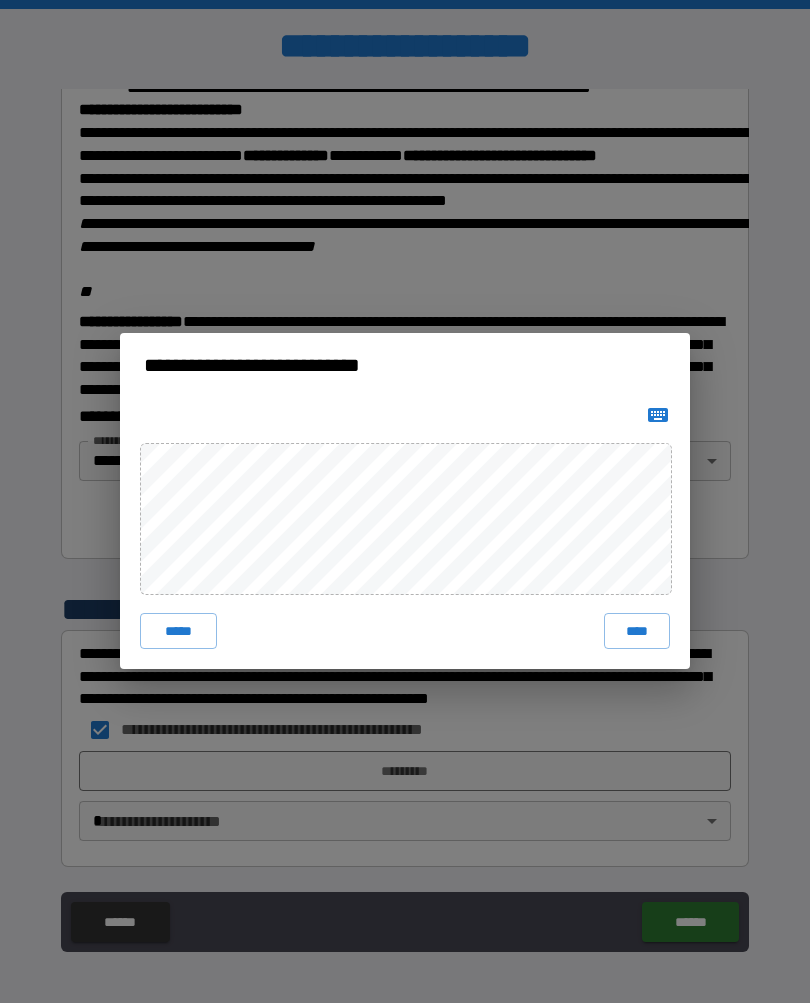 click on "****" at bounding box center [637, 632] 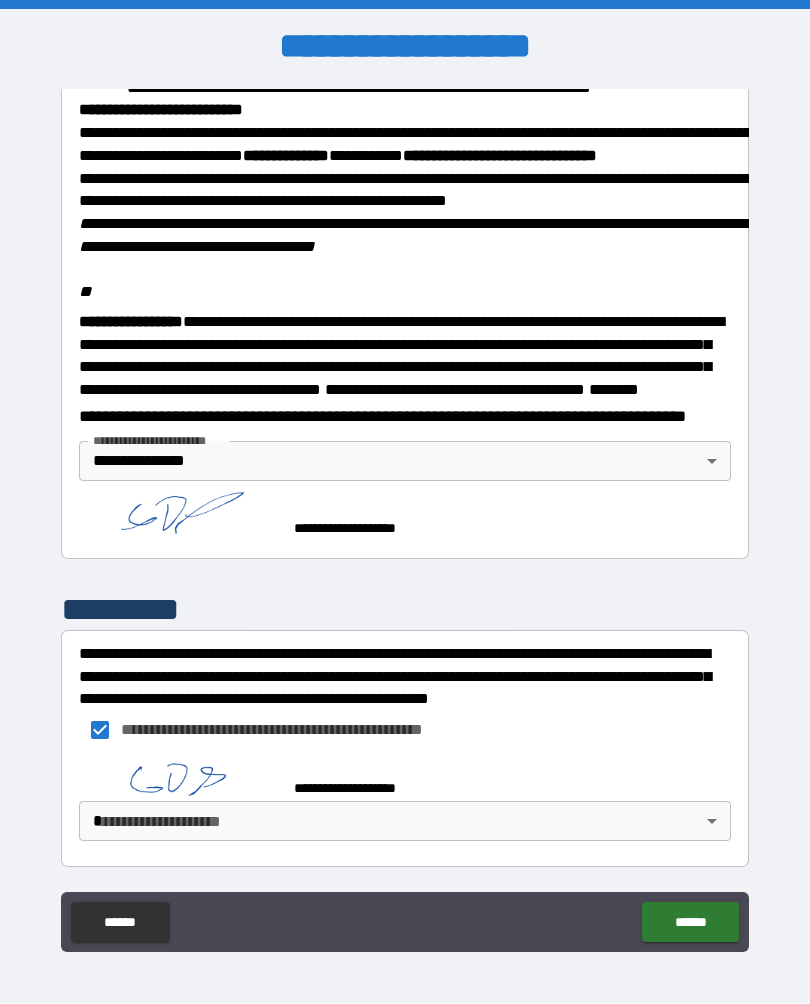 scroll, scrollTop: 2333, scrollLeft: 0, axis: vertical 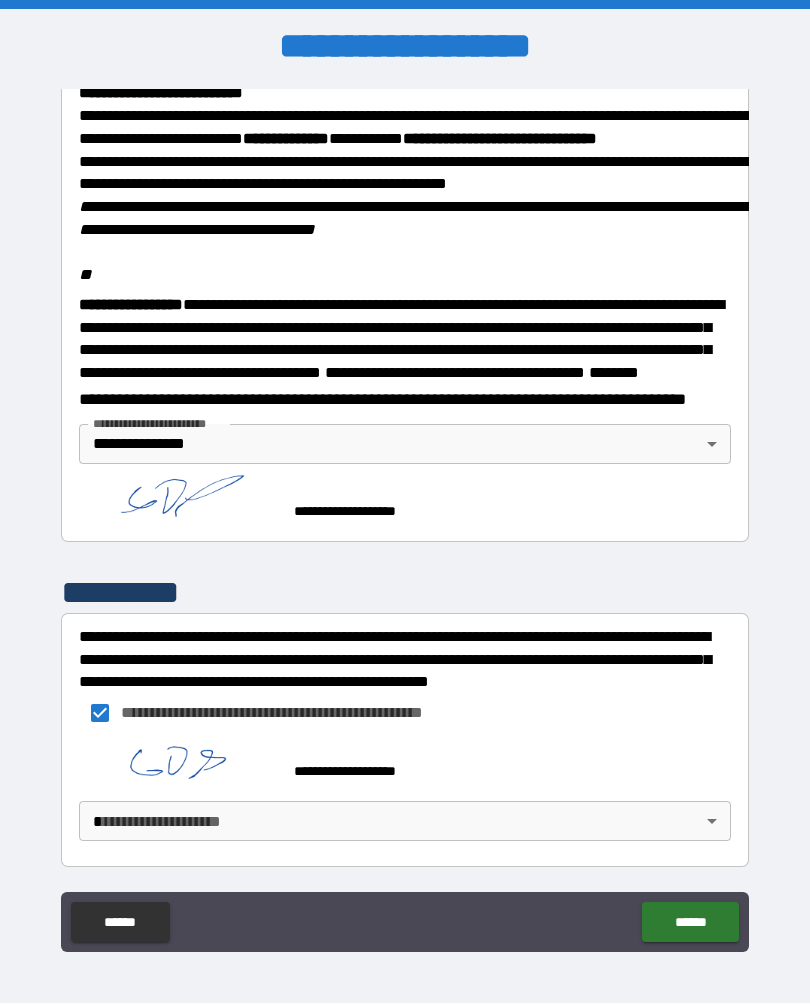 click on "**********" at bounding box center (405, 519) 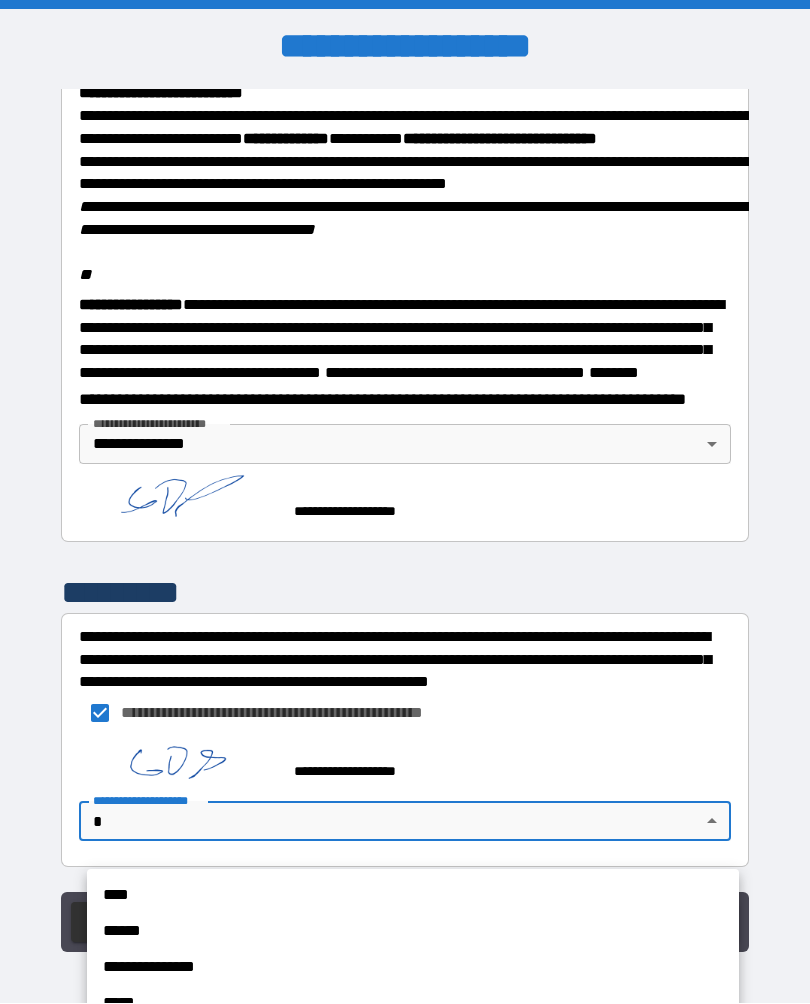 click on "**********" at bounding box center (413, 968) 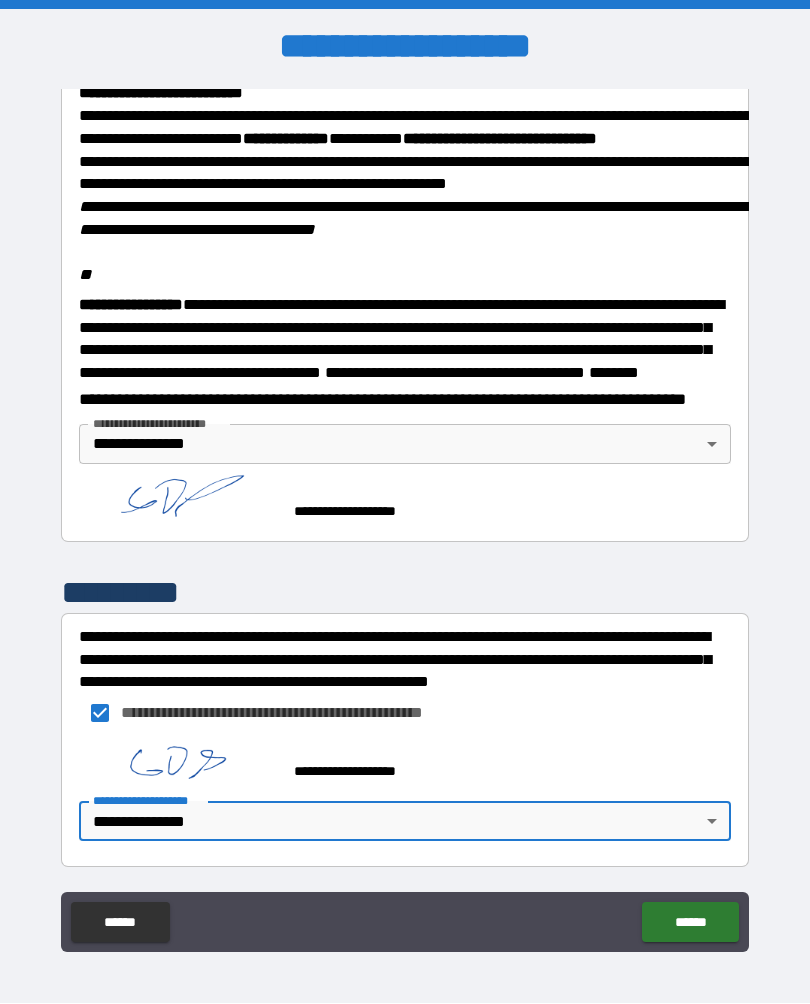 click on "******" at bounding box center (690, 923) 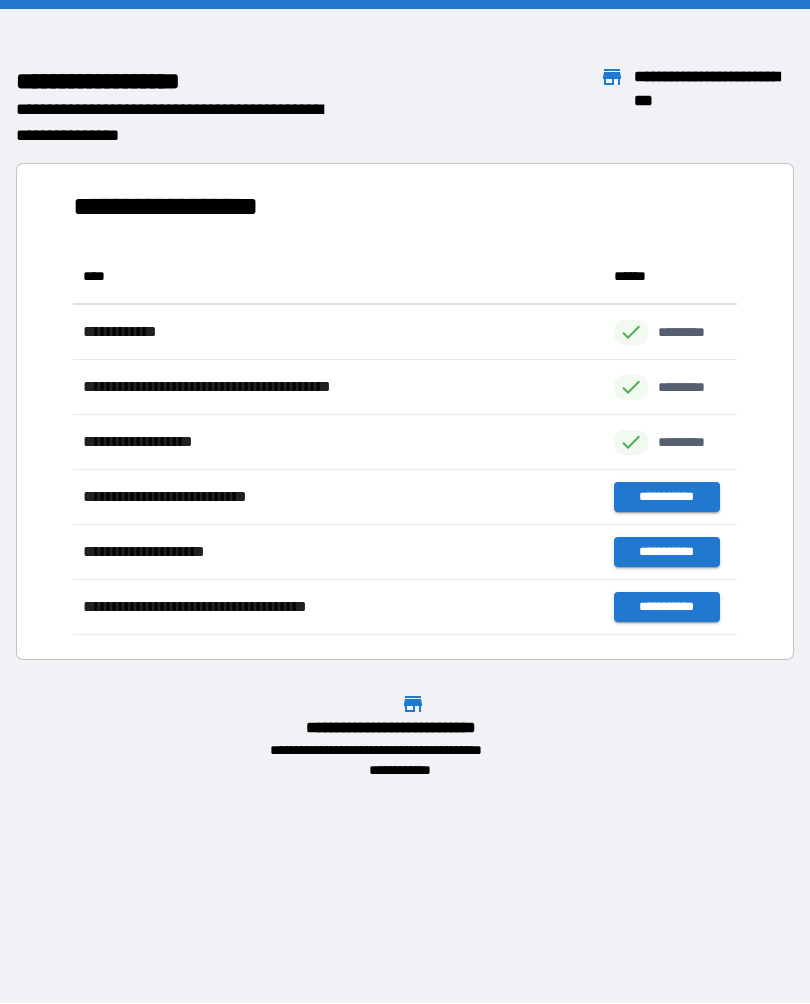 scroll, scrollTop: 1, scrollLeft: 1, axis: both 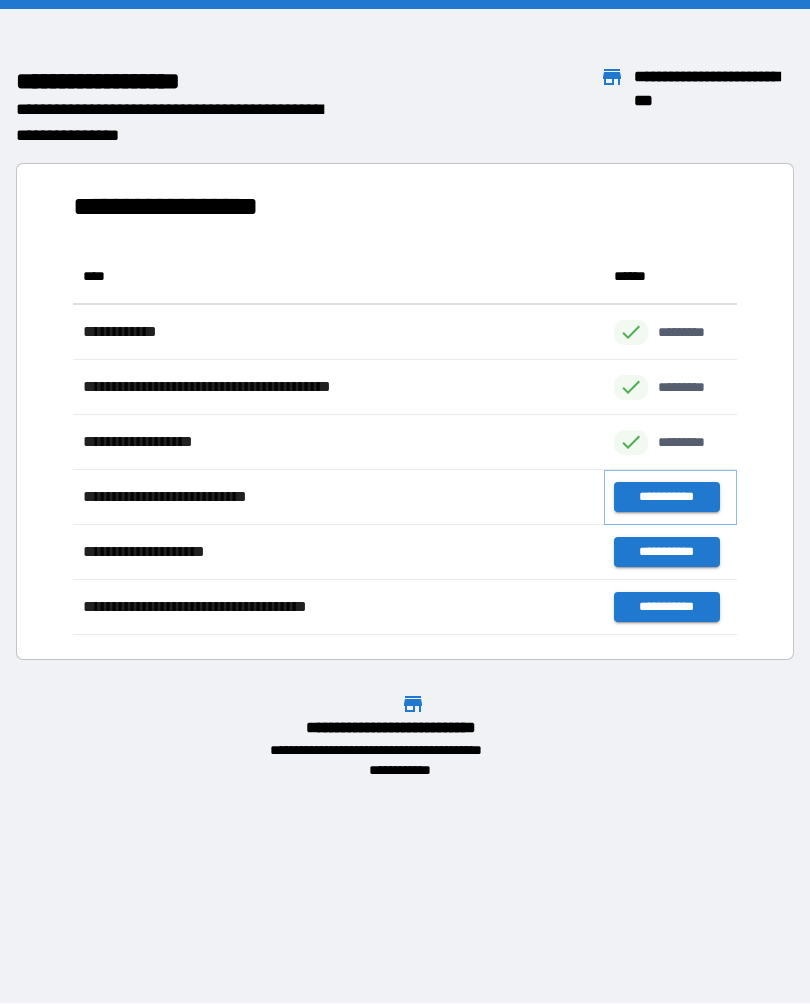 click on "**********" at bounding box center (666, 498) 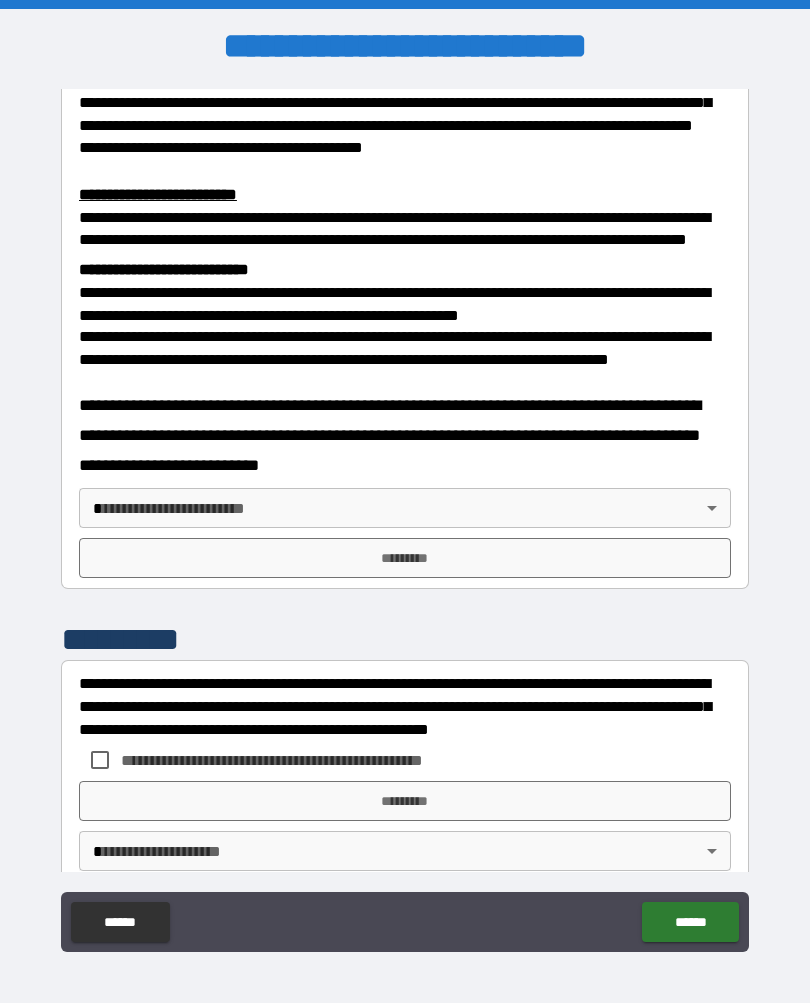 scroll, scrollTop: 565, scrollLeft: 0, axis: vertical 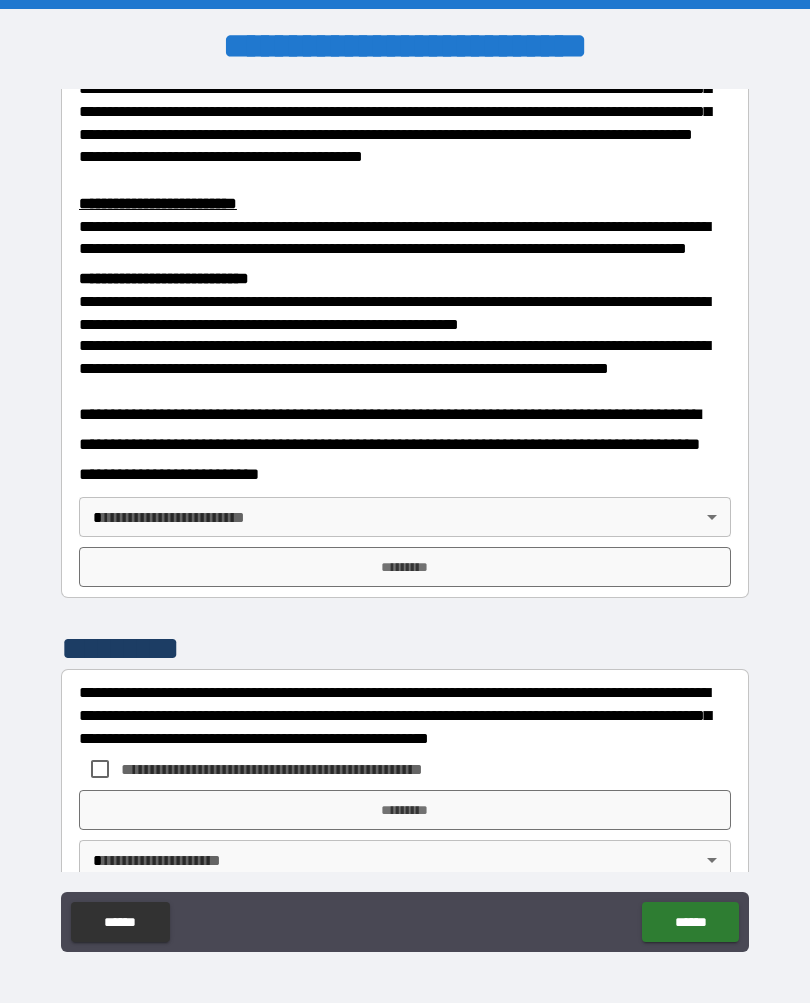 click on "**********" at bounding box center (405, 519) 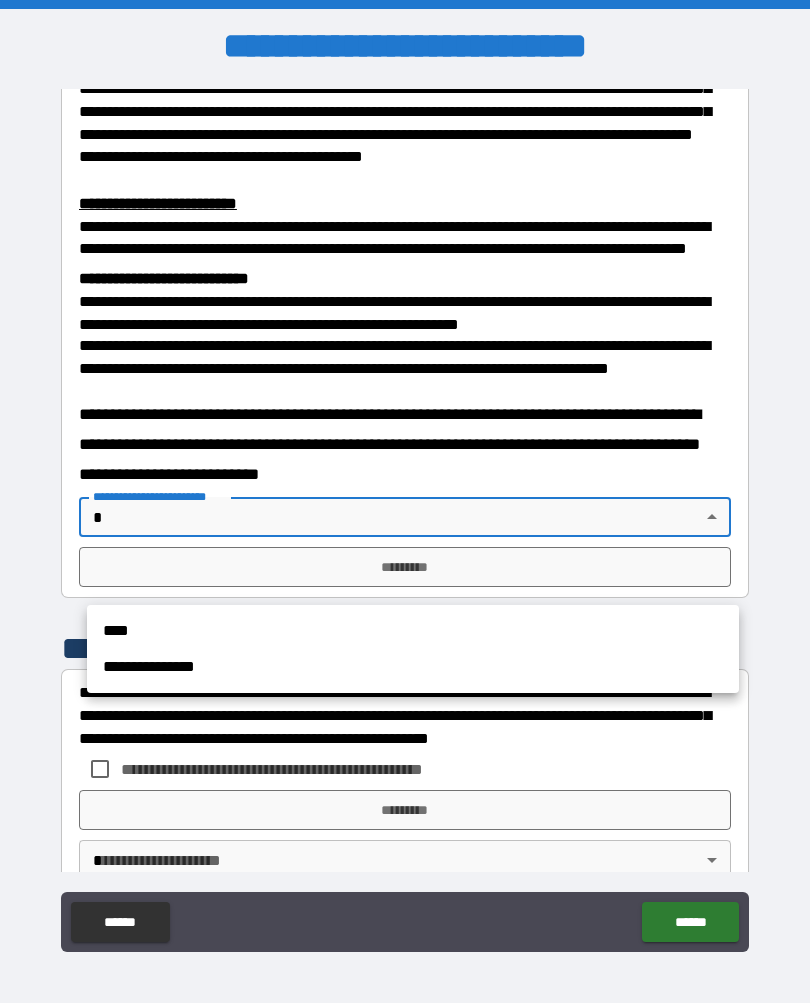click on "**********" at bounding box center (413, 668) 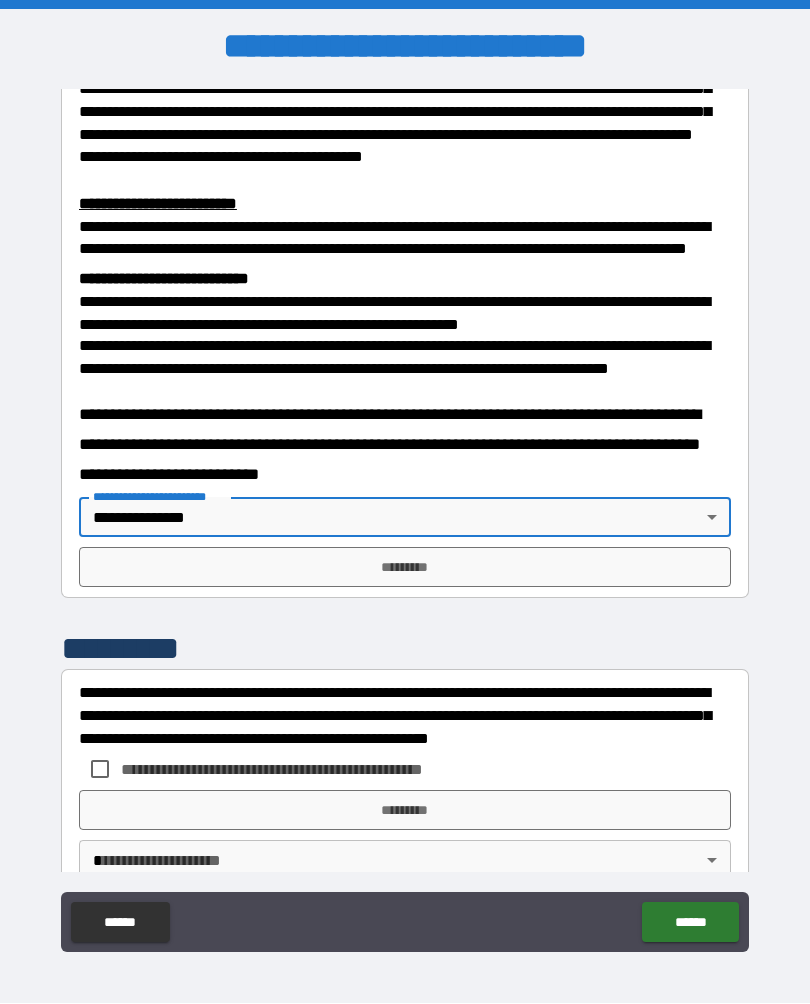 click on "*********" at bounding box center [405, 568] 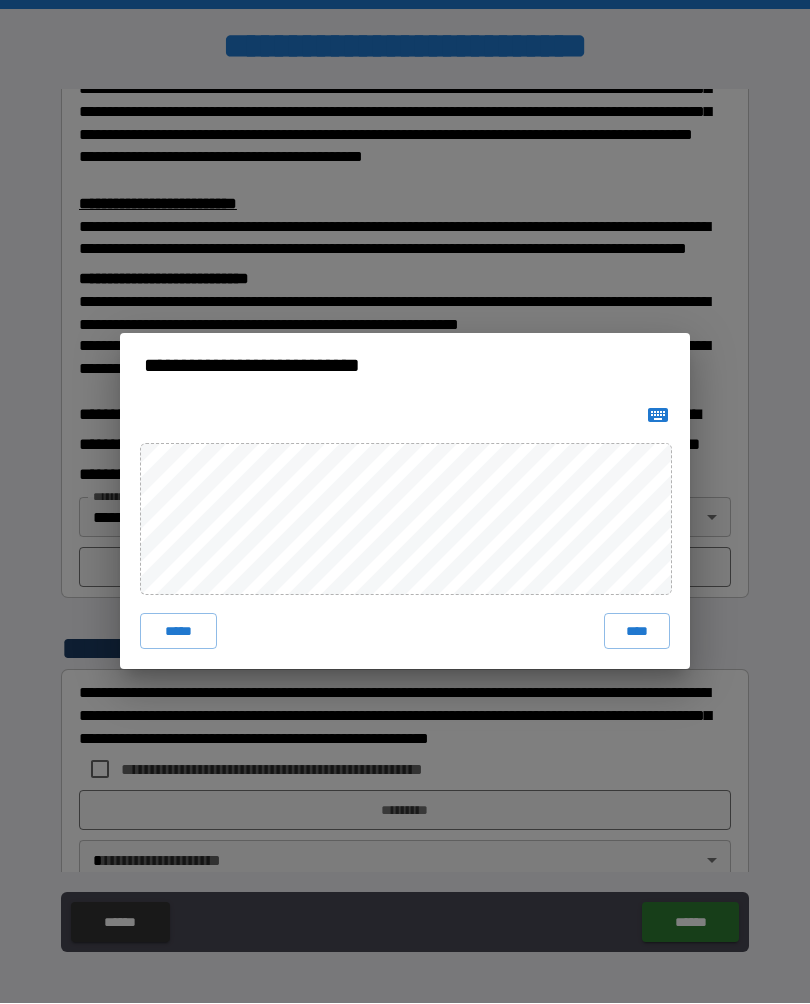 click on "****" at bounding box center (637, 632) 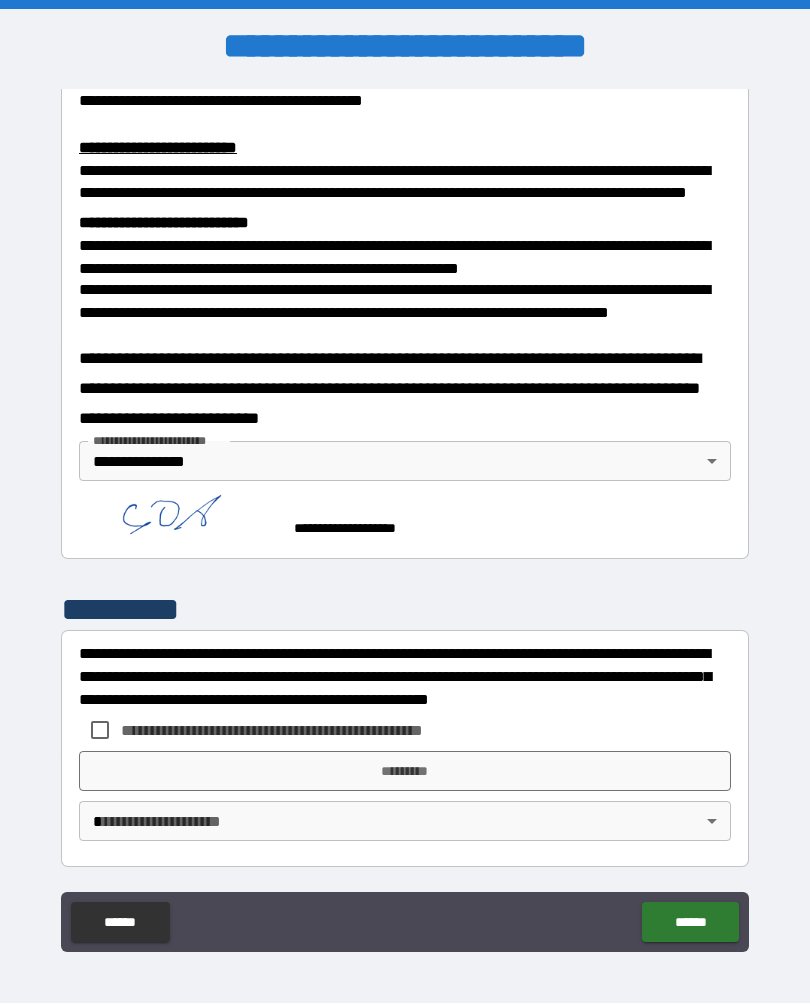 scroll, scrollTop: 680, scrollLeft: 0, axis: vertical 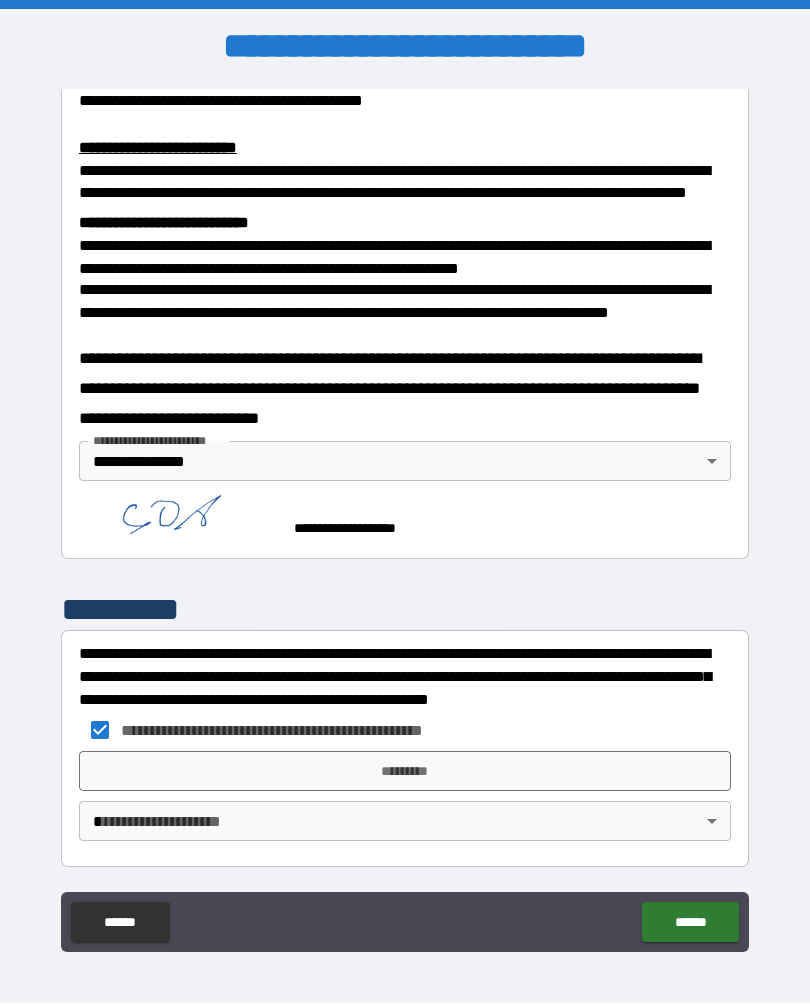 click on "*********" at bounding box center [405, 772] 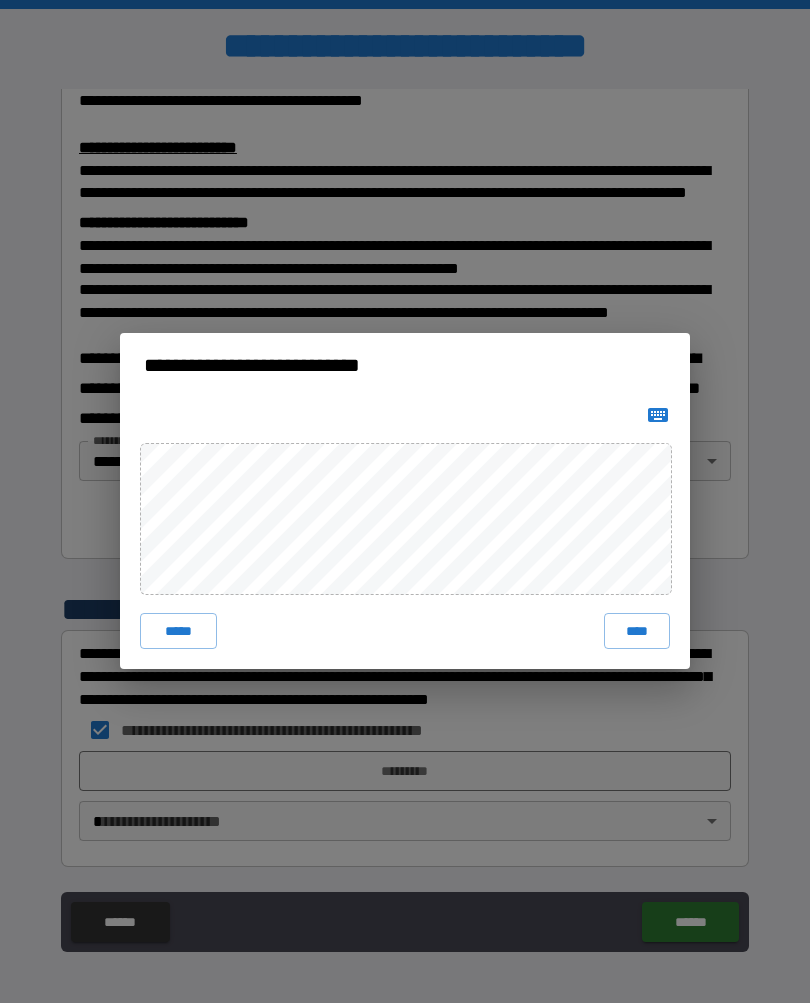 click on "****" at bounding box center (637, 632) 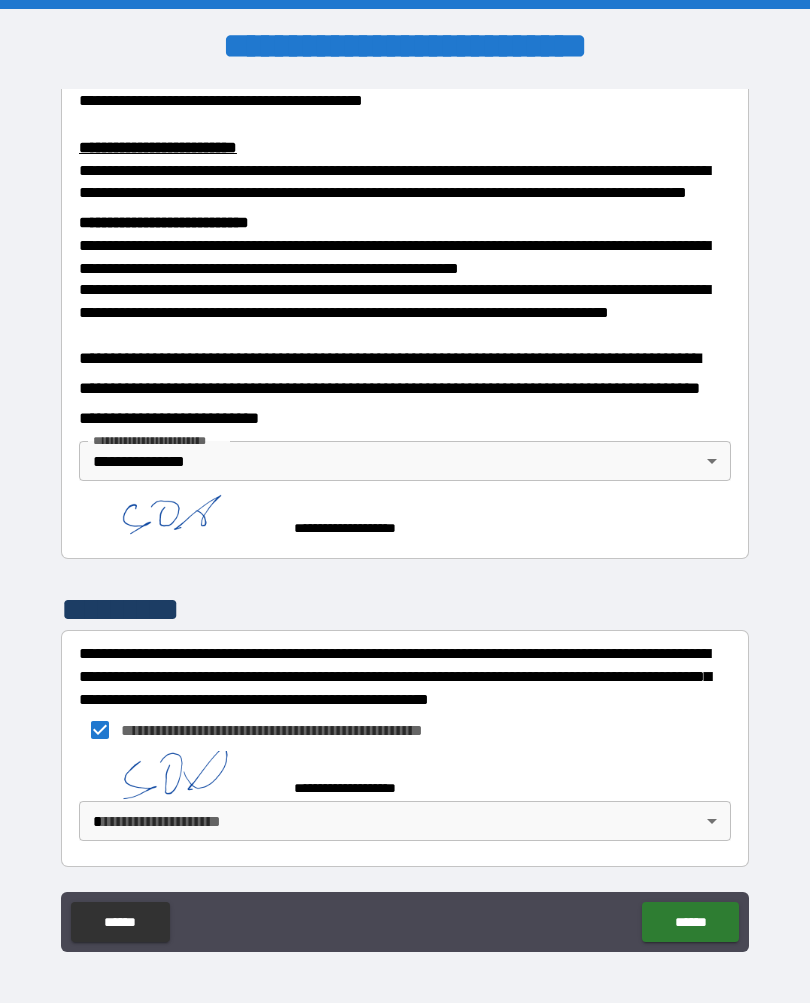scroll, scrollTop: 670, scrollLeft: 0, axis: vertical 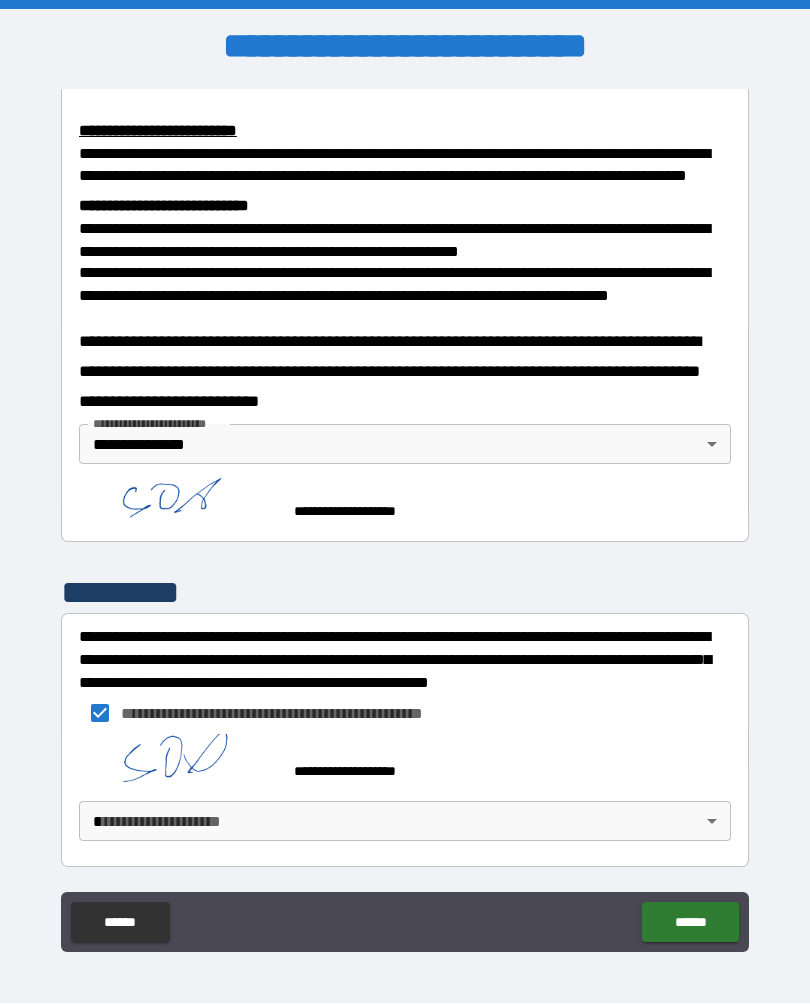 click on "**********" at bounding box center [405, 519] 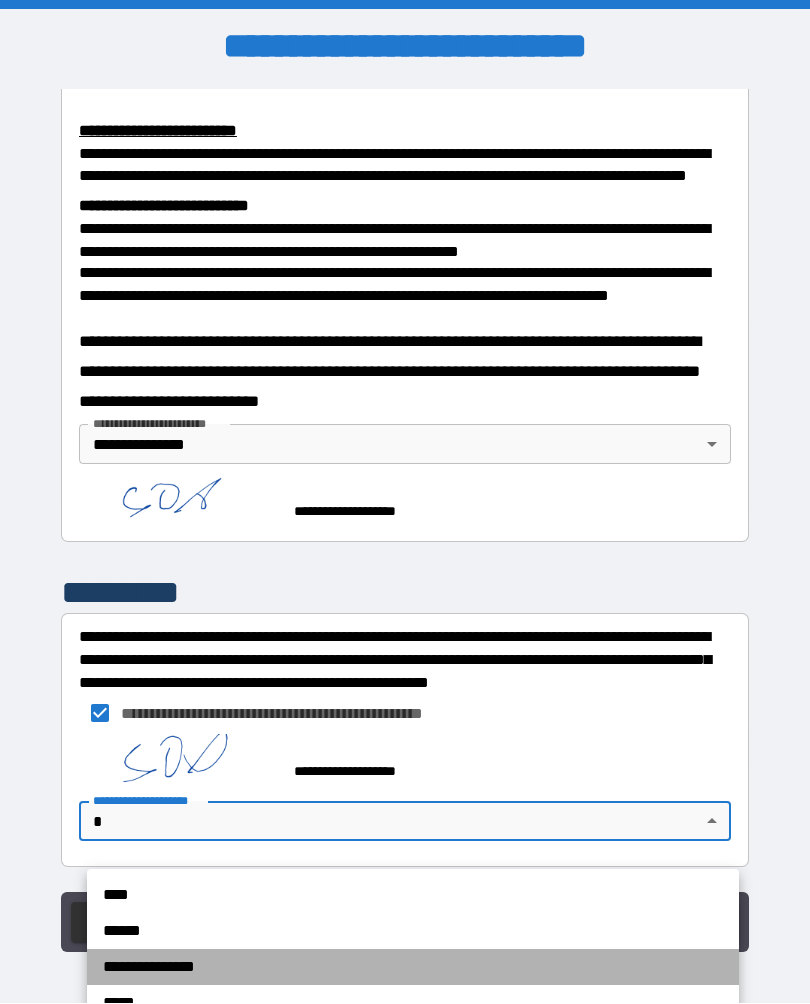 click on "**********" at bounding box center [413, 968] 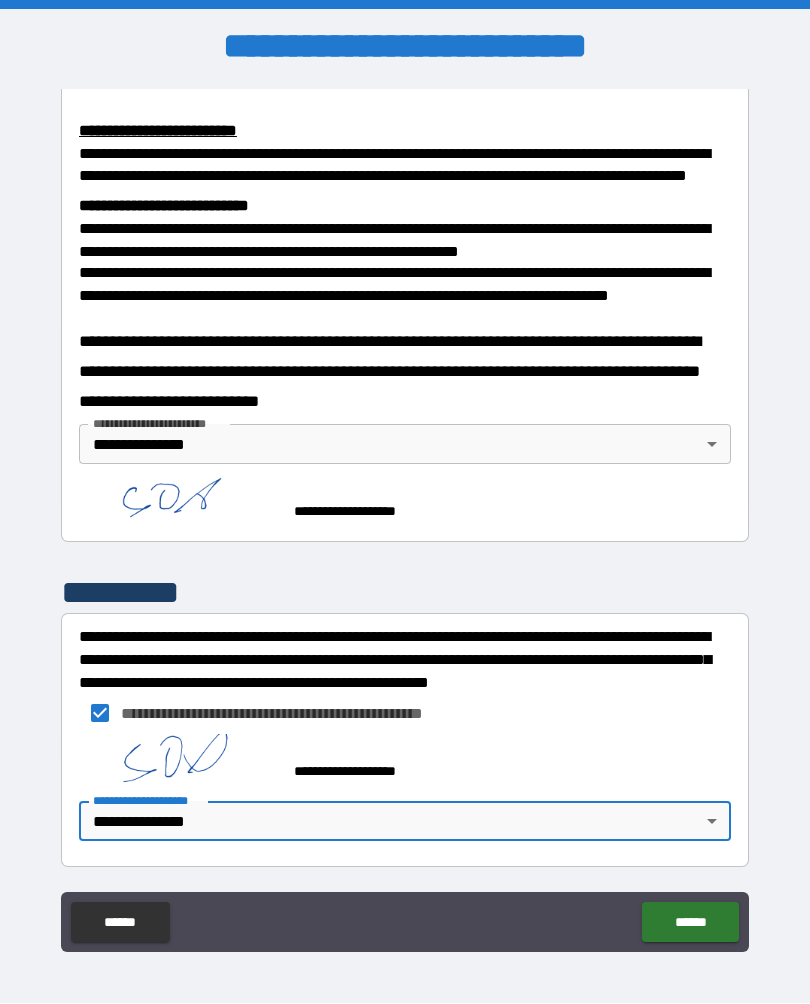 click on "******" at bounding box center (690, 923) 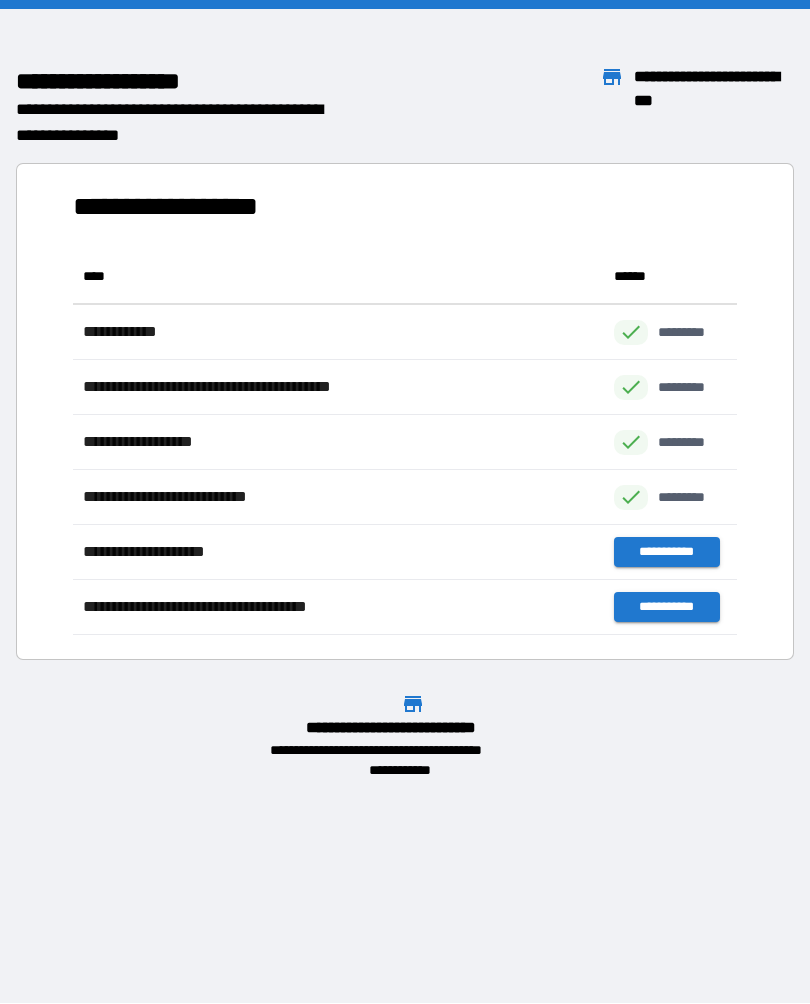scroll, scrollTop: 1, scrollLeft: 1, axis: both 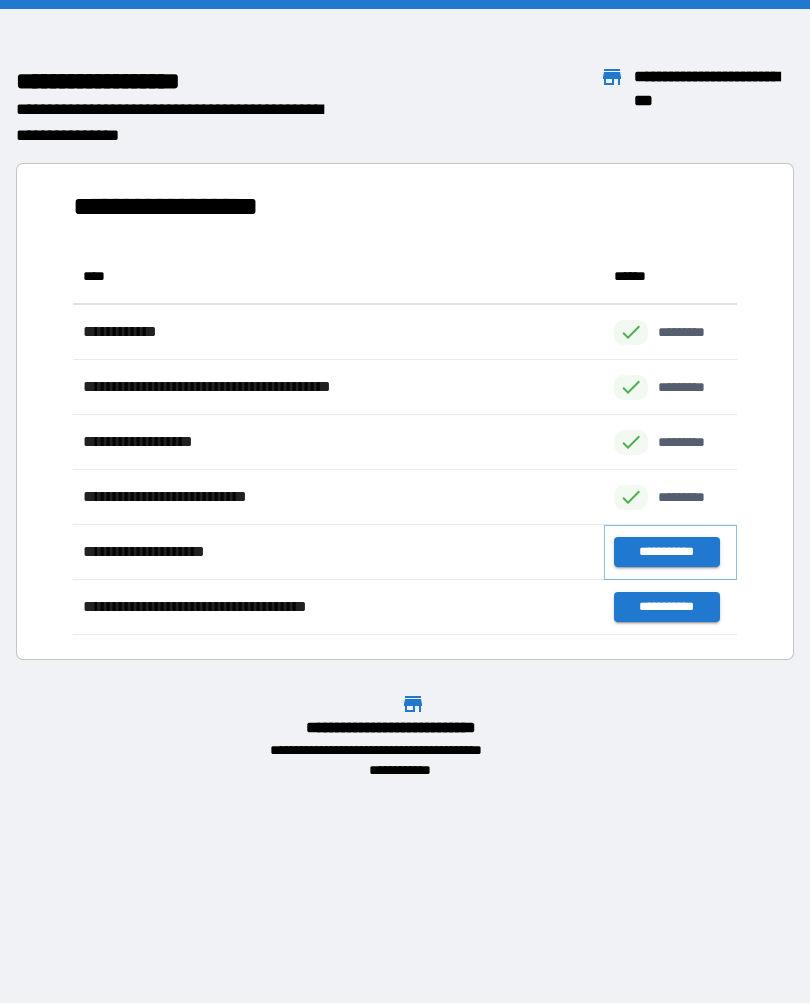 click on "**********" at bounding box center [666, 553] 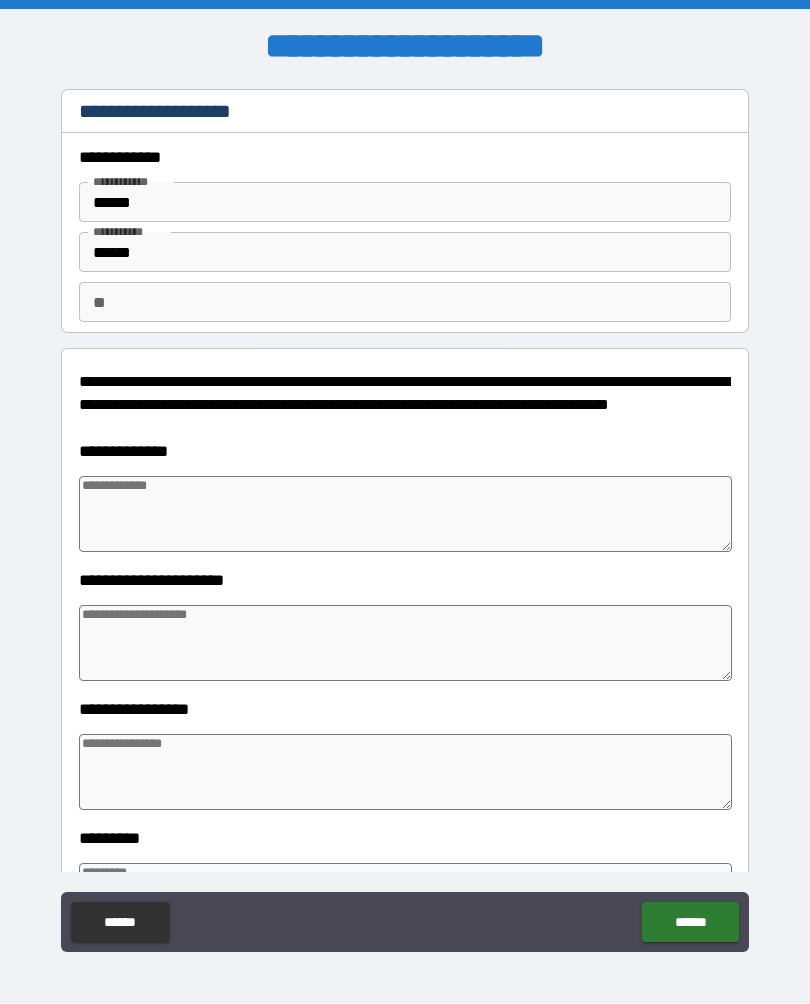 type on "*" 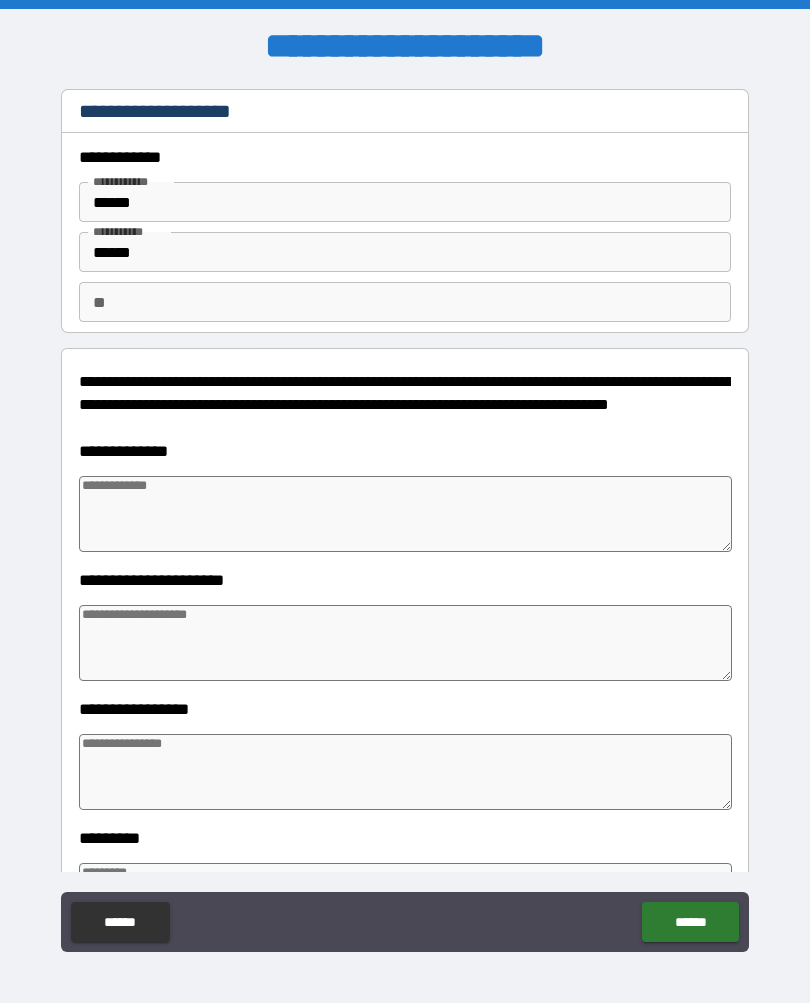 type on "*" 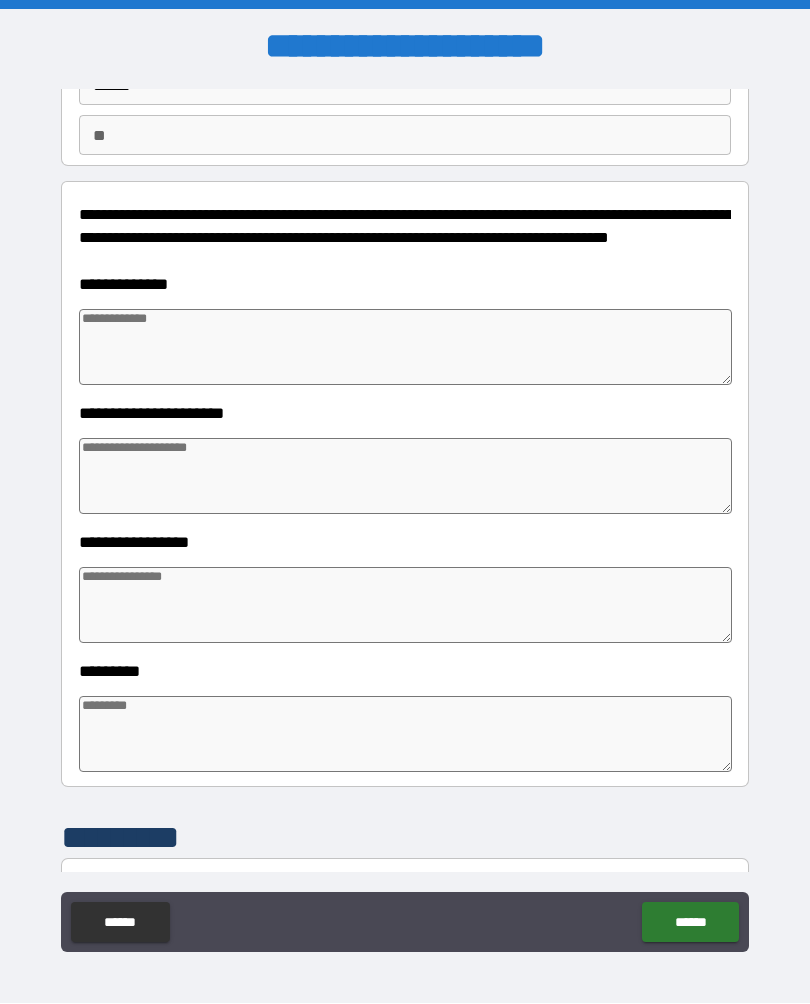 scroll, scrollTop: 172, scrollLeft: 0, axis: vertical 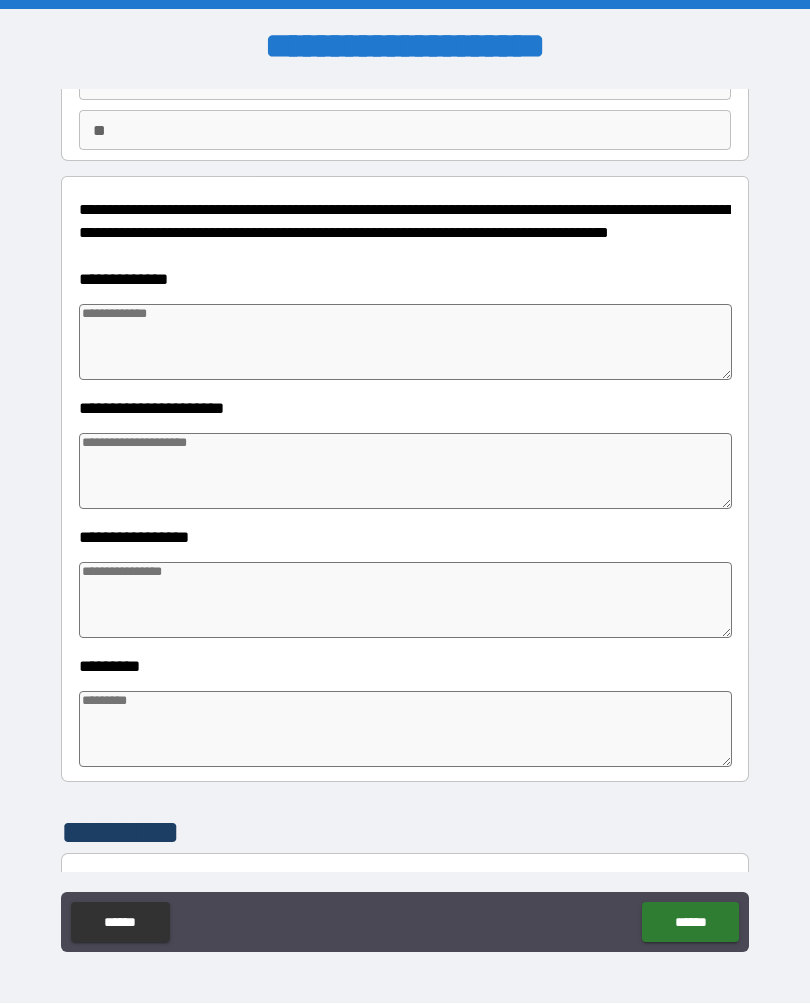 click at bounding box center (405, 343) 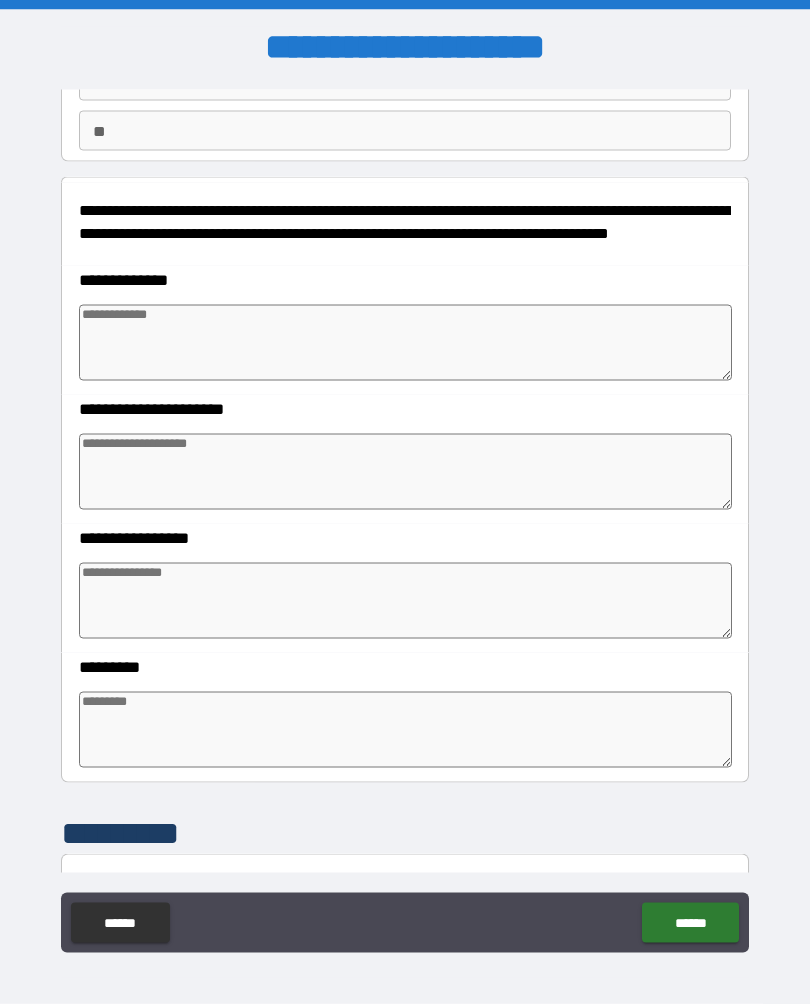type on "*" 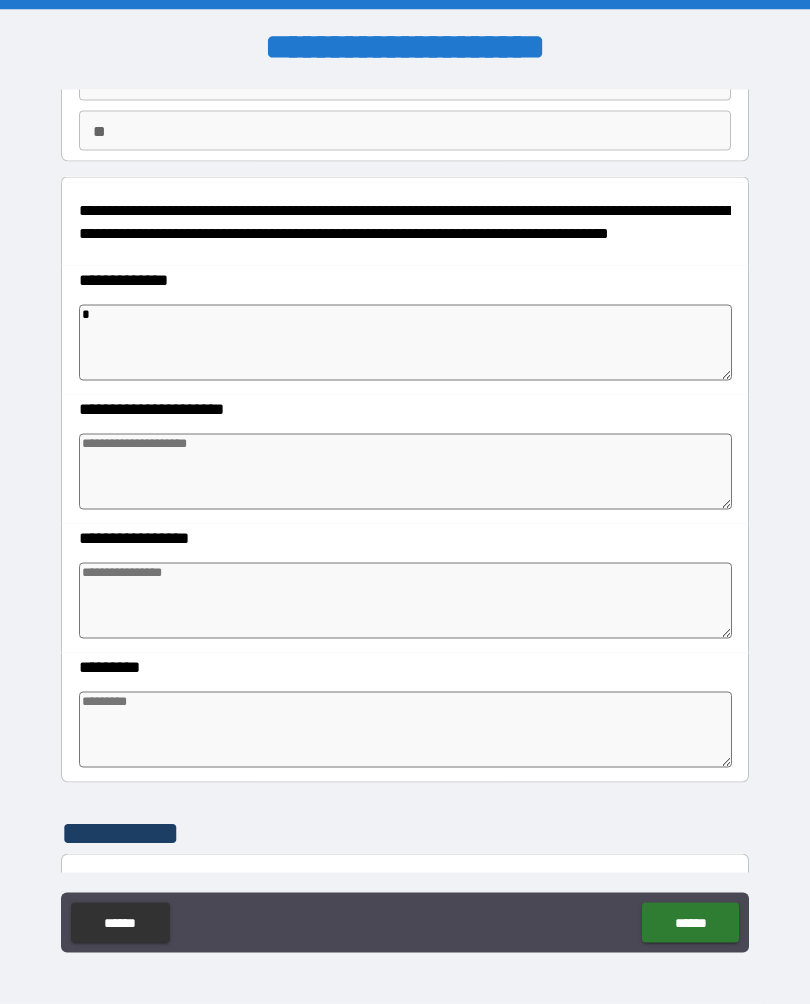 type on "*" 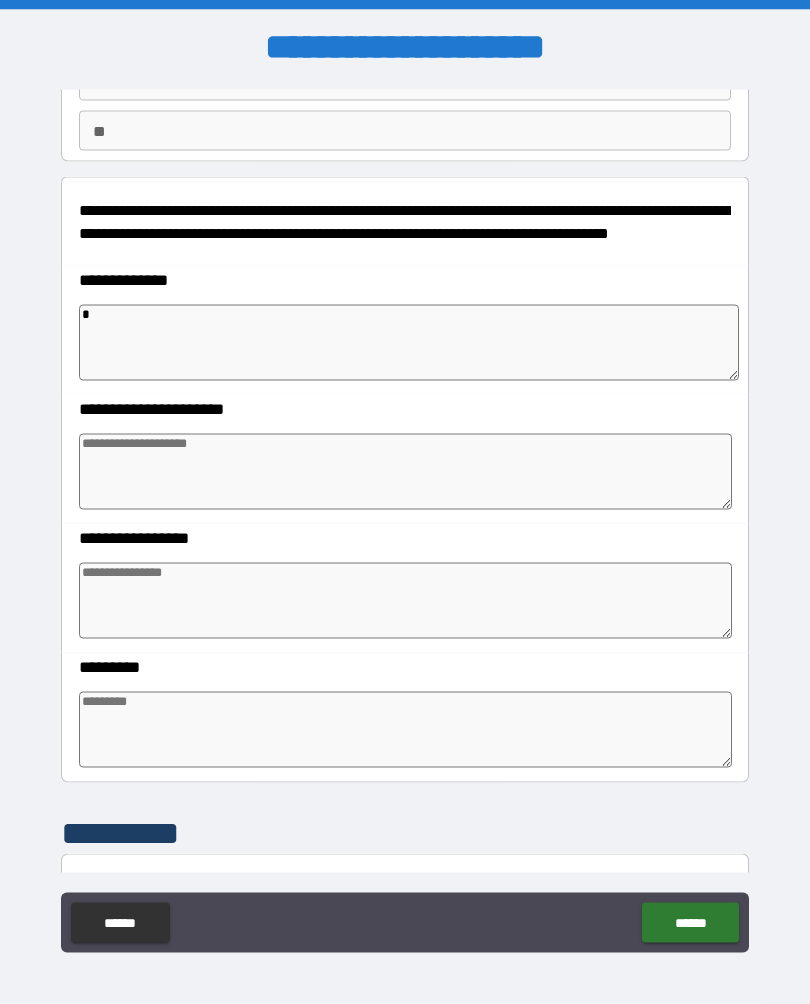 type on "*" 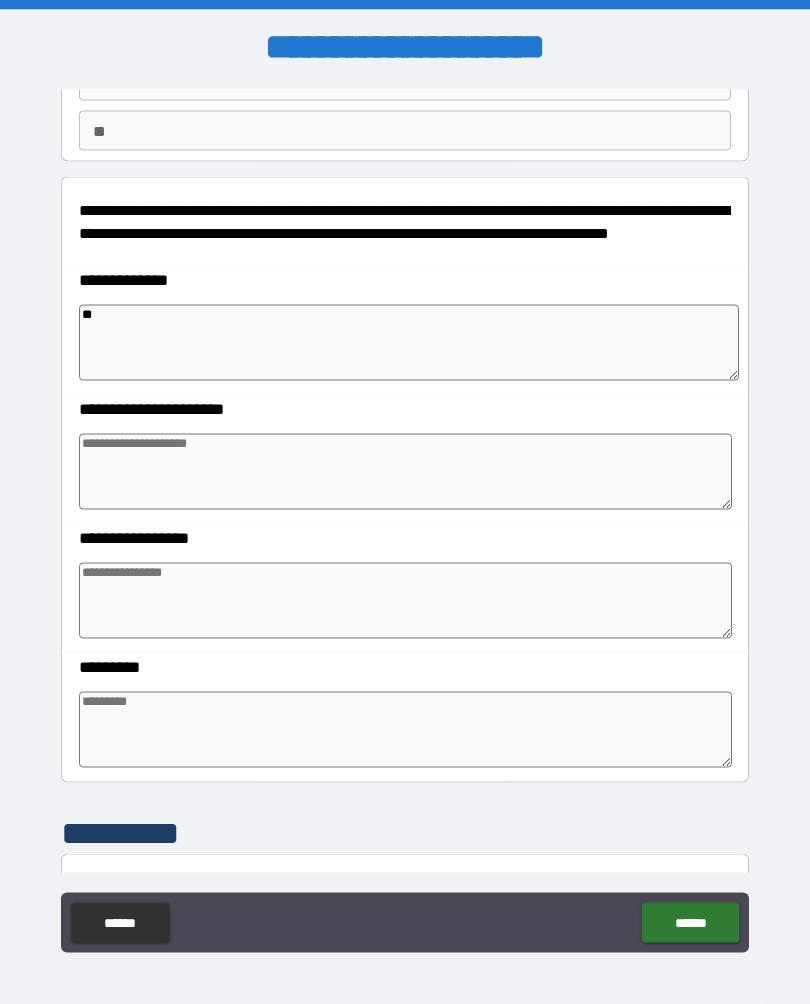 type on "*" 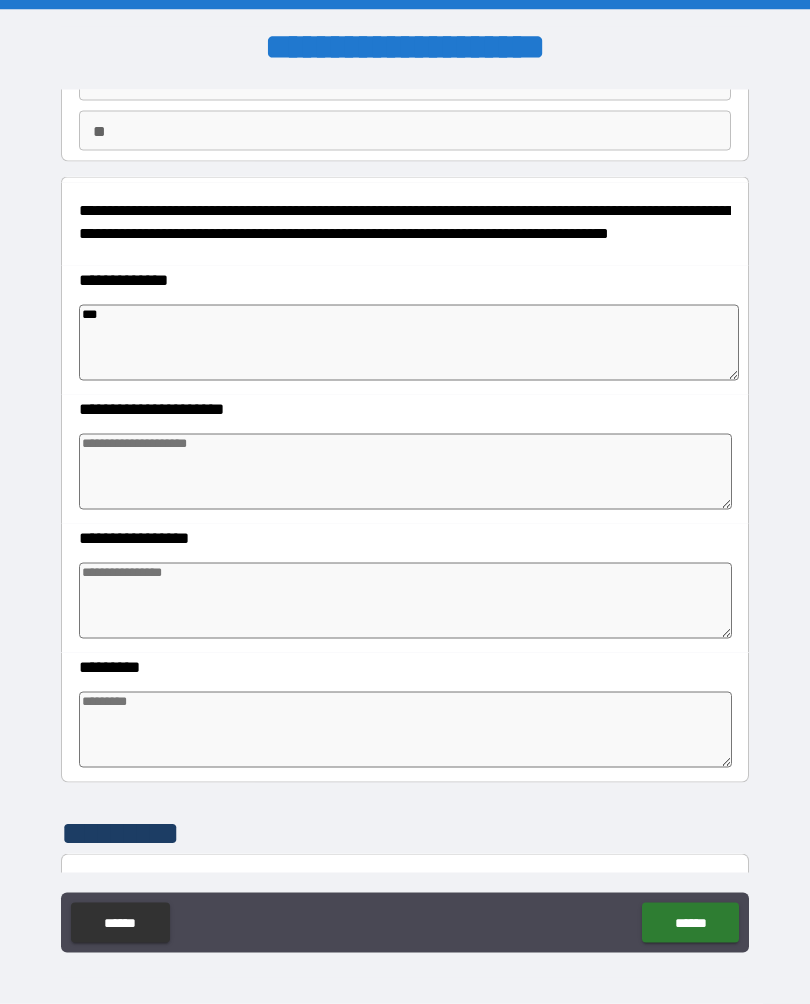 type on "*" 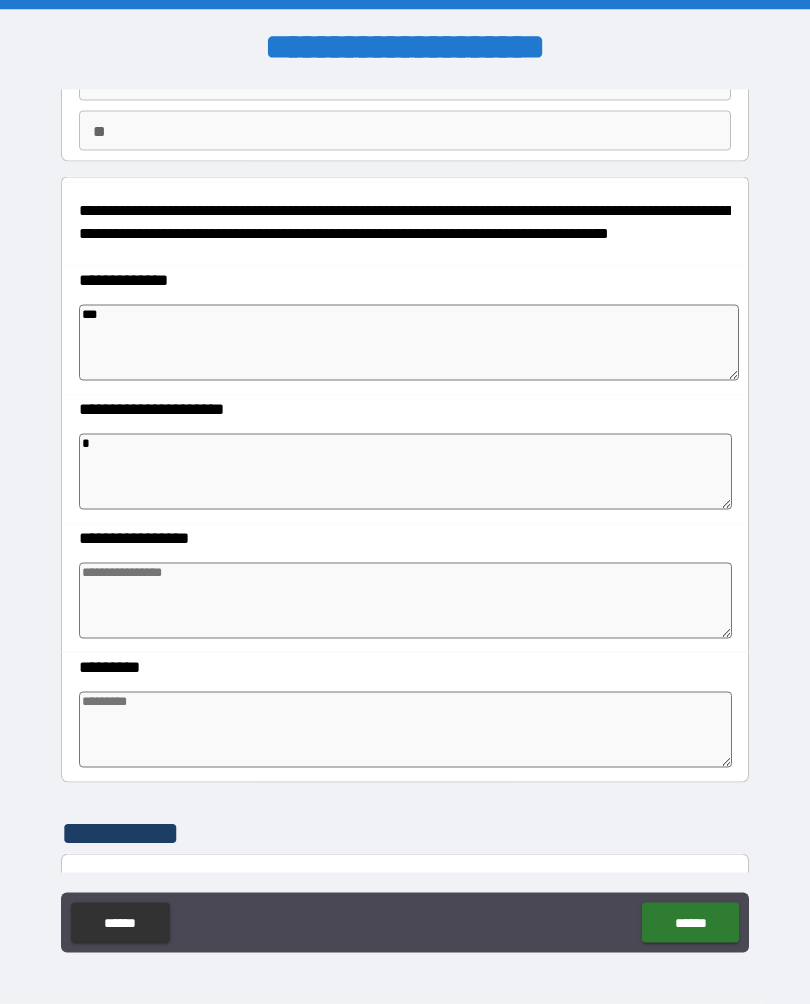 type on "*" 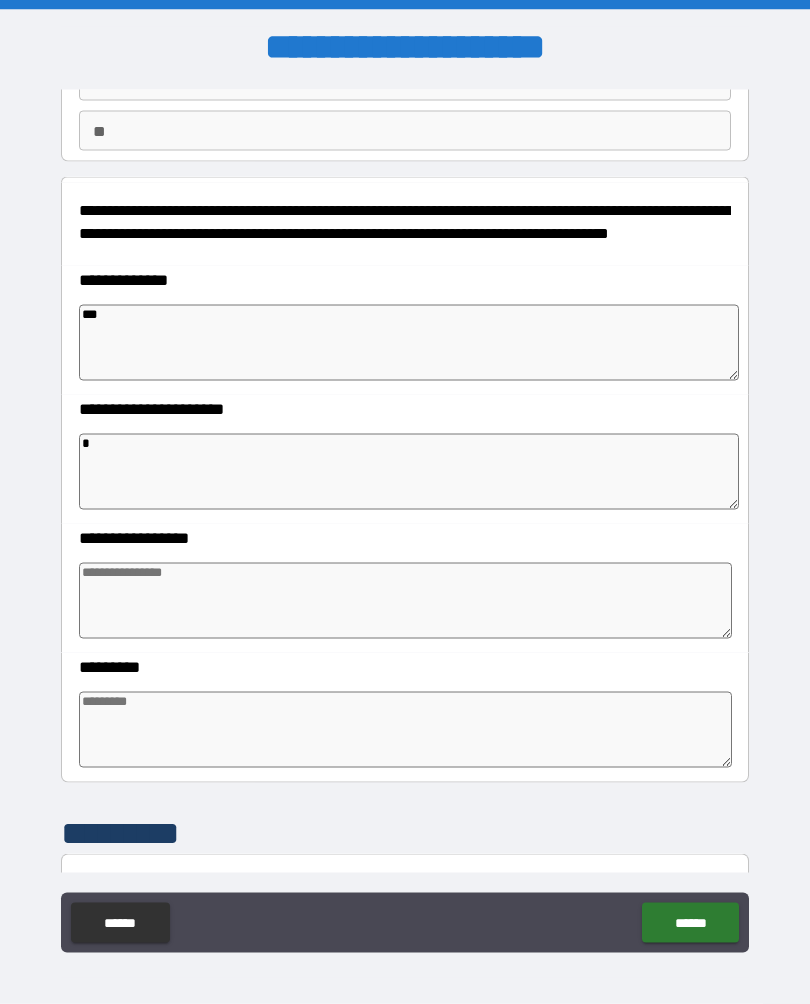 type on "**" 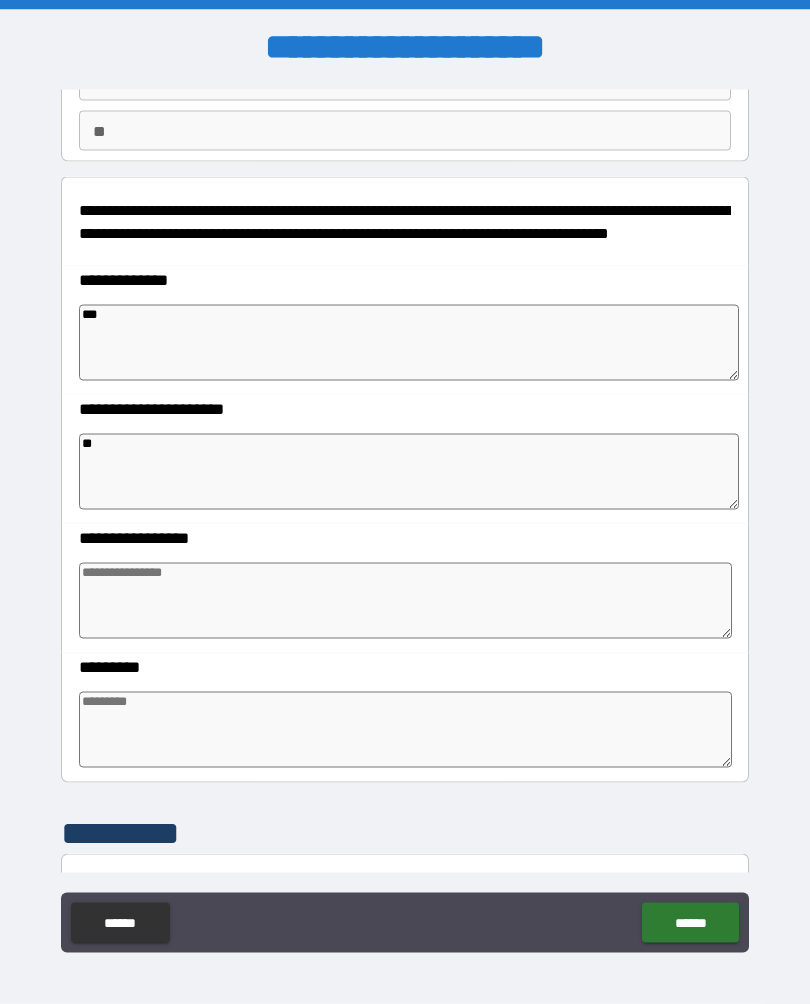 type on "*" 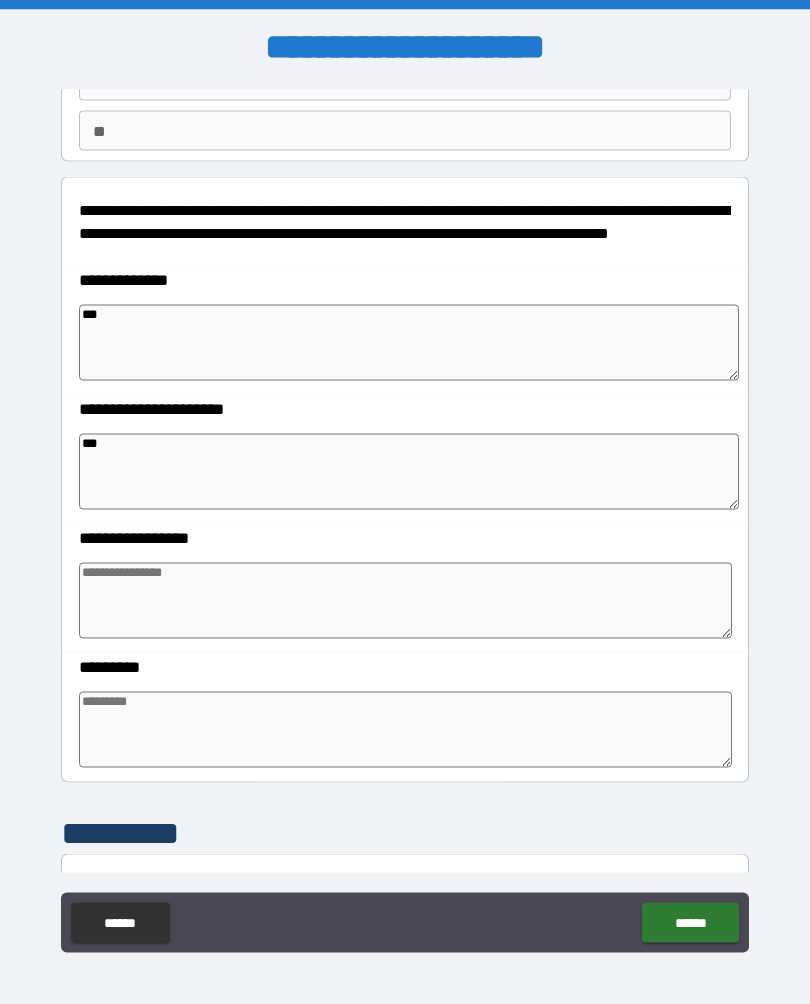 type on "*" 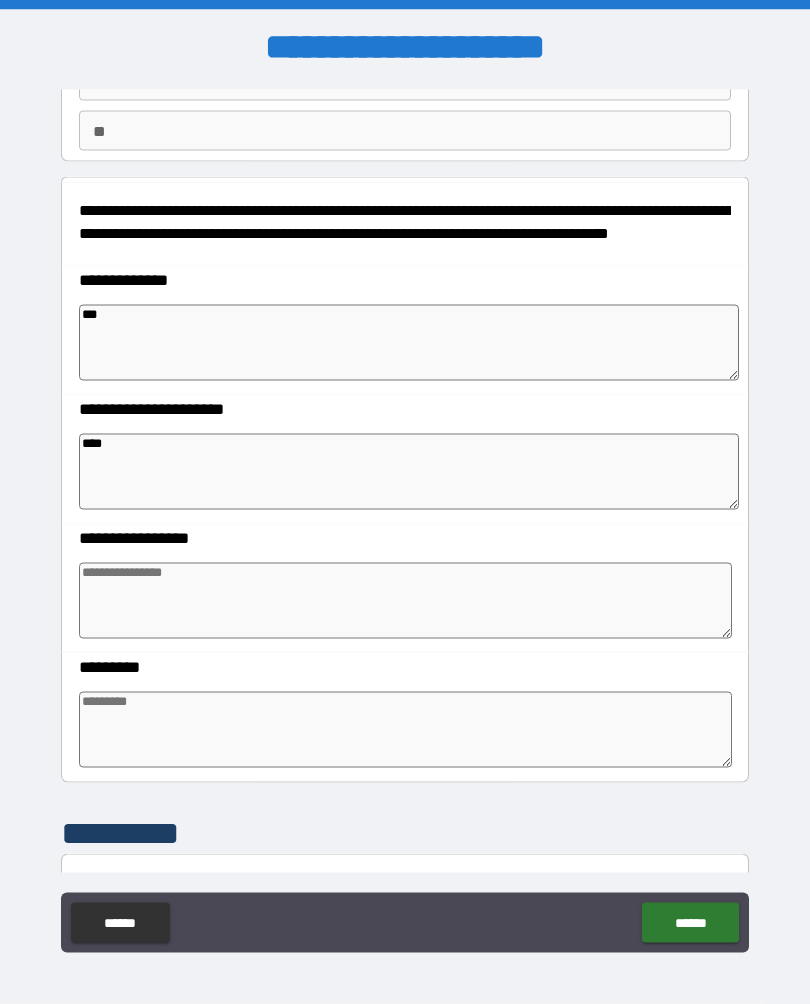 type on "*" 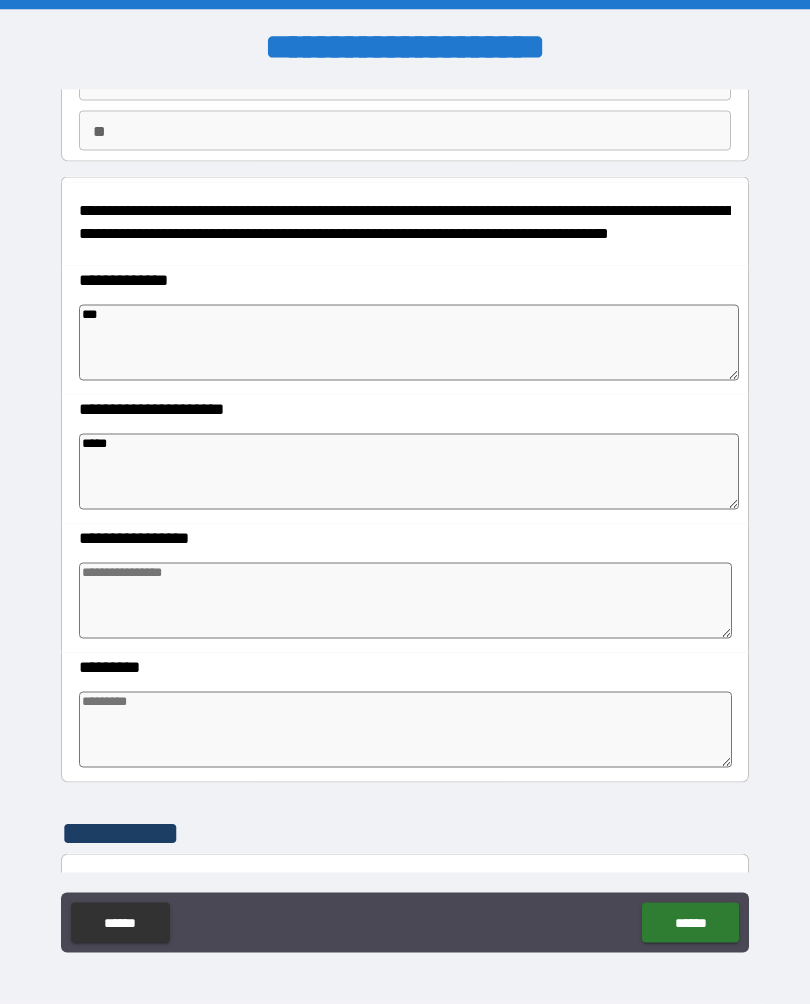 type on "*" 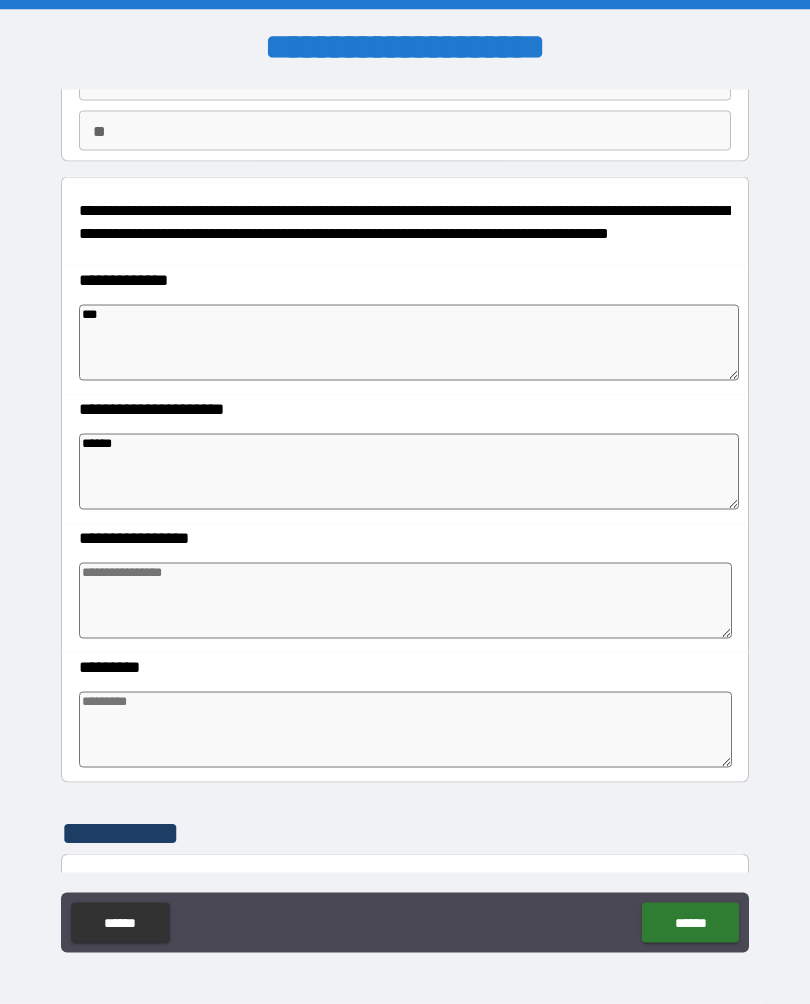 type on "*" 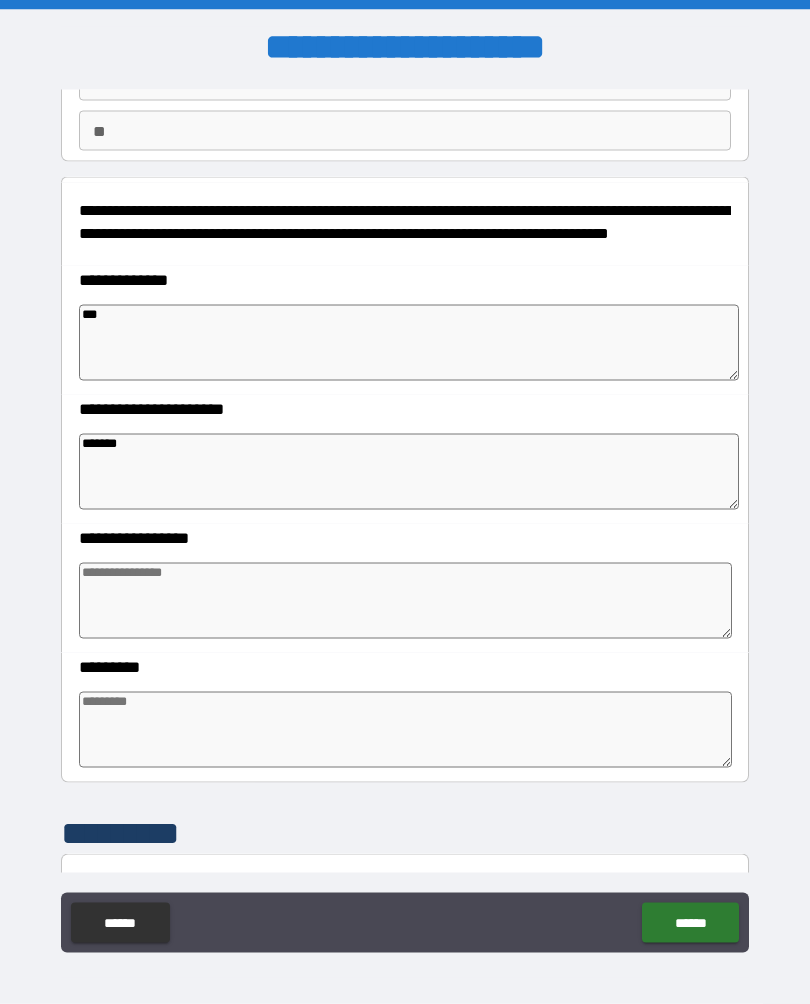 type on "*" 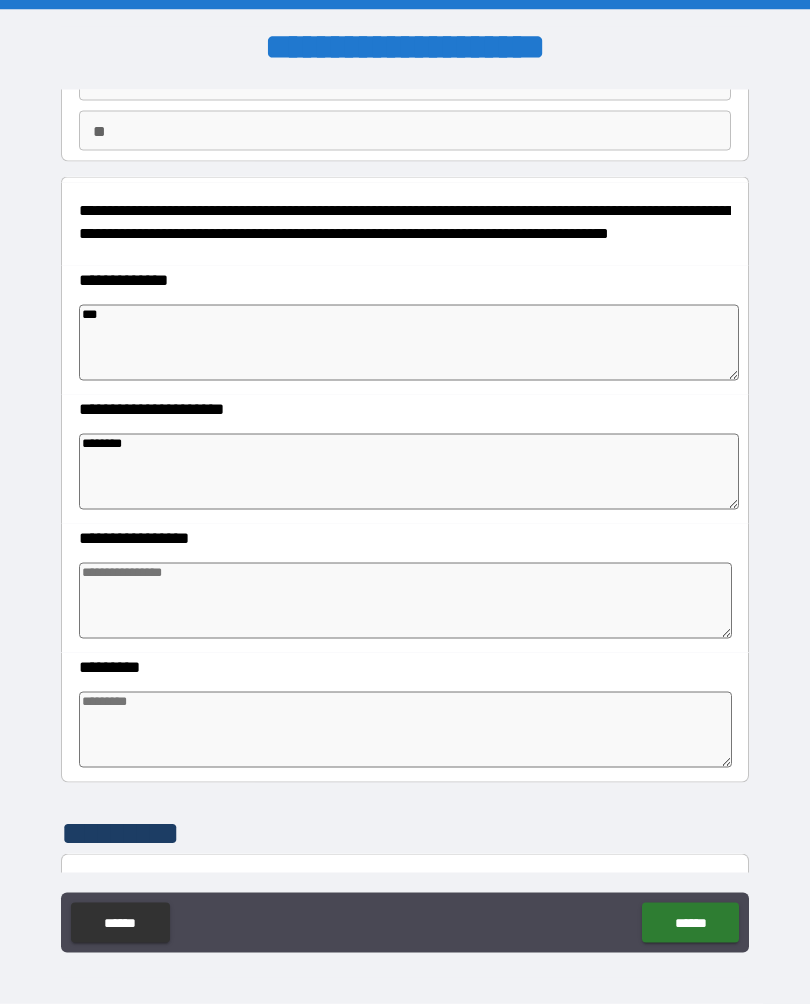 type on "*" 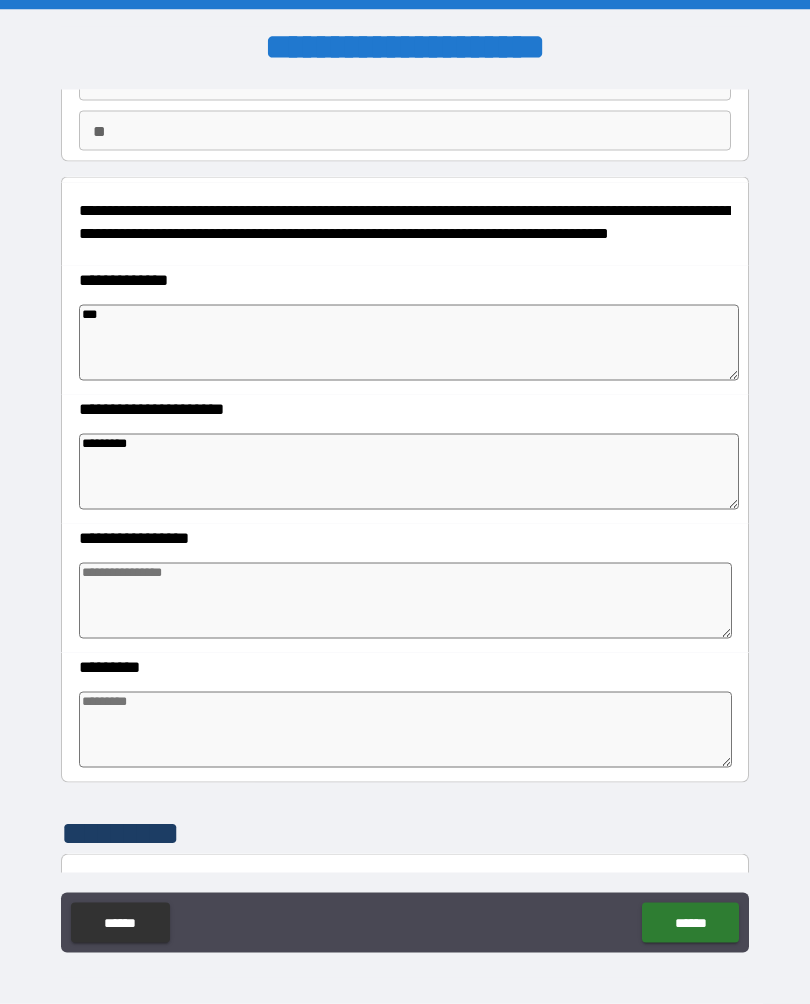 type on "*" 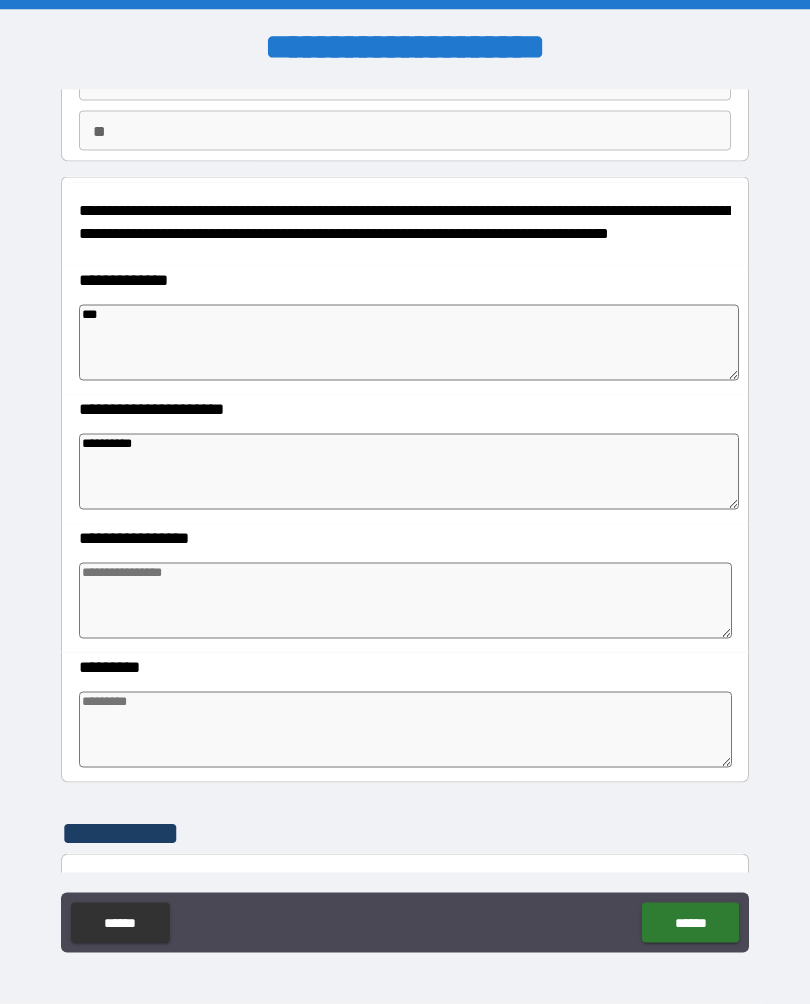 type on "*" 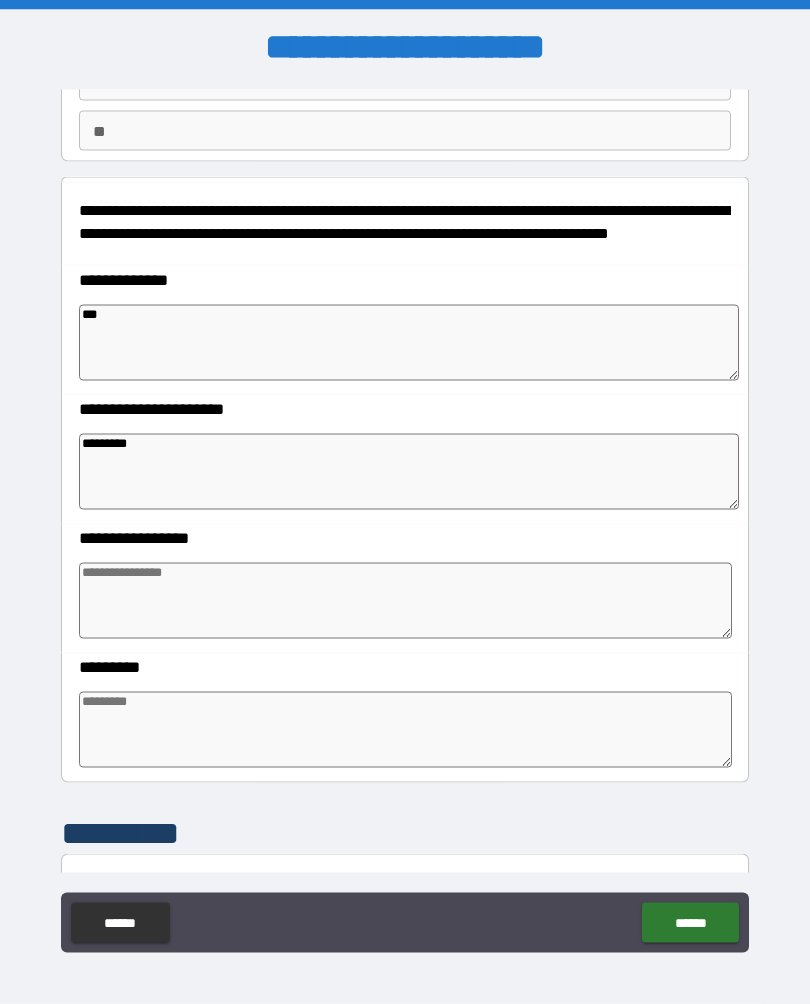 type on "*" 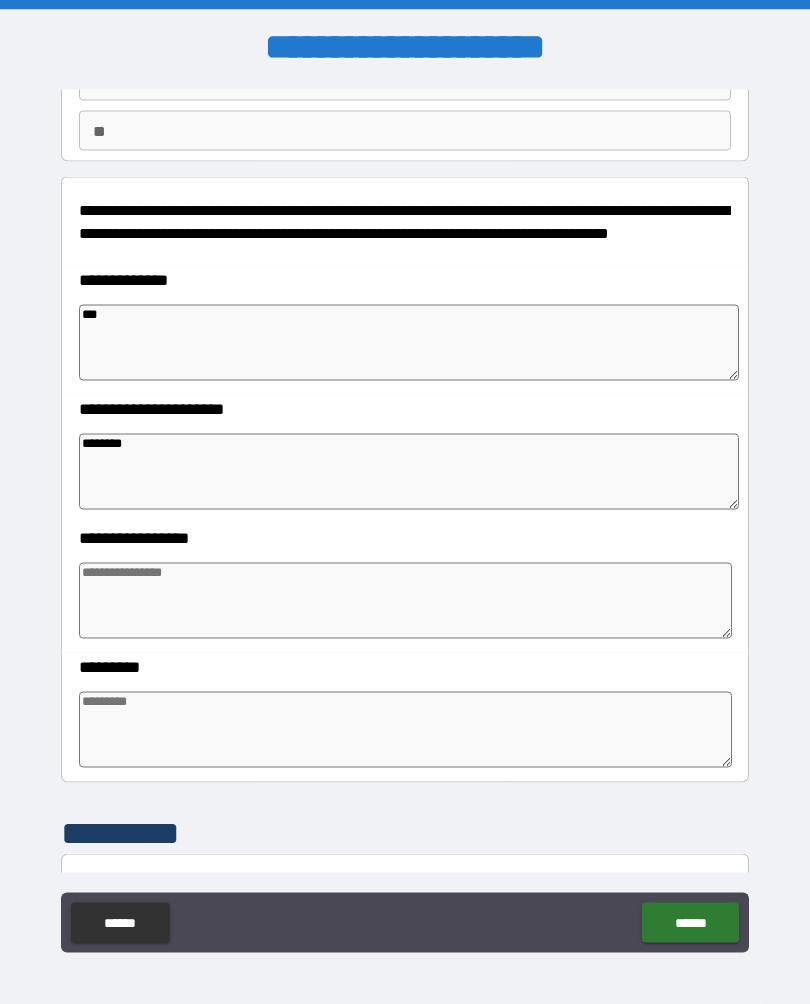type on "*" 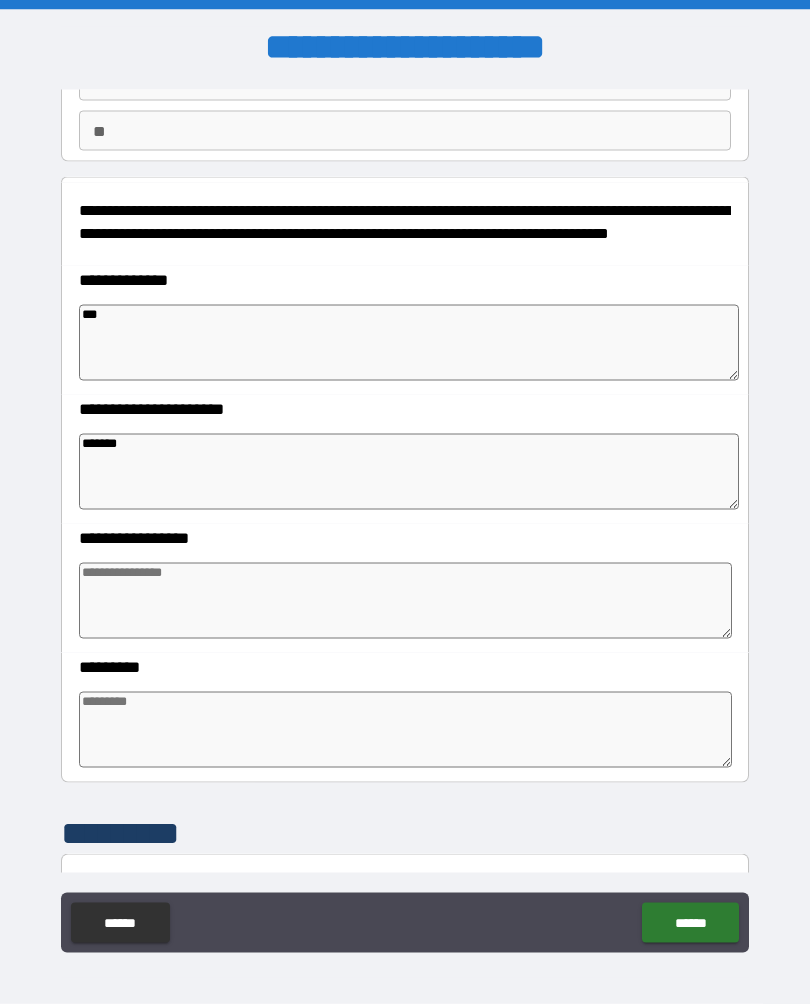 type on "*" 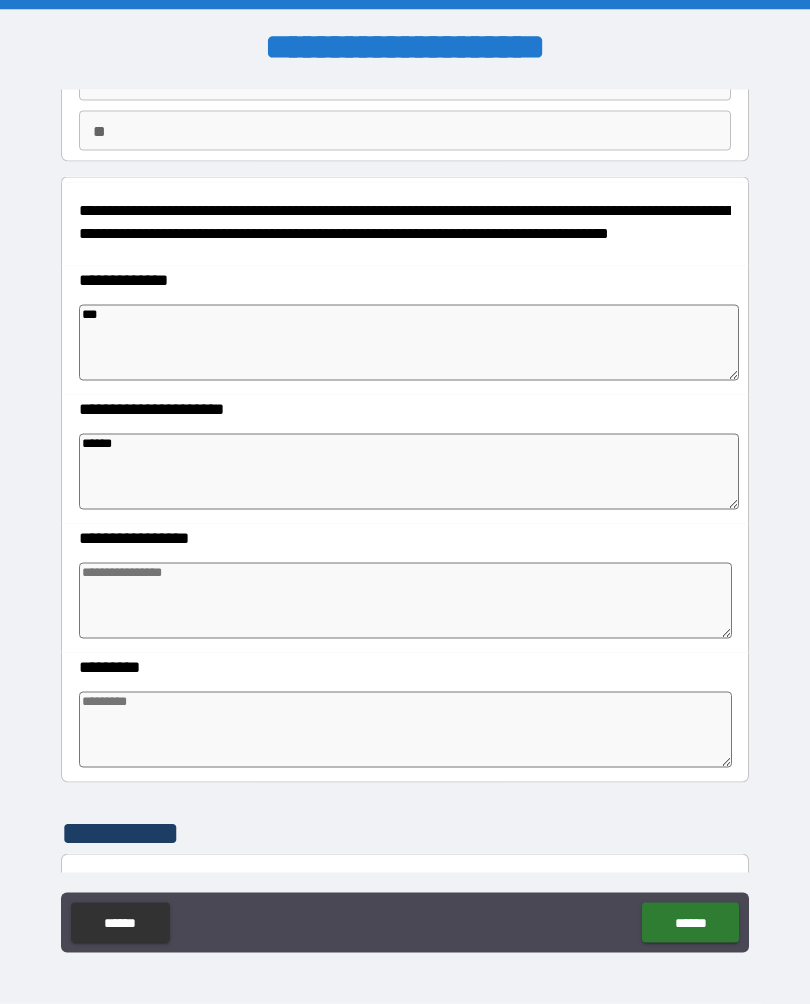 type on "*****" 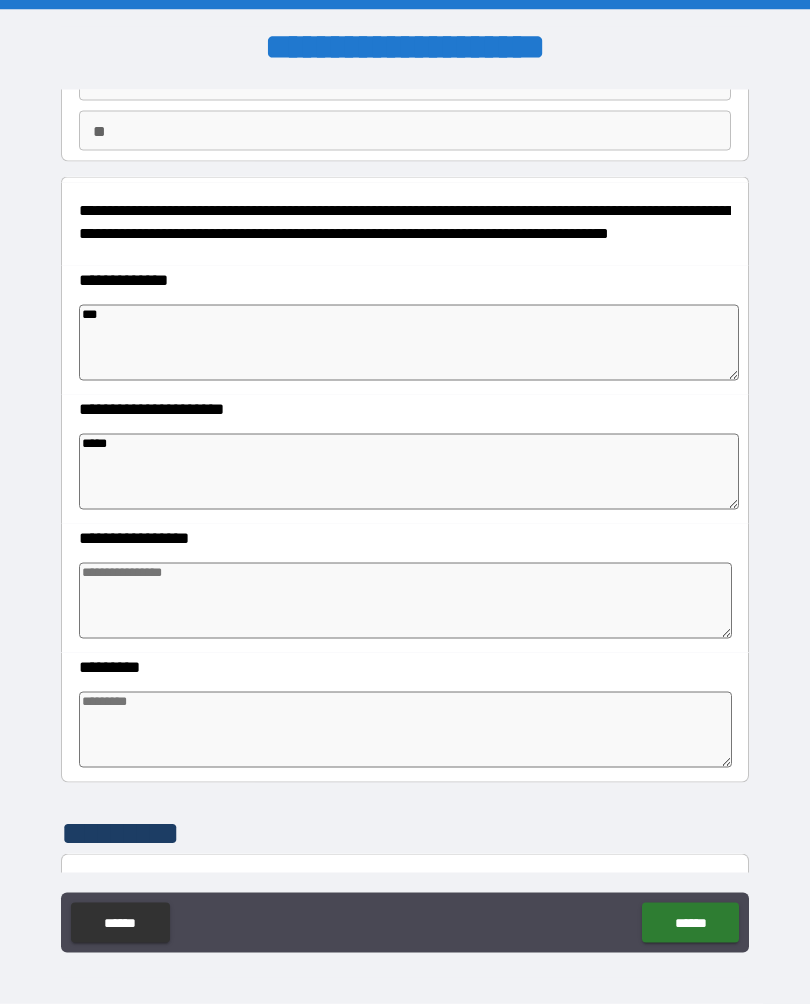 type on "*" 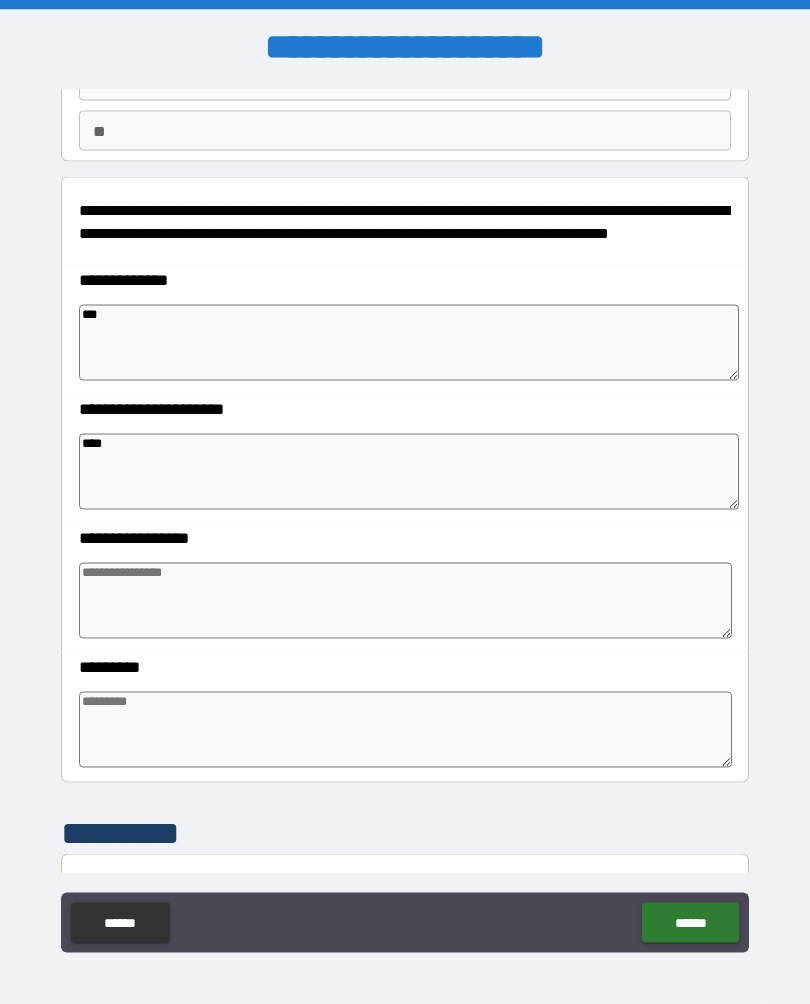 type on "*" 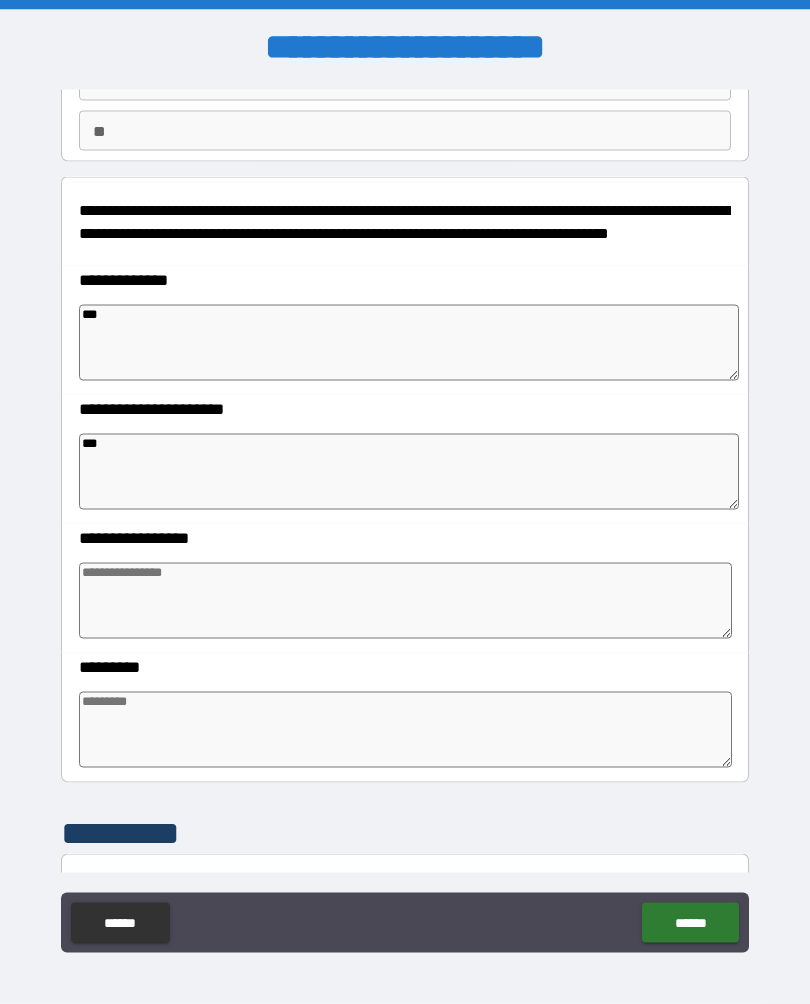 type on "*" 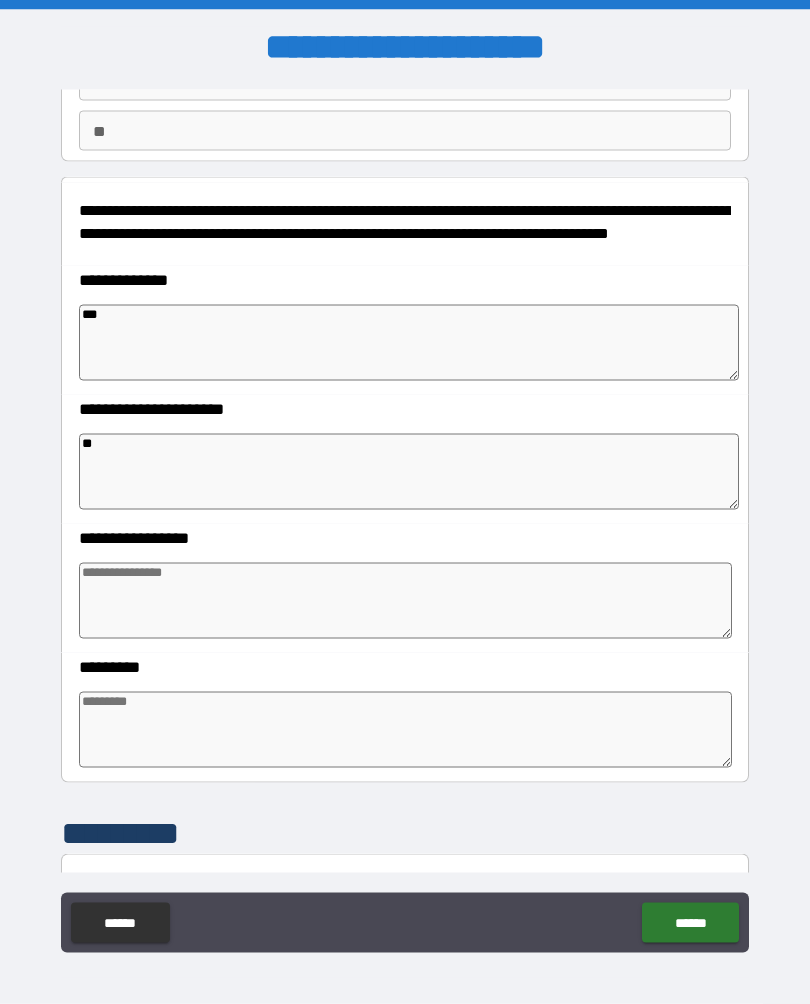 type on "*" 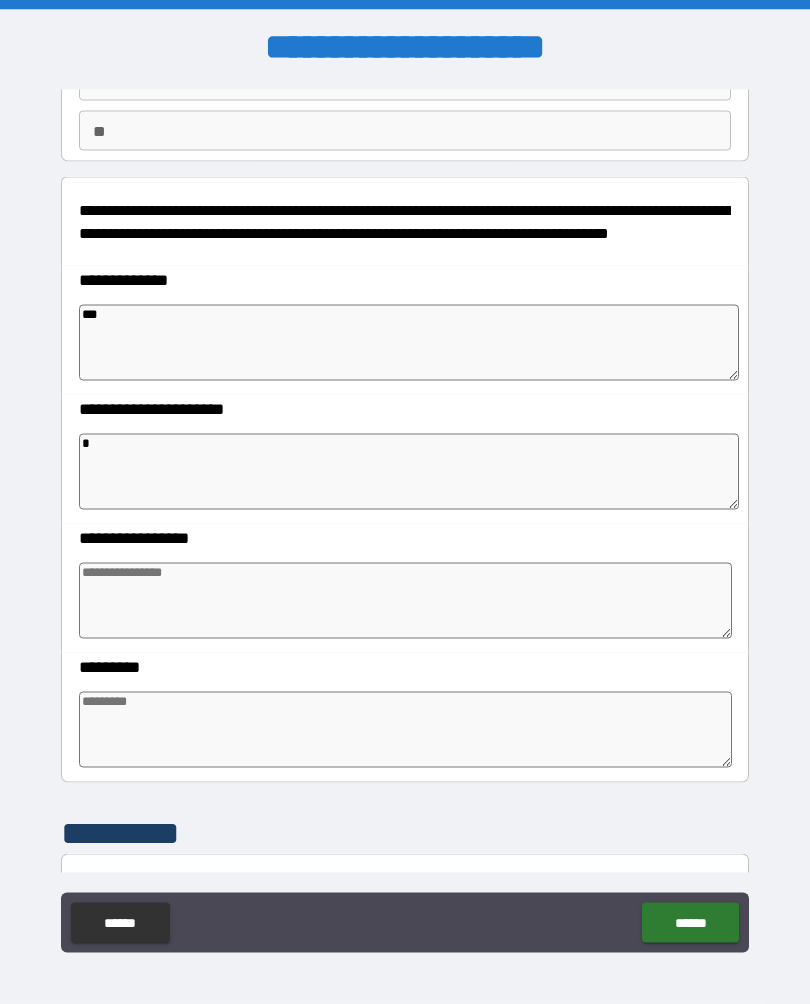 type on "*" 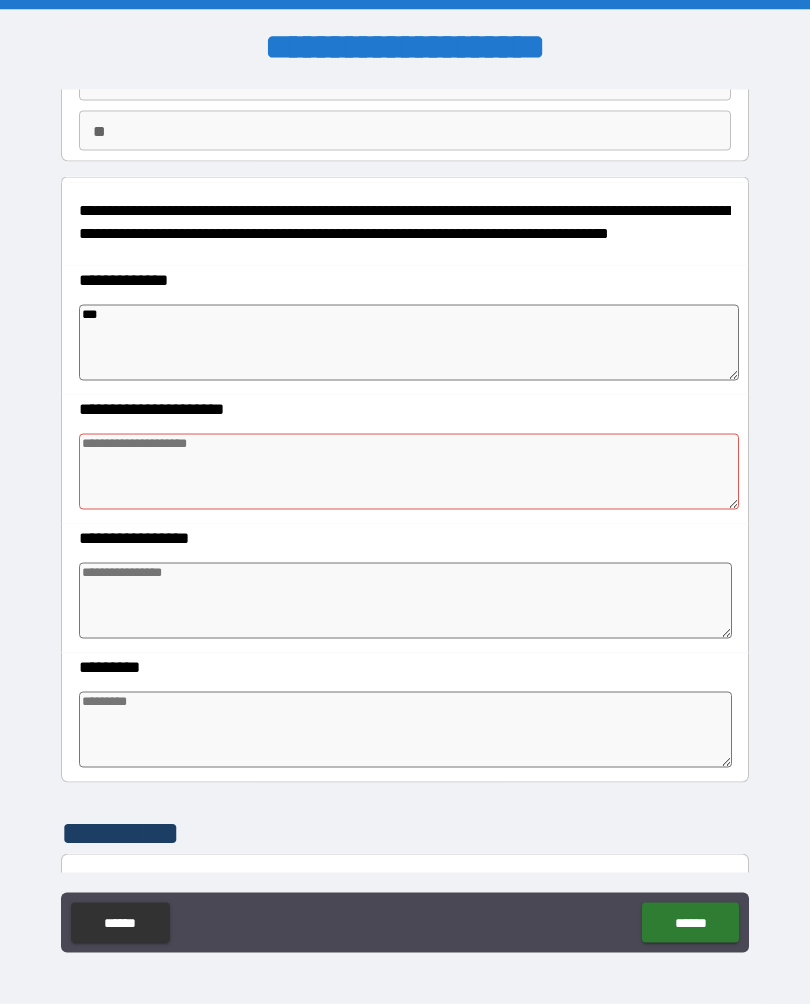 type on "*" 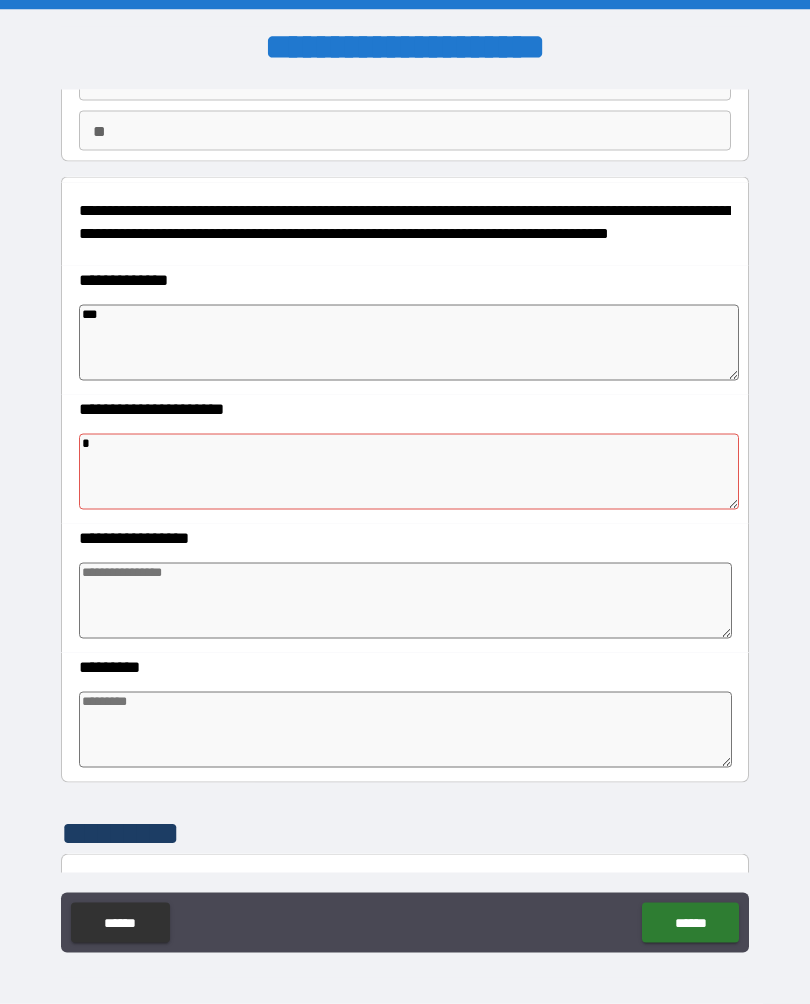 type on "*" 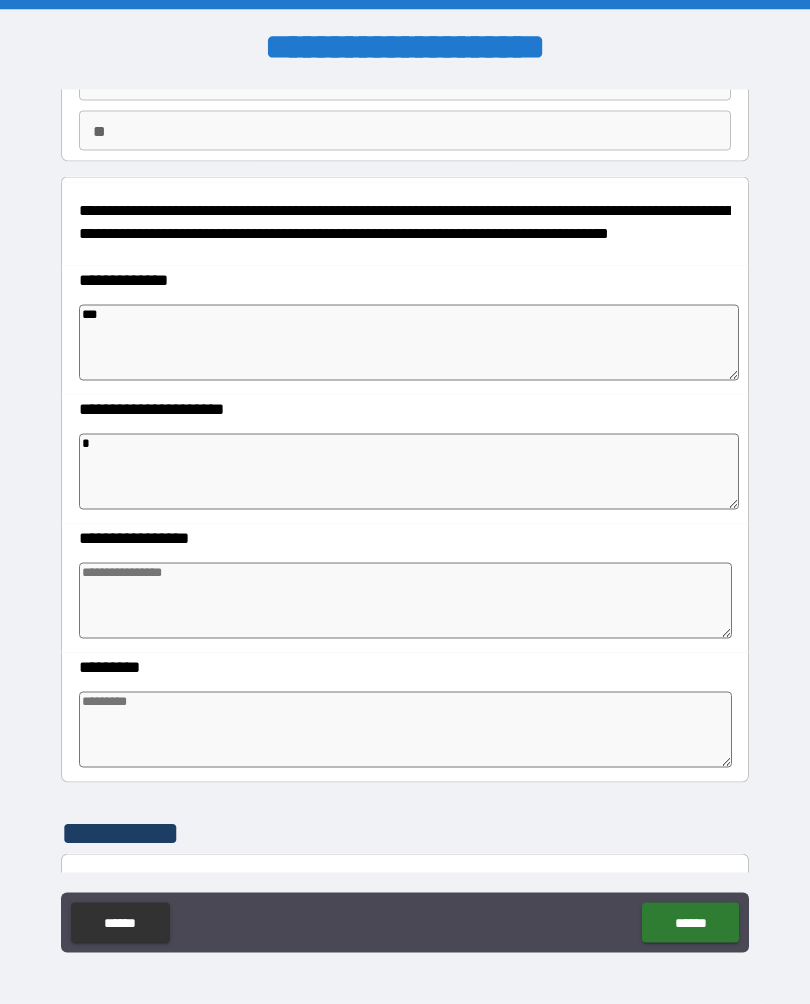 type on "*" 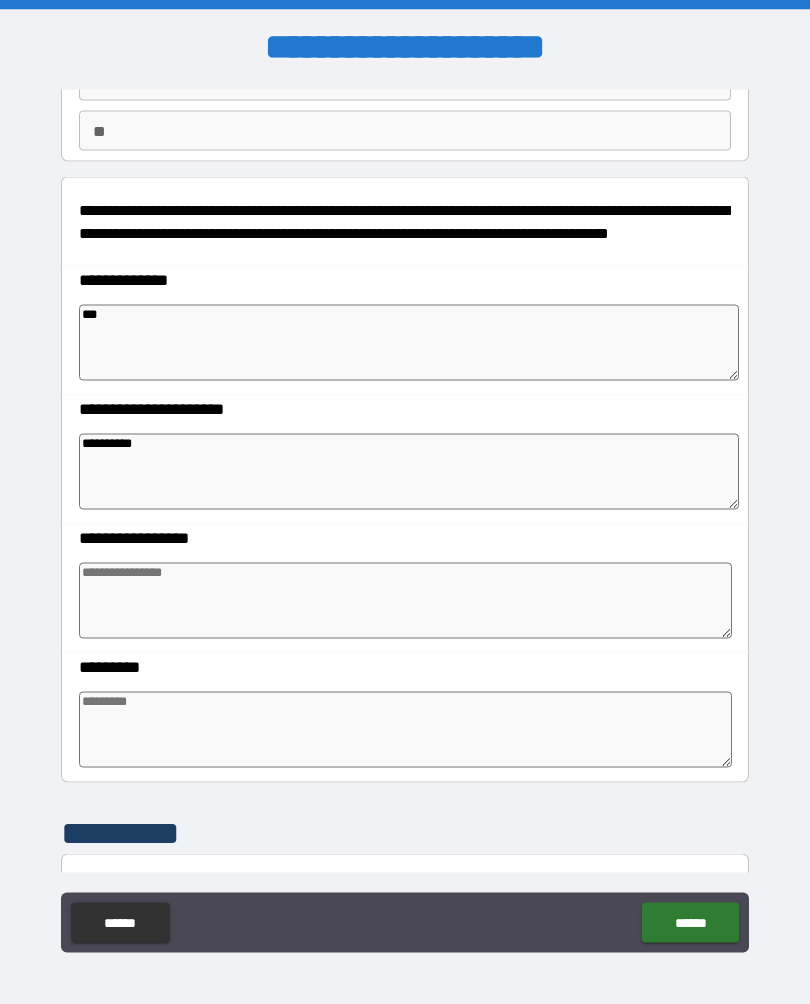 click at bounding box center (405, 601) 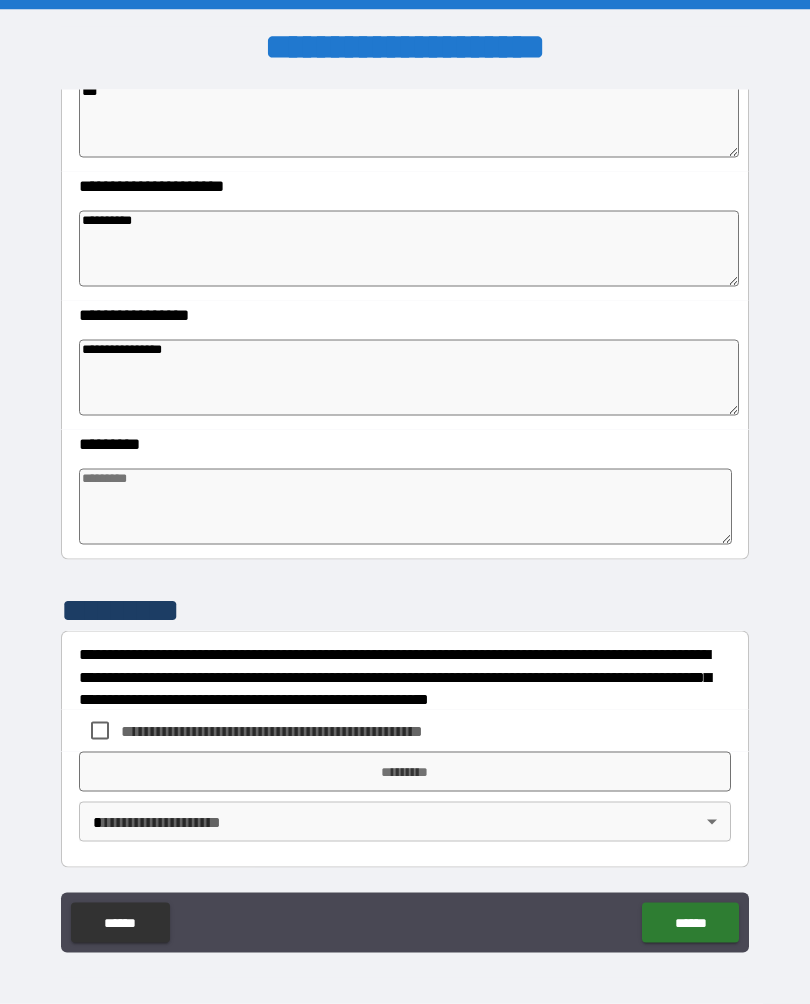 scroll, scrollTop: 395, scrollLeft: 0, axis: vertical 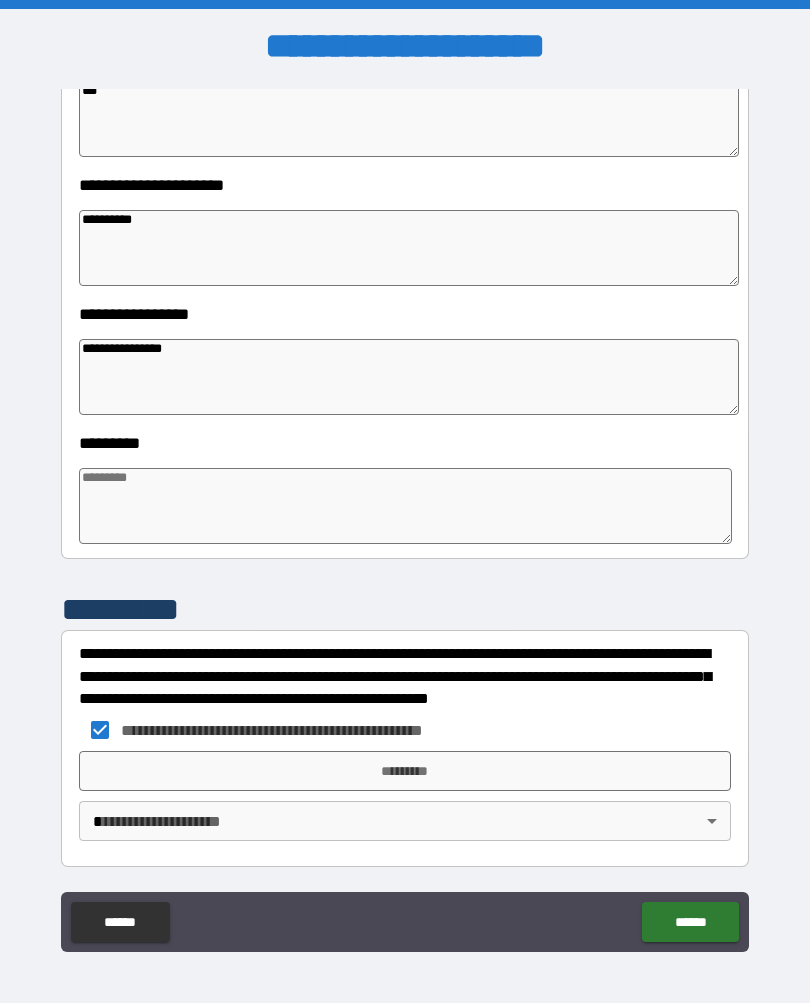 click on "*********" at bounding box center (405, 772) 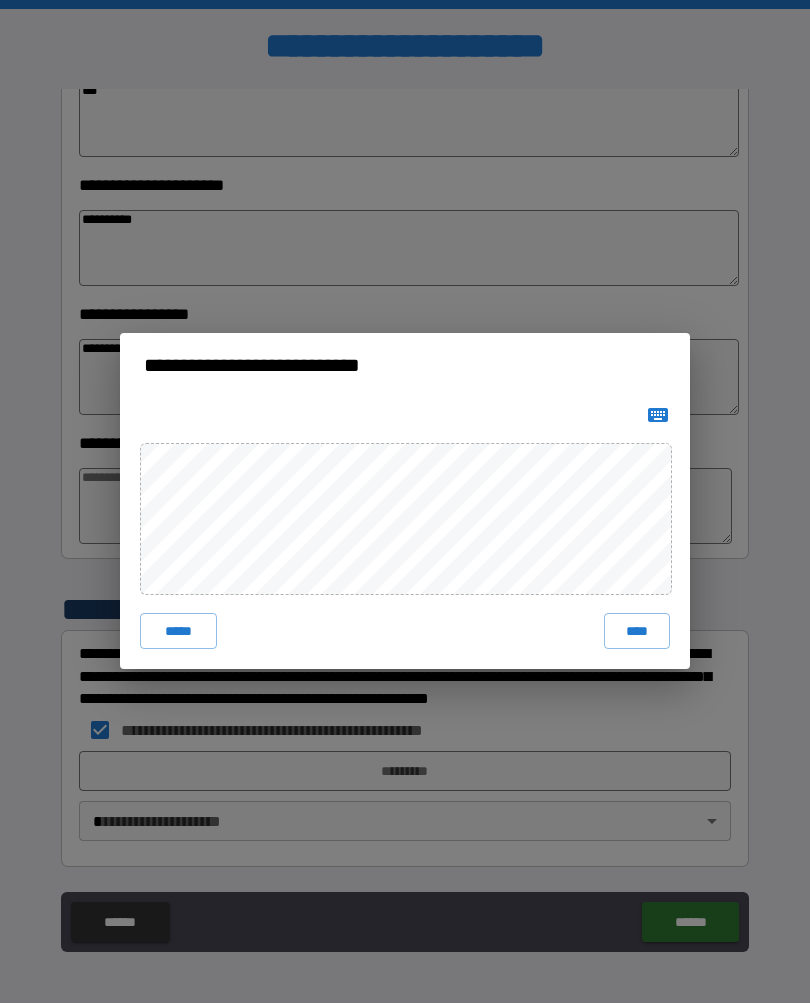 click on "****" at bounding box center (637, 632) 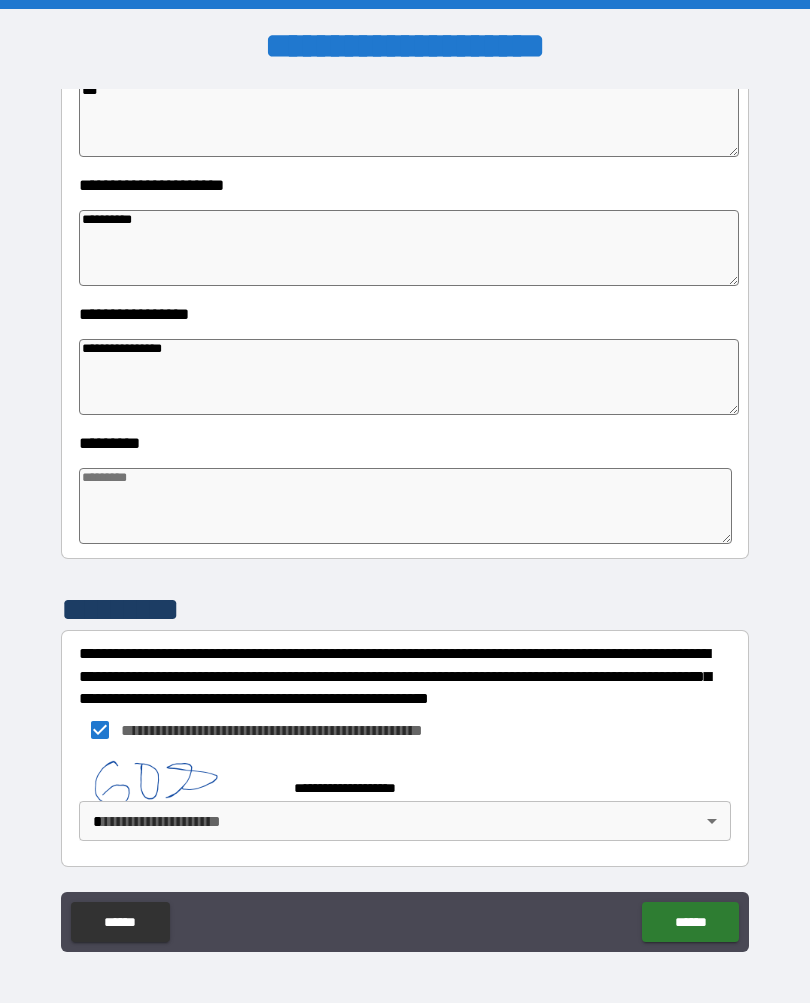 scroll, scrollTop: 385, scrollLeft: 0, axis: vertical 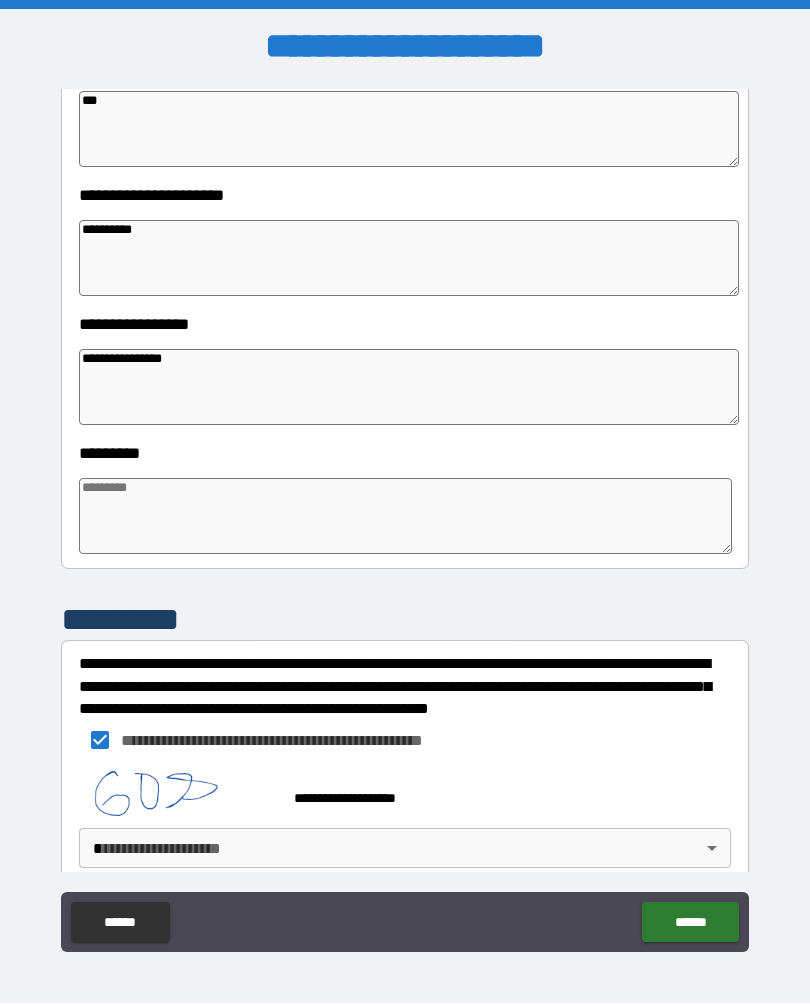 click on "**********" at bounding box center (405, 519) 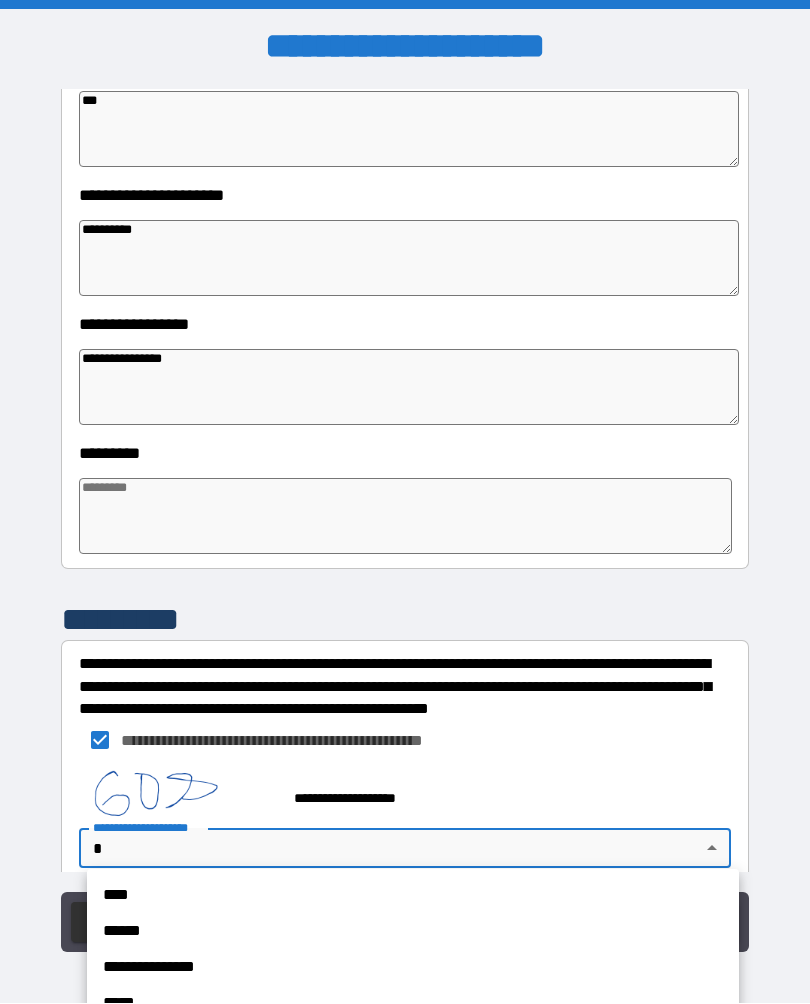 click on "**********" at bounding box center (413, 968) 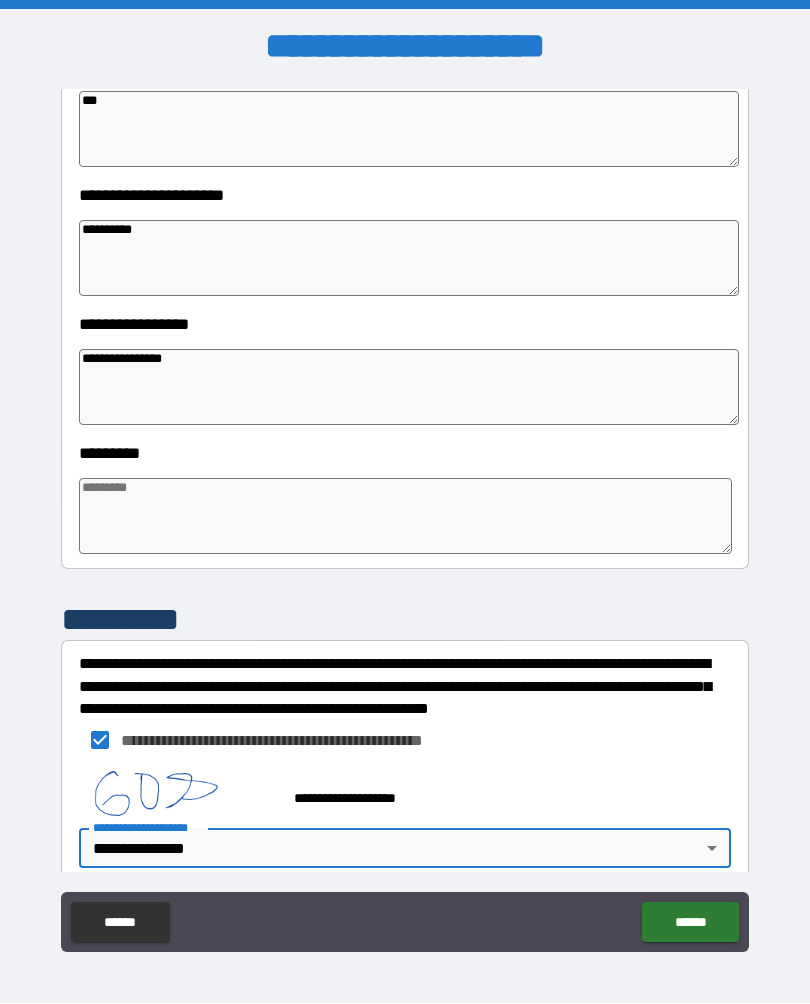 click on "******" at bounding box center (690, 923) 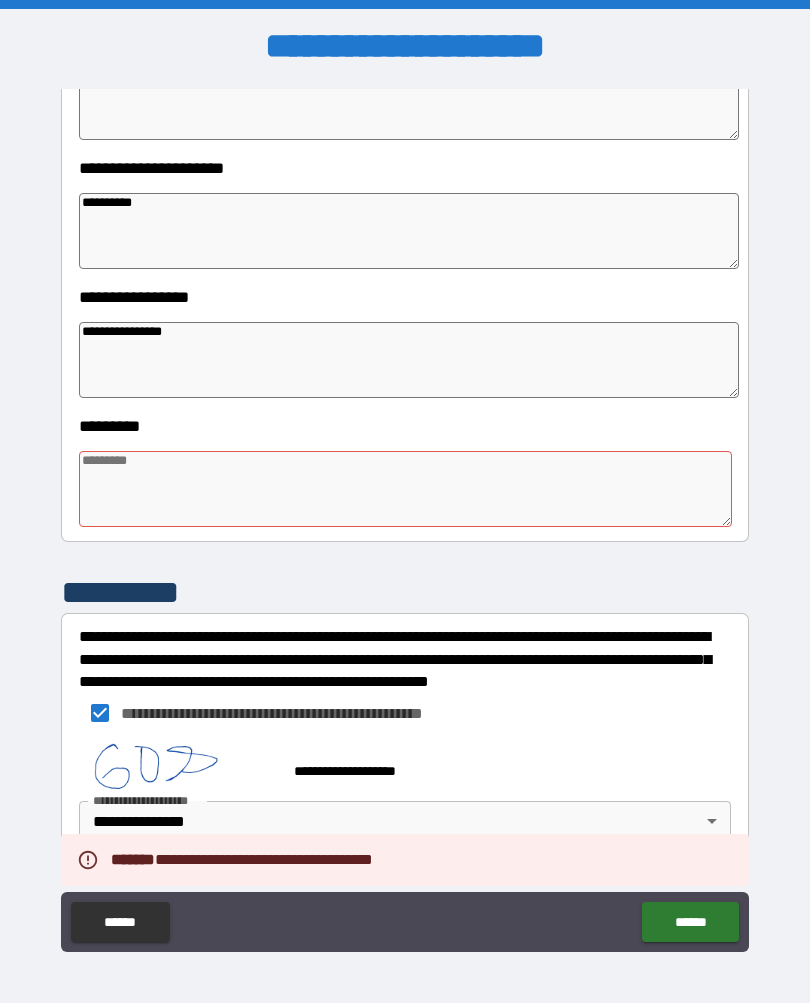scroll, scrollTop: 412, scrollLeft: 0, axis: vertical 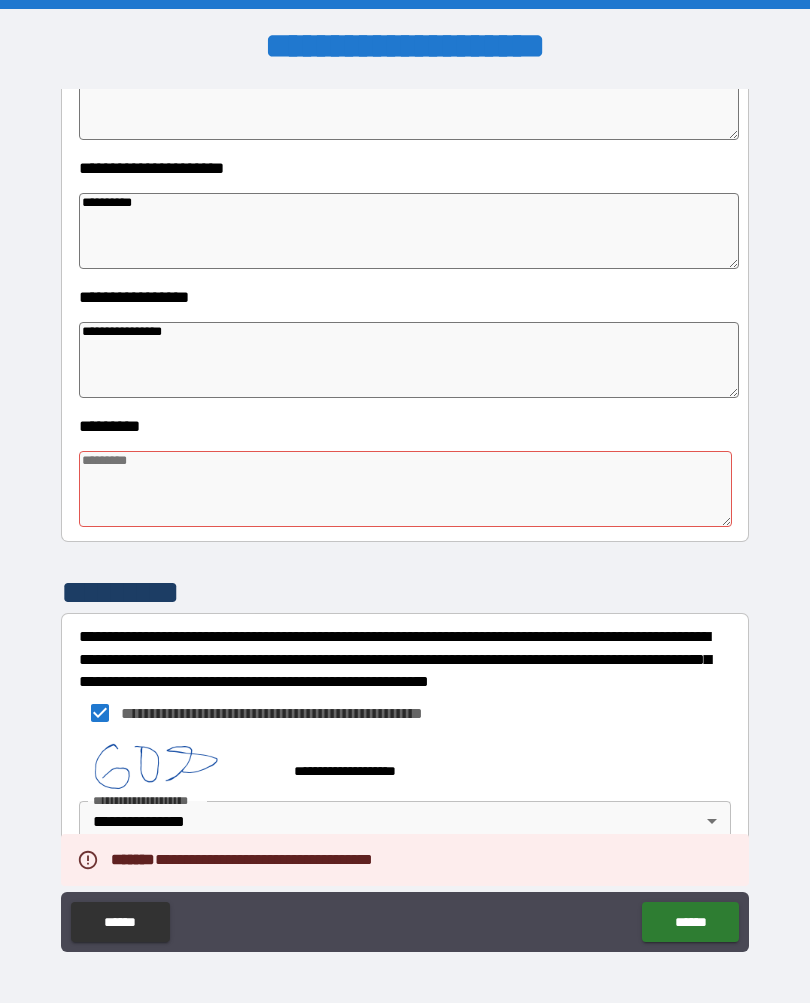 click at bounding box center [405, 490] 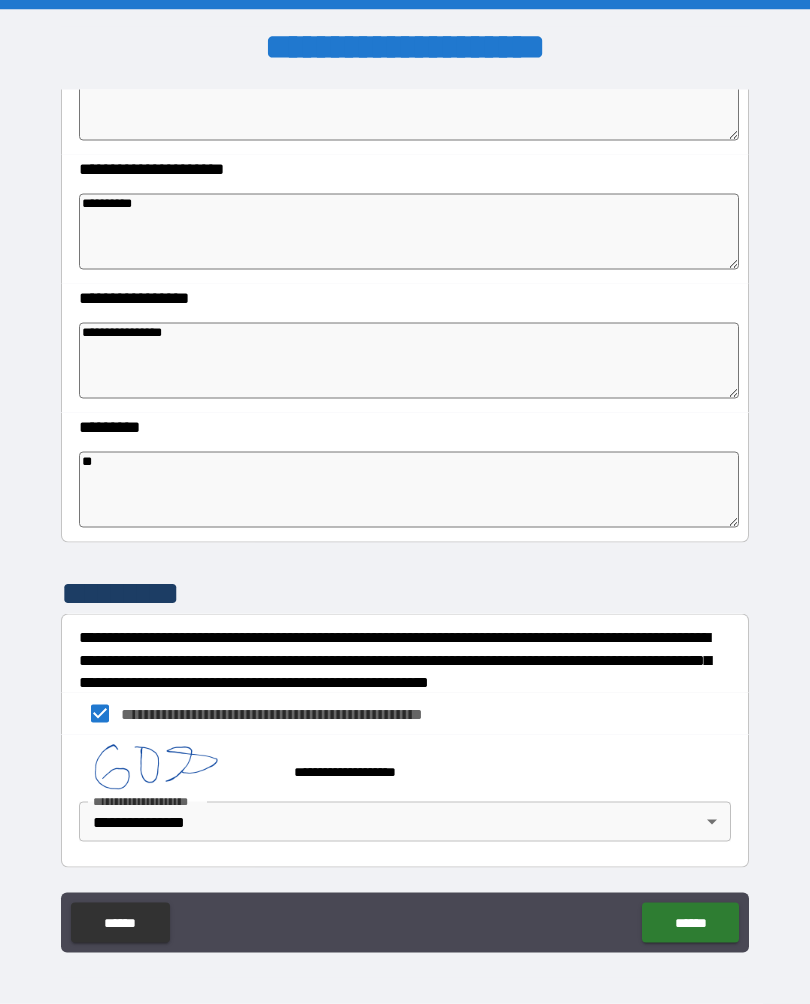 click on "**********" at bounding box center [405, 521] 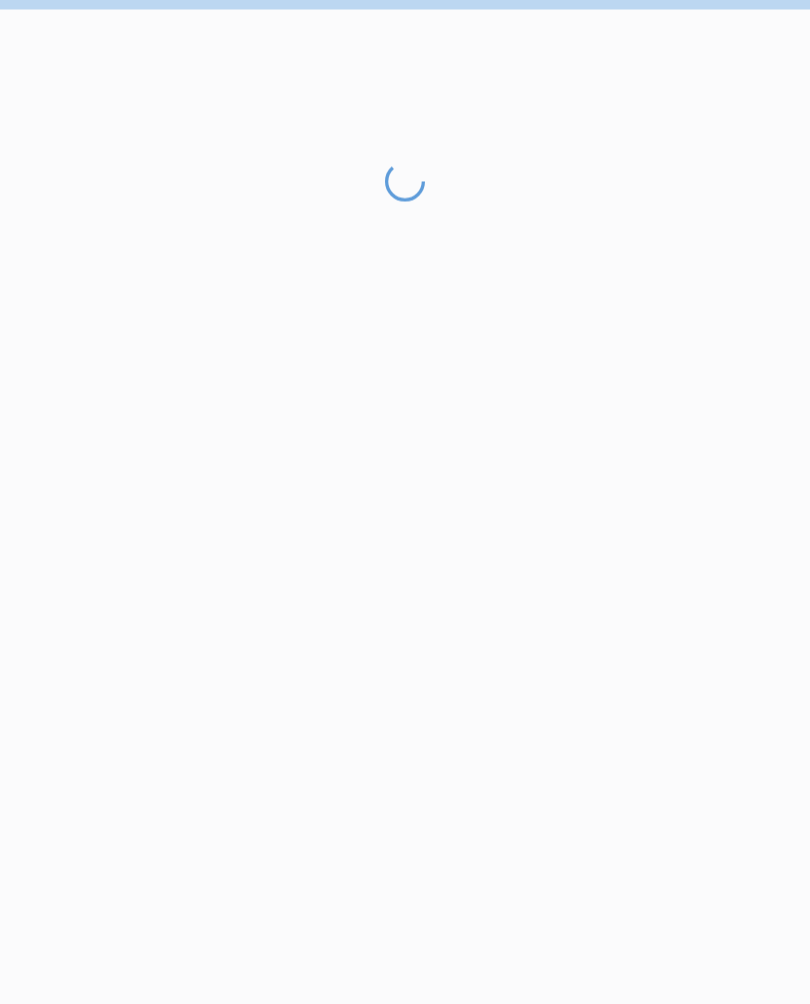 scroll, scrollTop: 0, scrollLeft: 0, axis: both 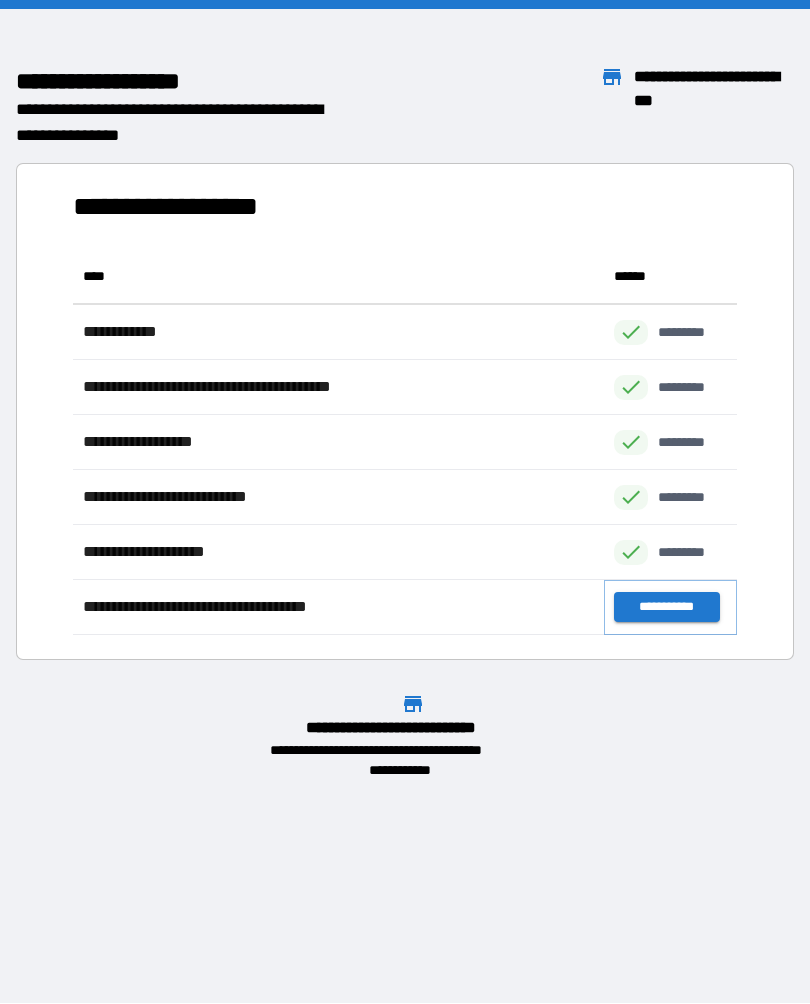 click on "**********" at bounding box center (666, 608) 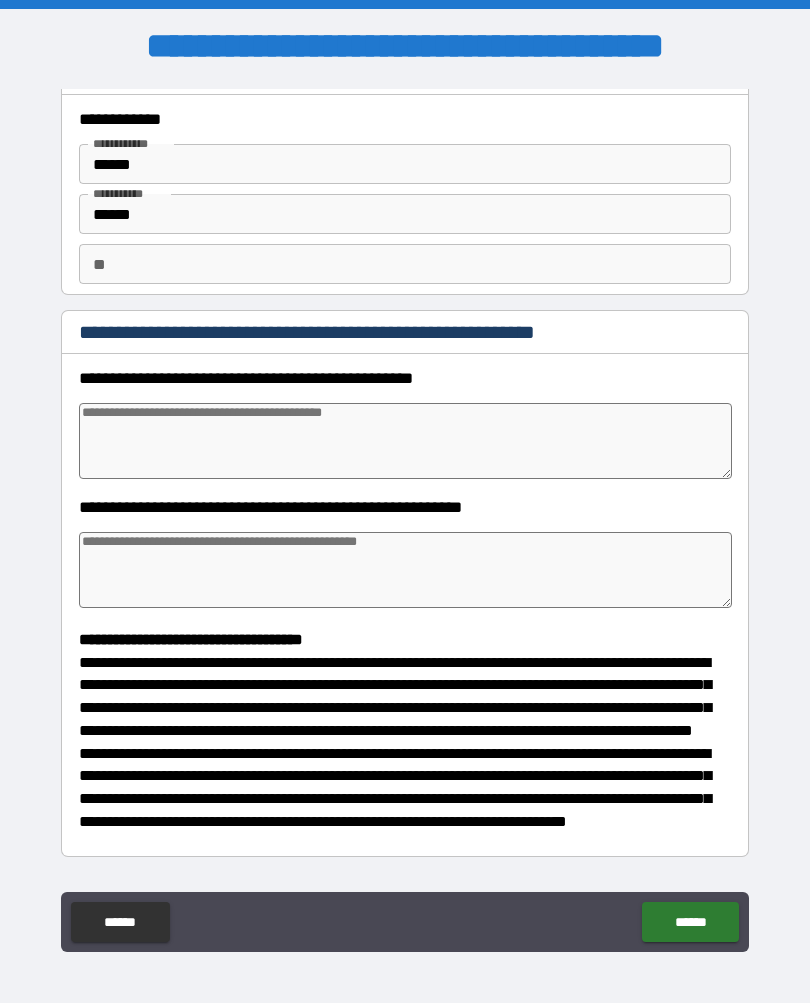 scroll, scrollTop: 26, scrollLeft: 0, axis: vertical 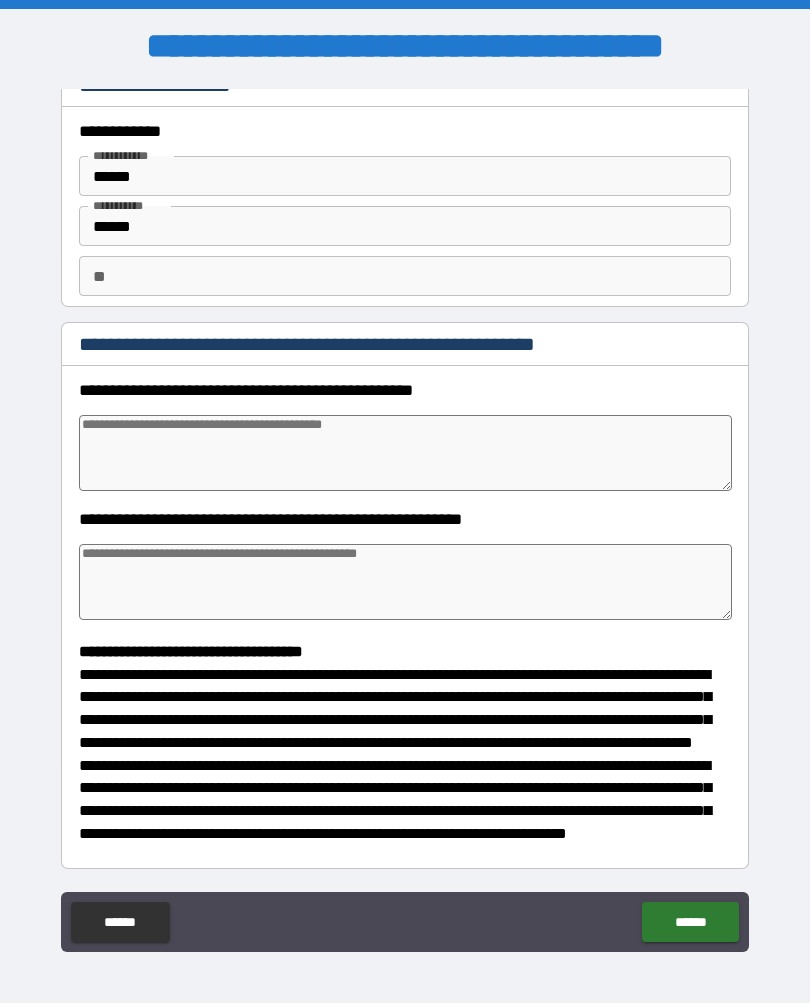 click at bounding box center (405, 454) 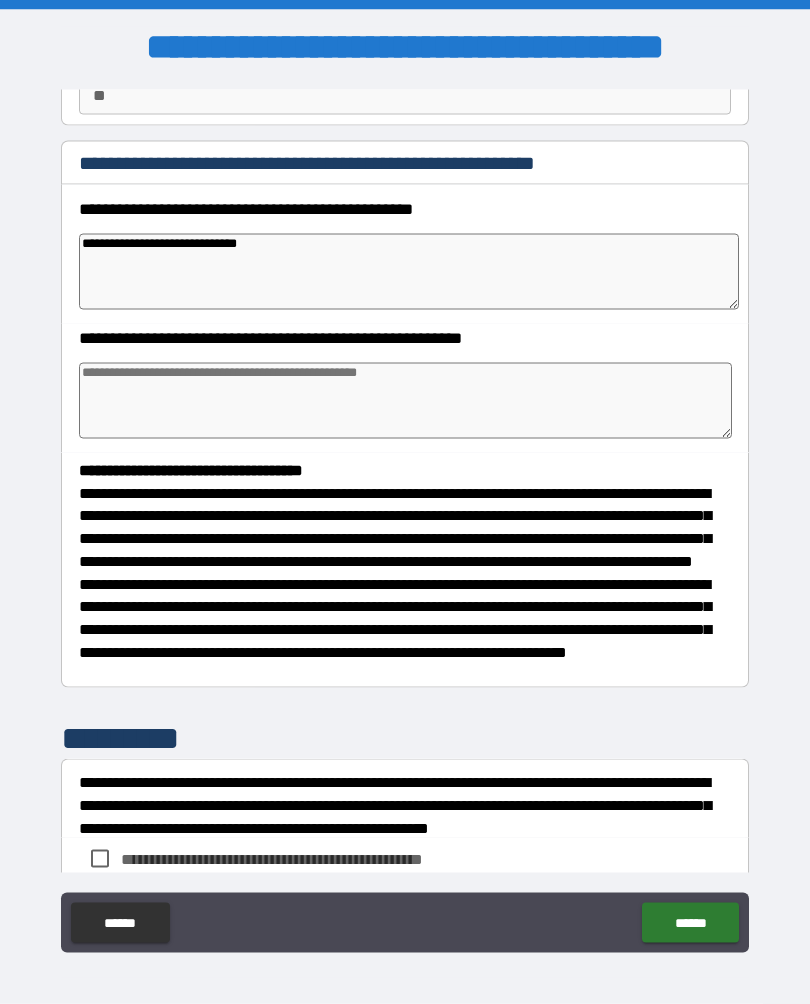 scroll, scrollTop: 207, scrollLeft: 0, axis: vertical 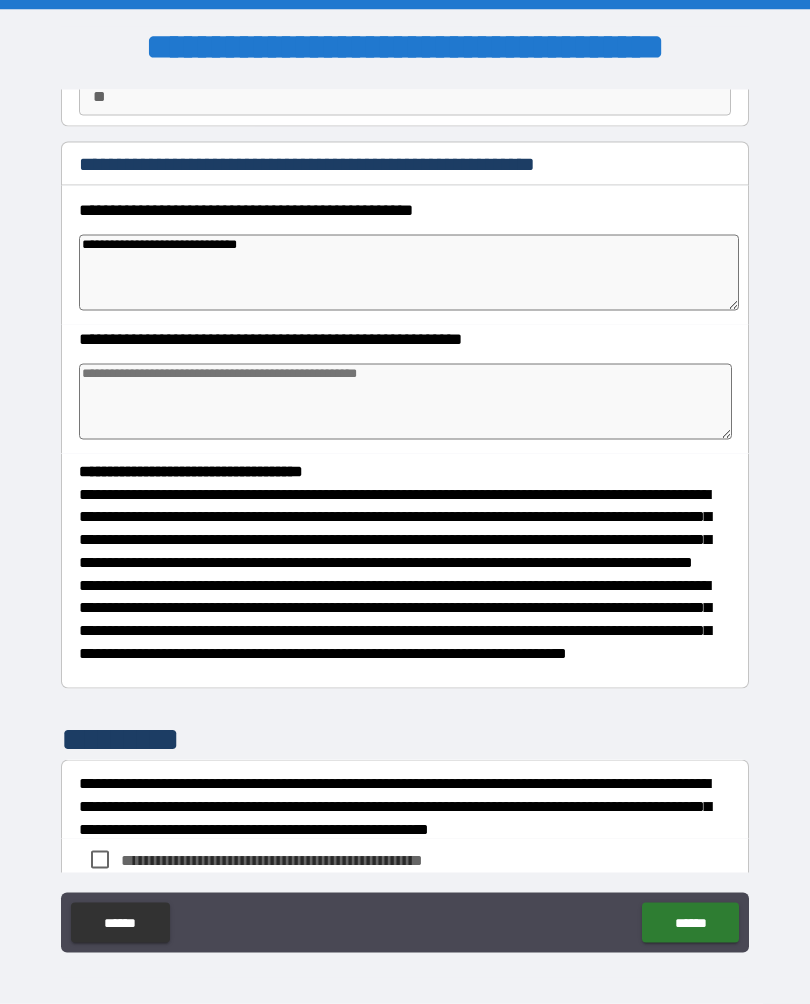 click at bounding box center (405, 402) 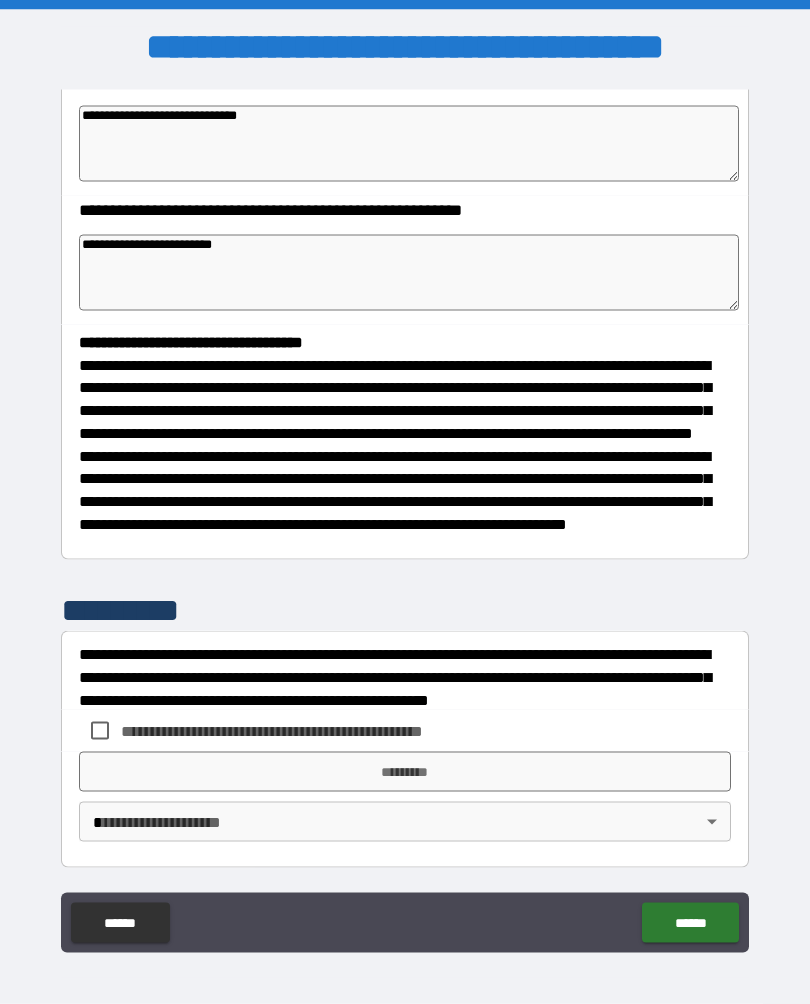 scroll, scrollTop: 373, scrollLeft: 0, axis: vertical 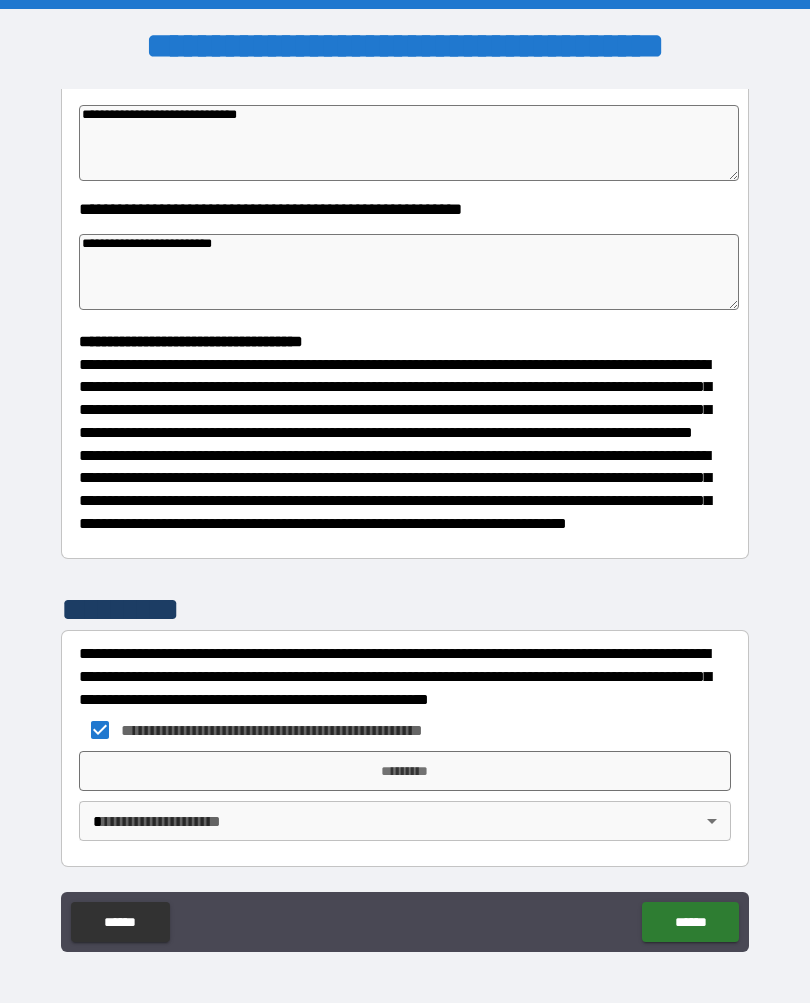 click on "*********" at bounding box center [405, 772] 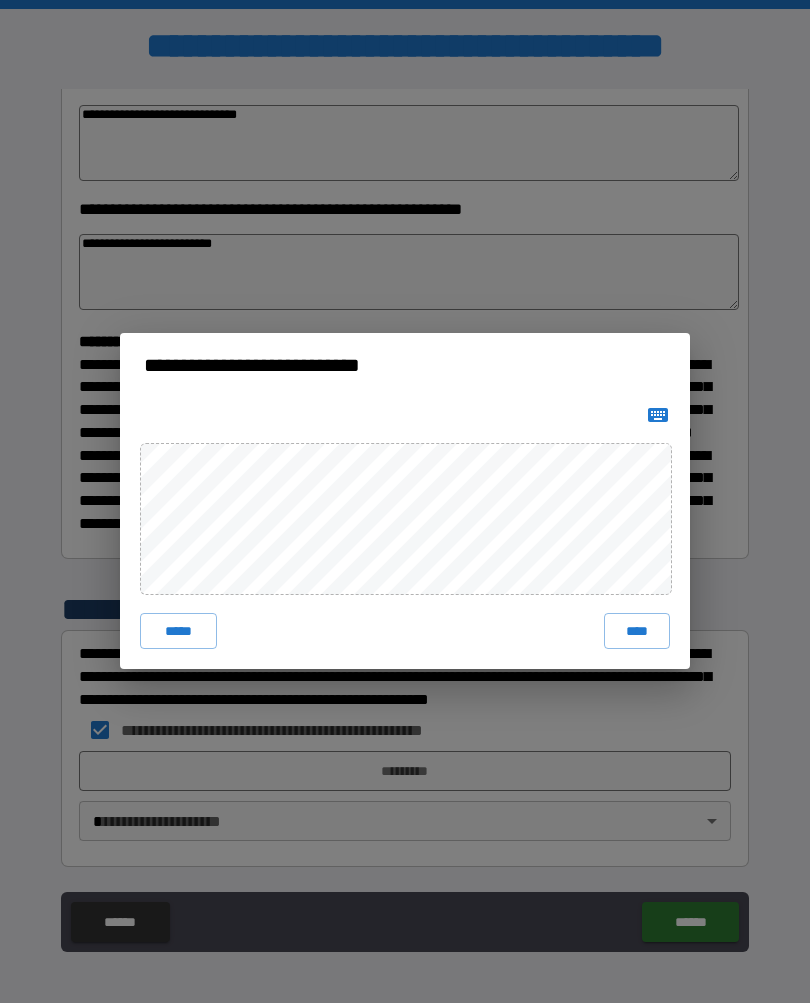click on "****" at bounding box center (637, 632) 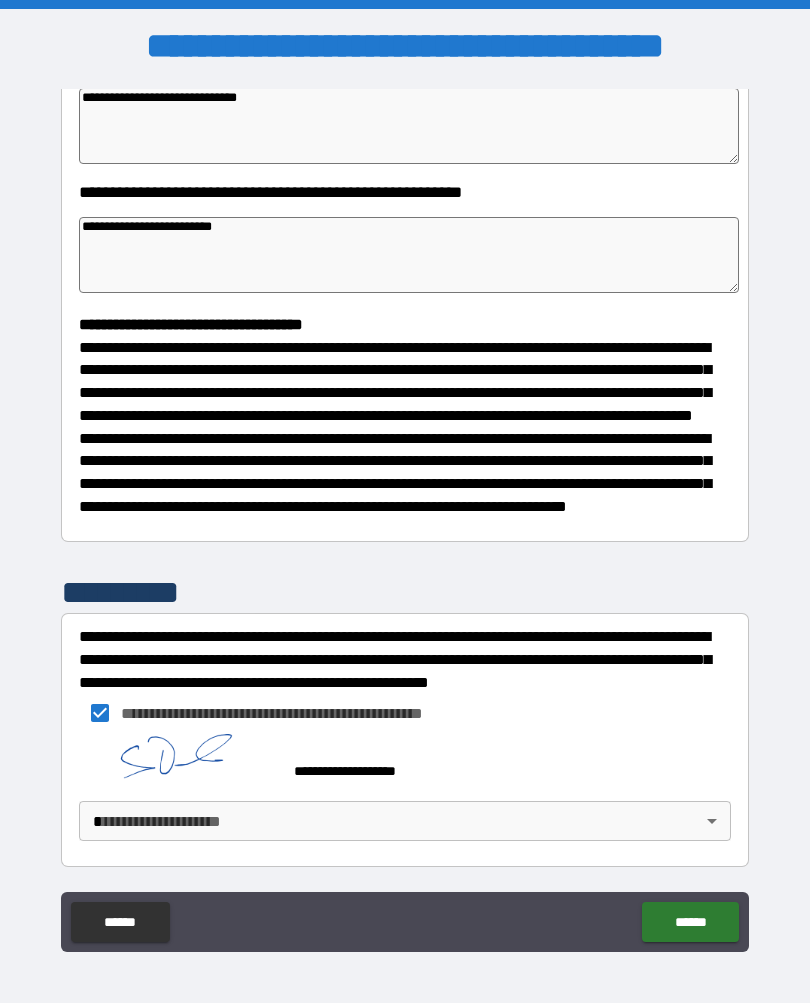 click on "**********" at bounding box center (405, 519) 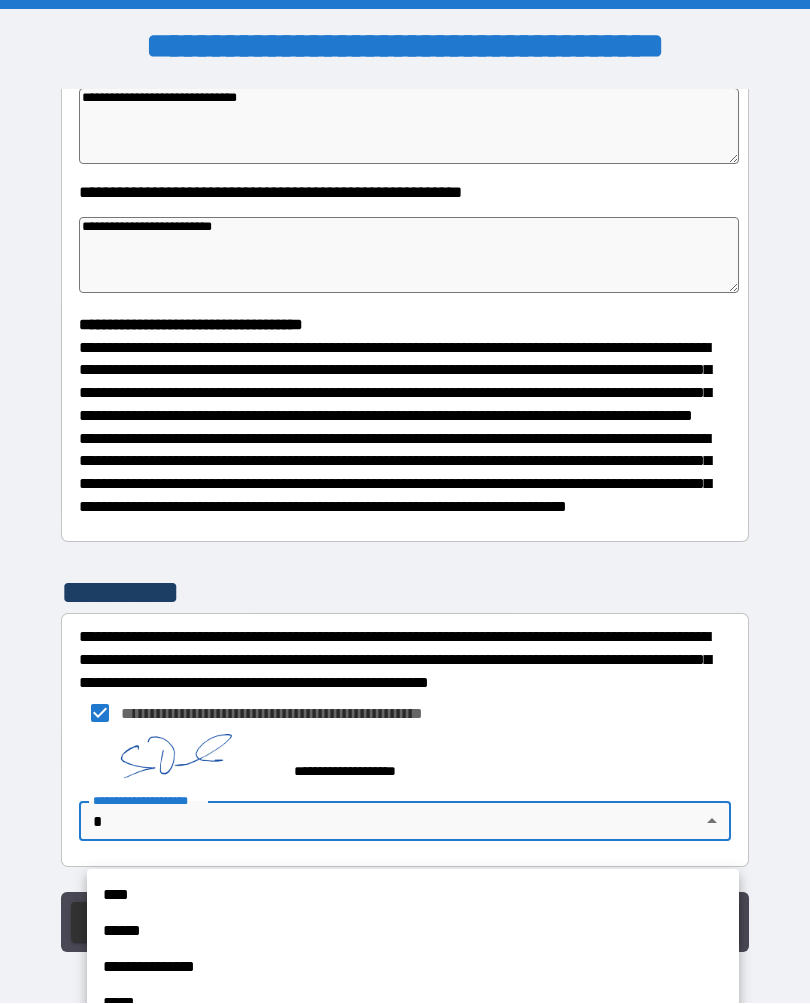 click on "**********" at bounding box center (413, 968) 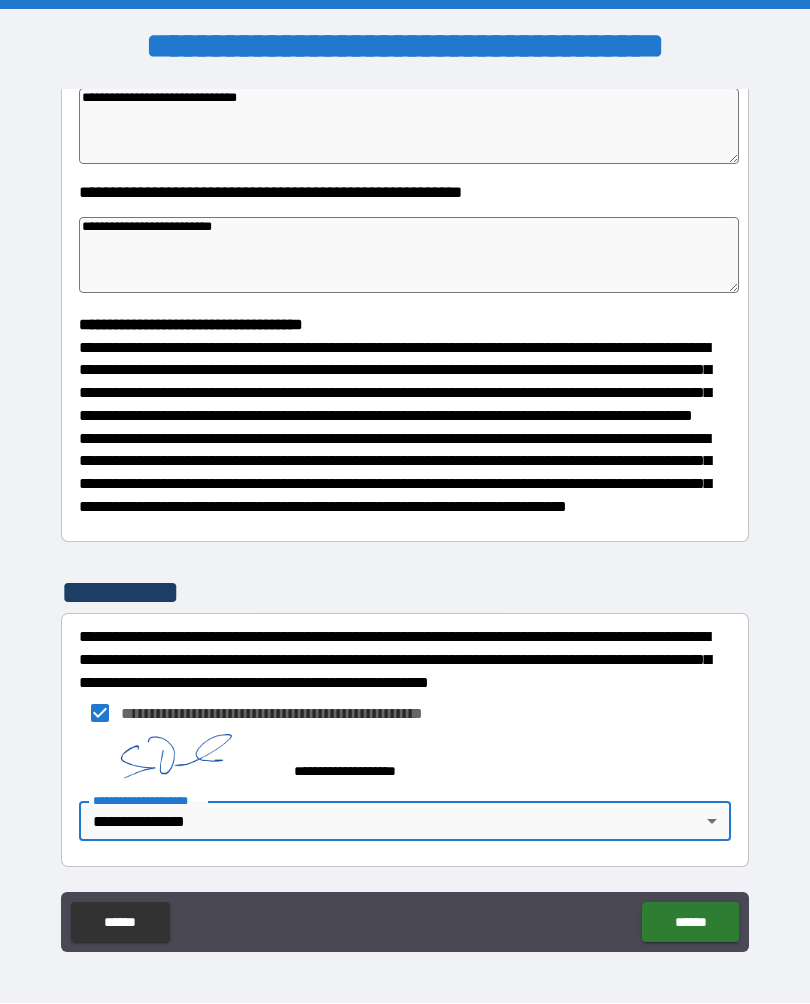 click on "******" at bounding box center [690, 923] 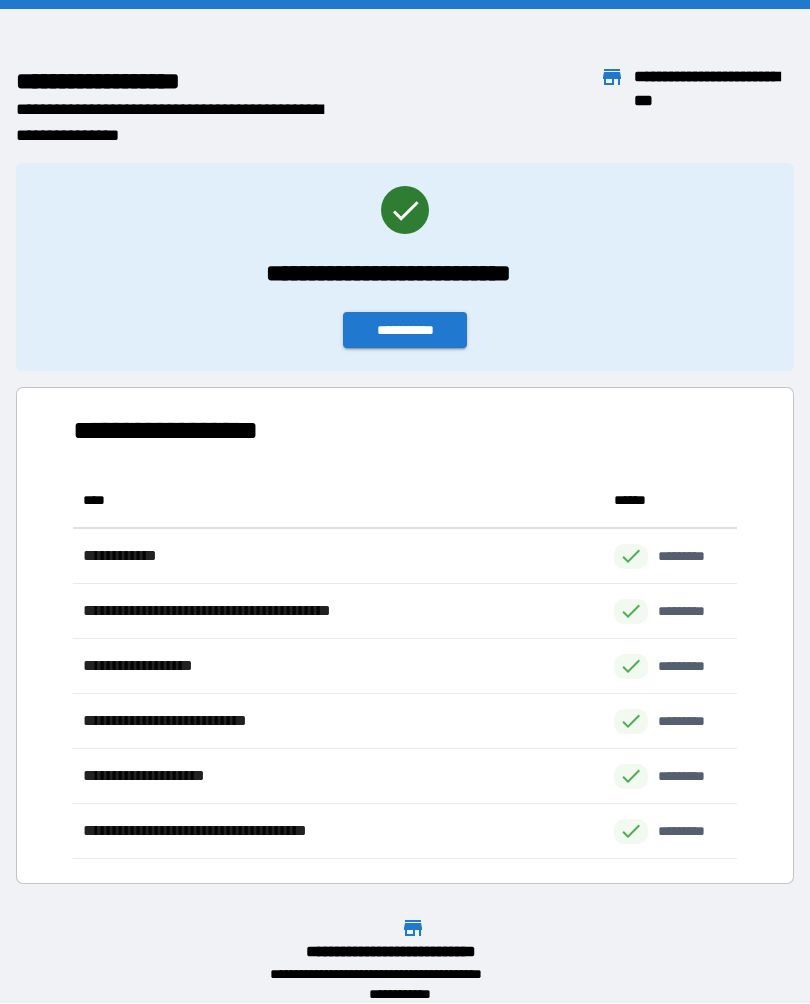 scroll, scrollTop: 386, scrollLeft: 664, axis: both 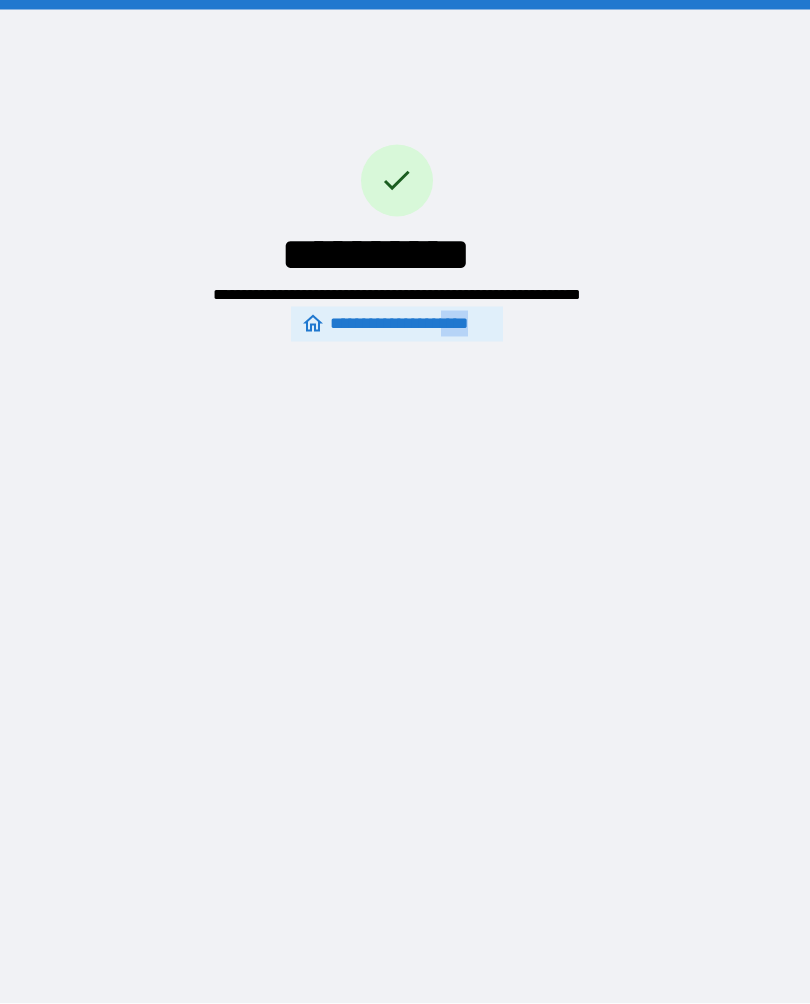 click on "**********" at bounding box center (405, 502) 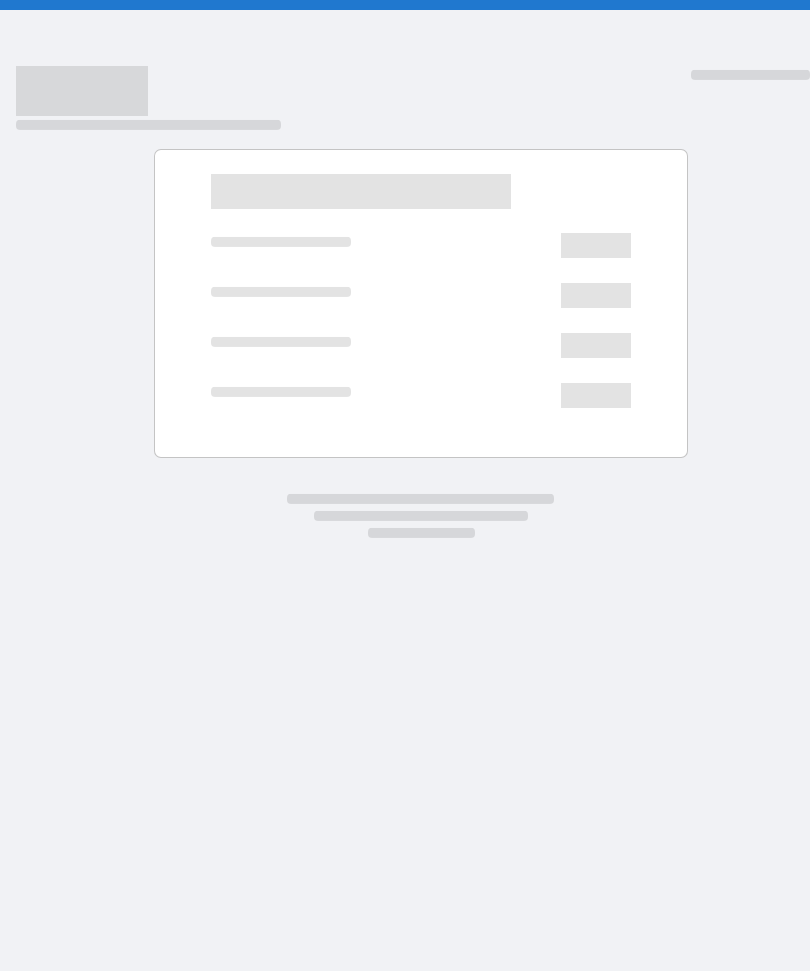 scroll, scrollTop: 68, scrollLeft: 0, axis: vertical 